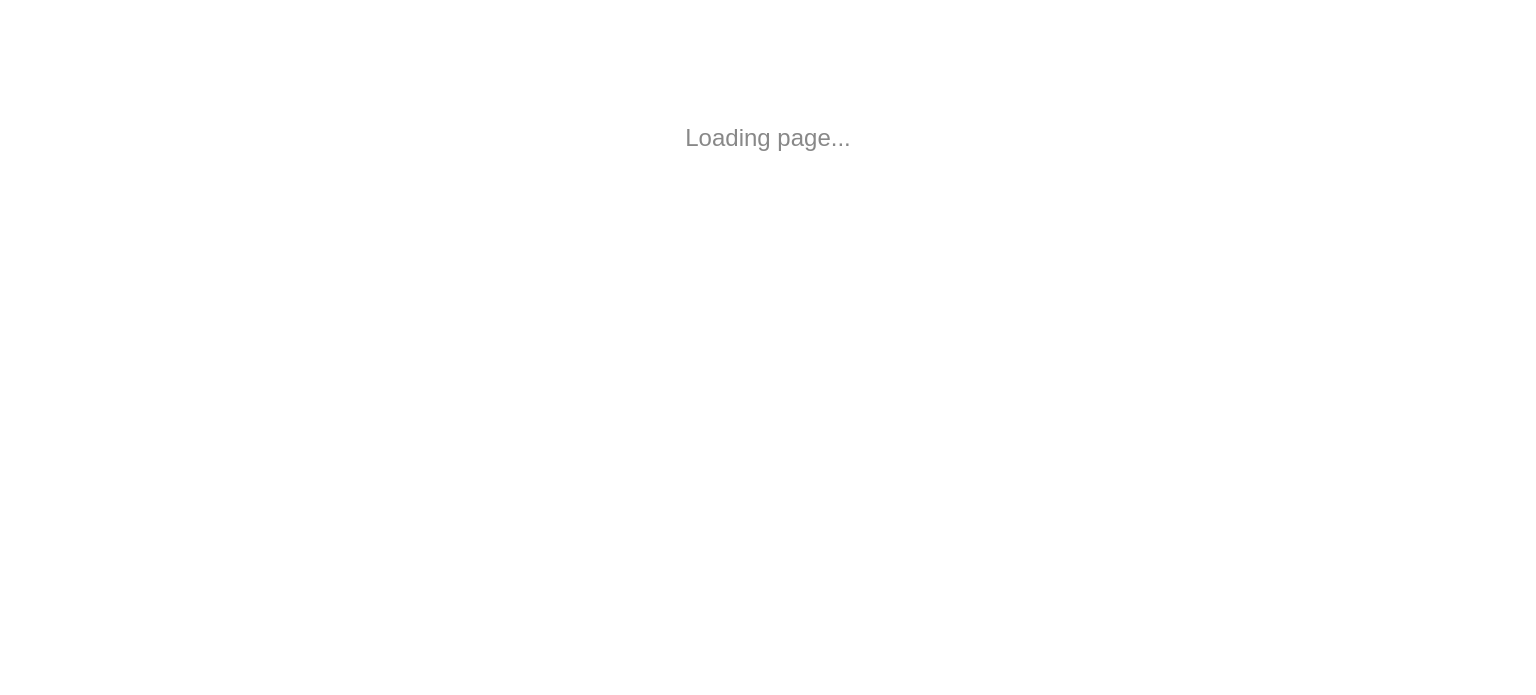 scroll, scrollTop: 0, scrollLeft: 0, axis: both 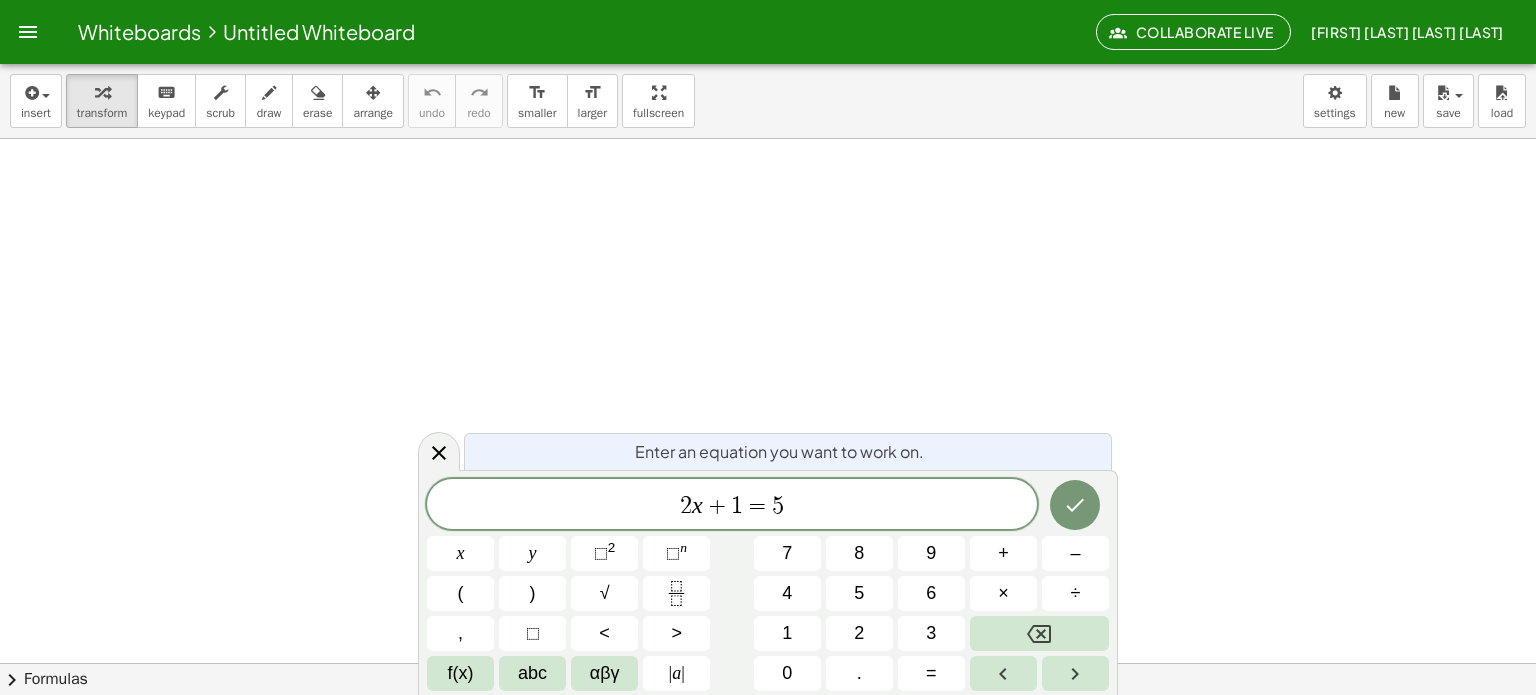 drag, startPoint x: 533, startPoint y: 229, endPoint x: 984, endPoint y: 339, distance: 464.22086 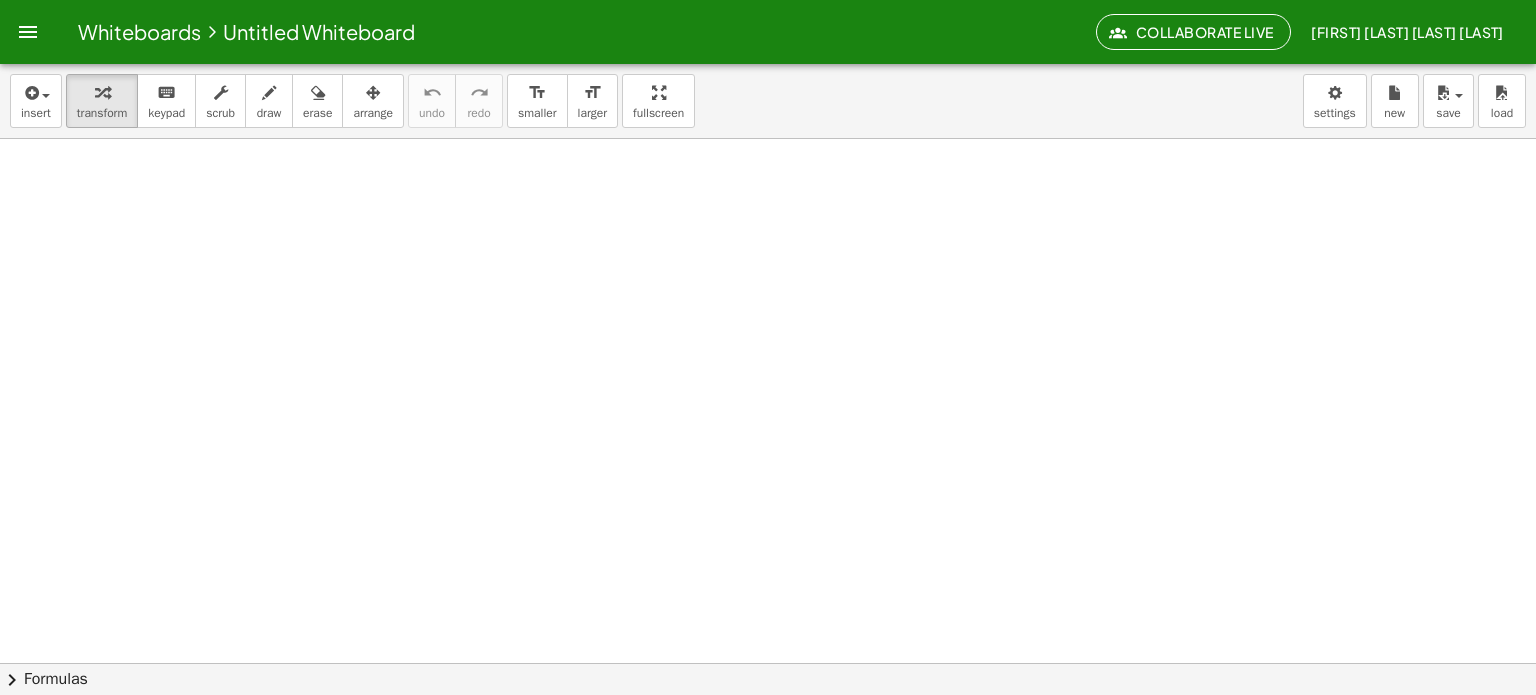 click at bounding box center (768, 728) 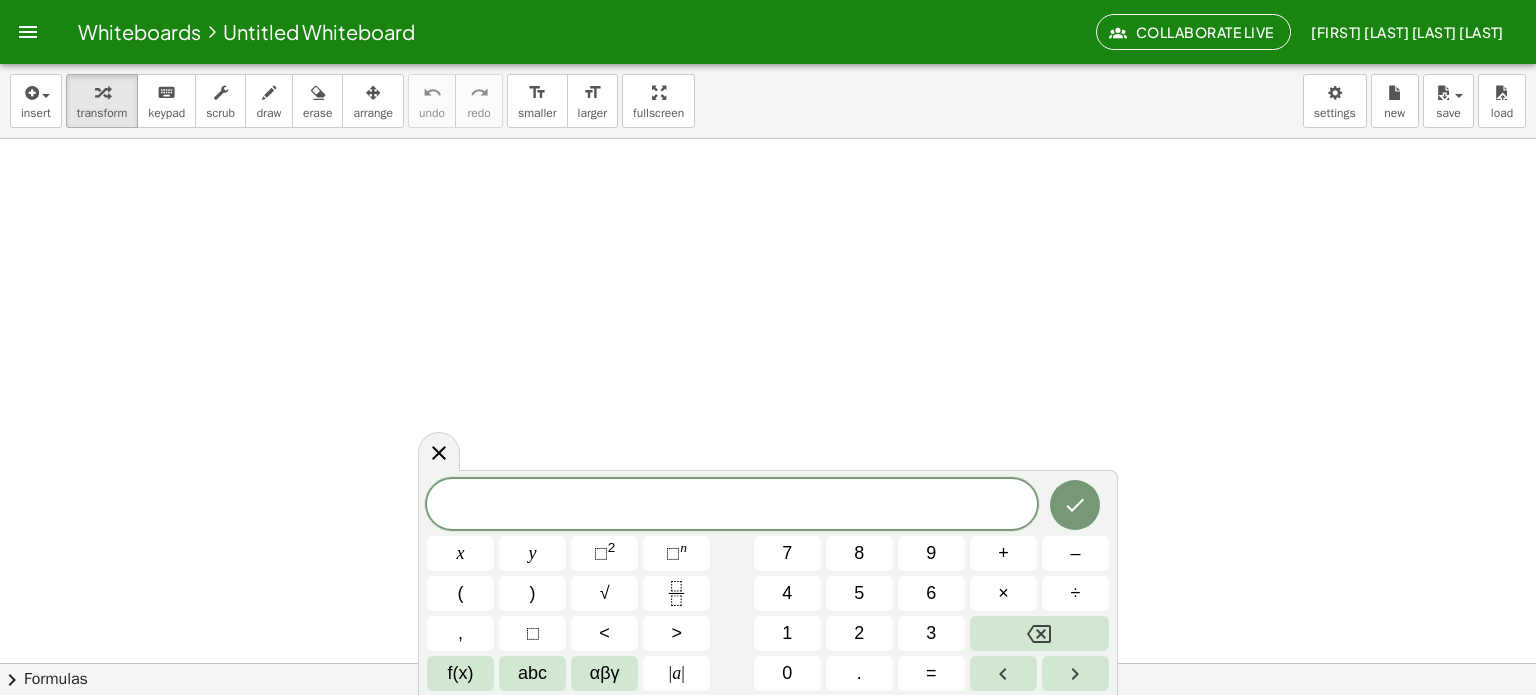 drag, startPoint x: 842, startPoint y: 494, endPoint x: 715, endPoint y: 508, distance: 127.769325 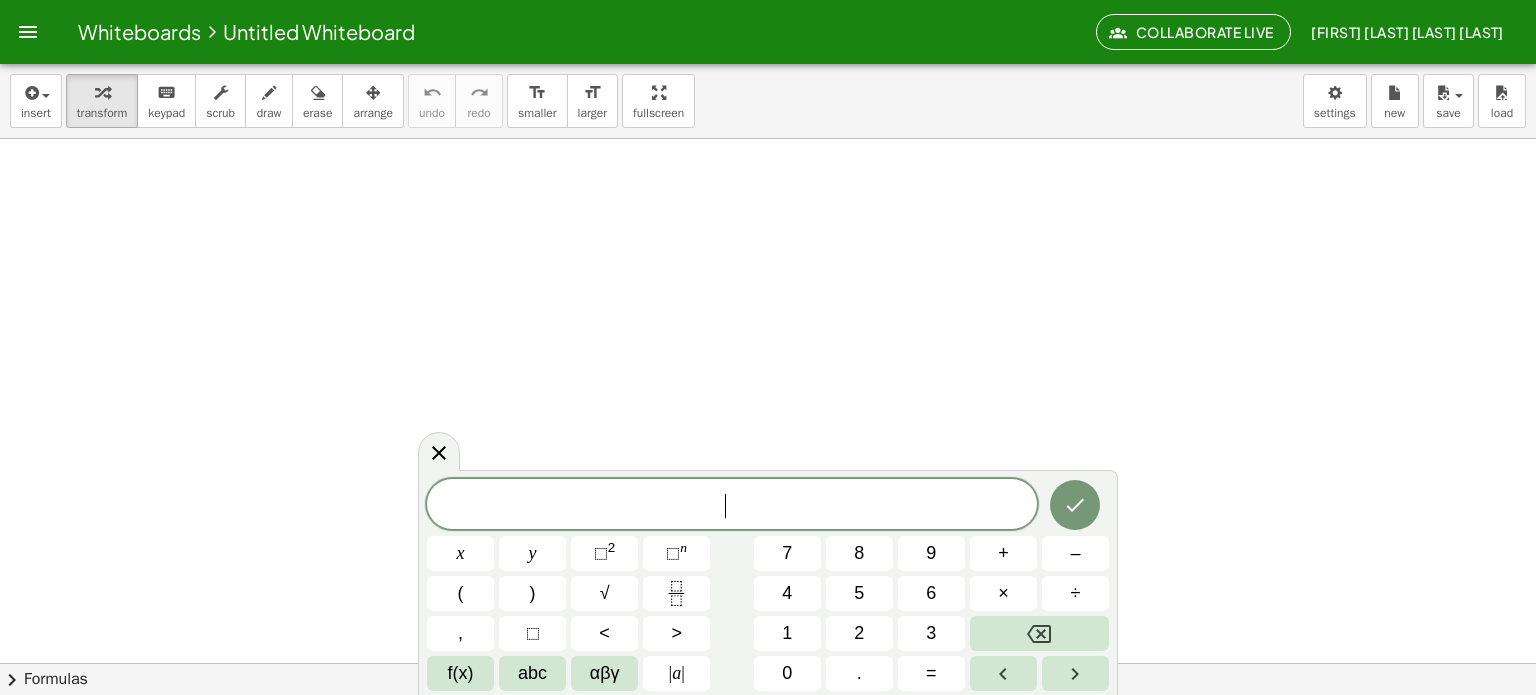 drag, startPoint x: 715, startPoint y: 508, endPoint x: 686, endPoint y: 518, distance: 30.675724 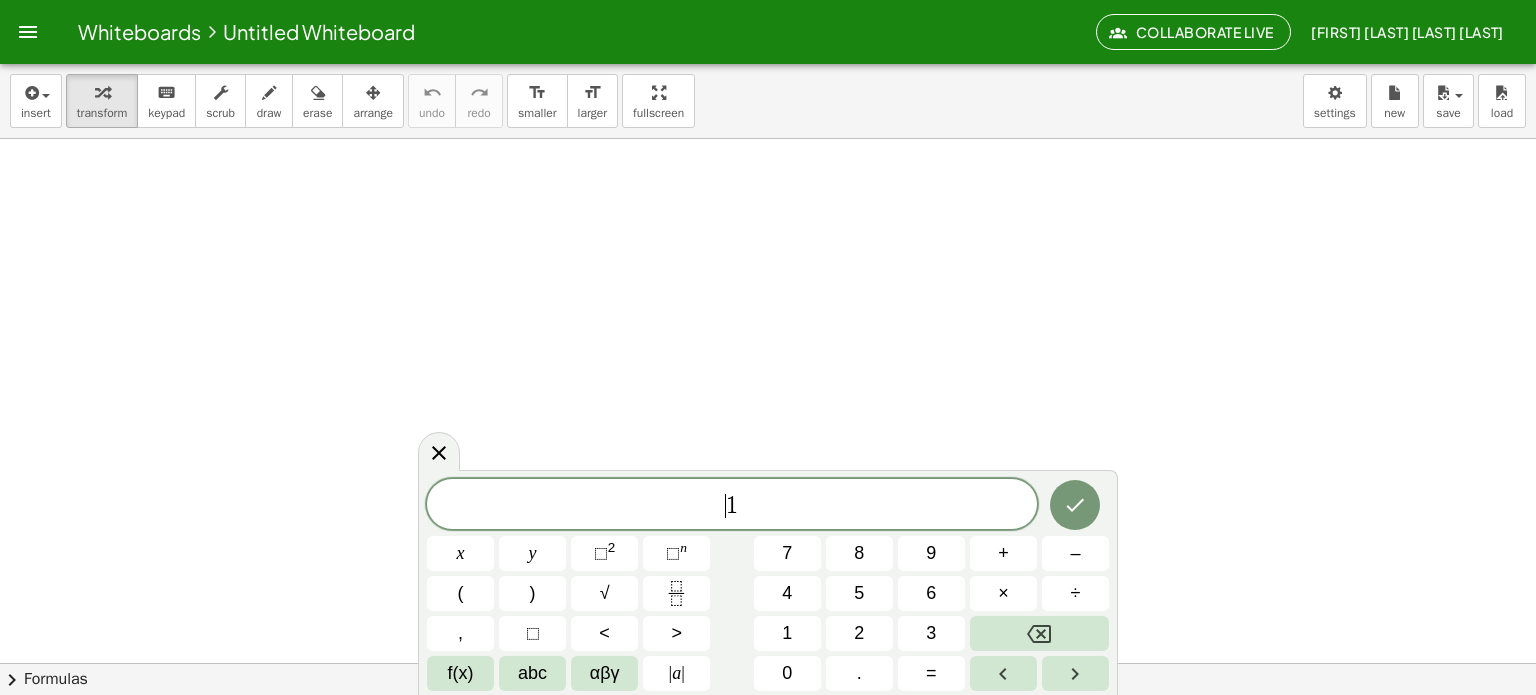 click on "​ 1" at bounding box center [732, 506] 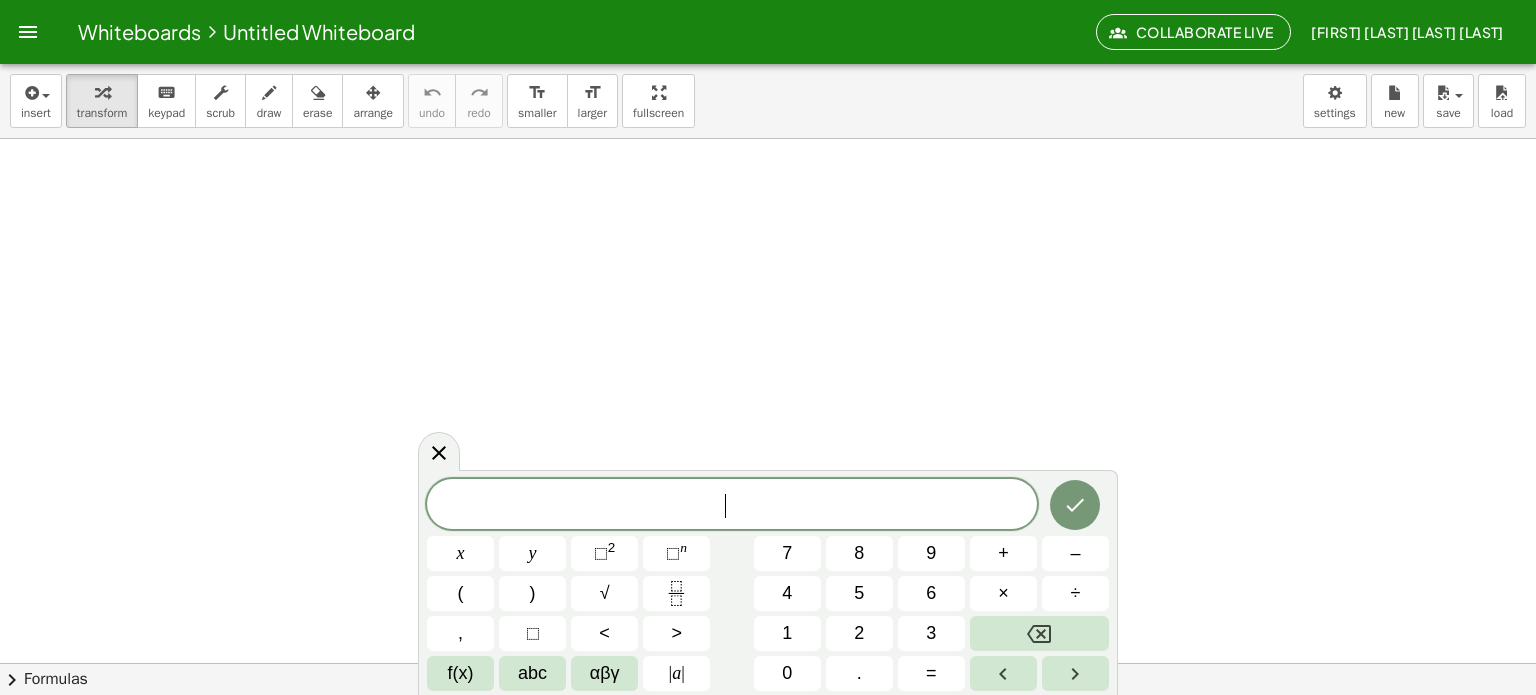 drag, startPoint x: 858, startPoint y: 496, endPoint x: 747, endPoint y: 501, distance: 111.11256 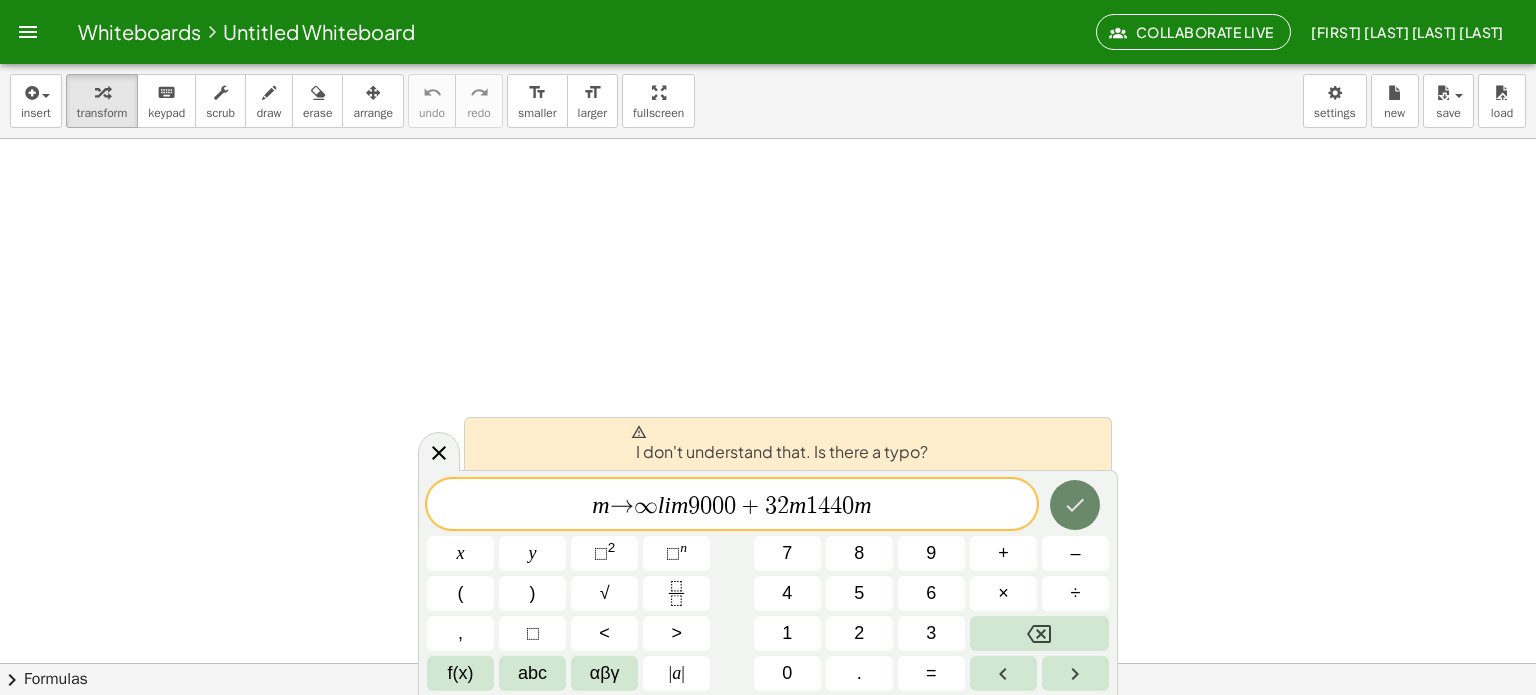 click 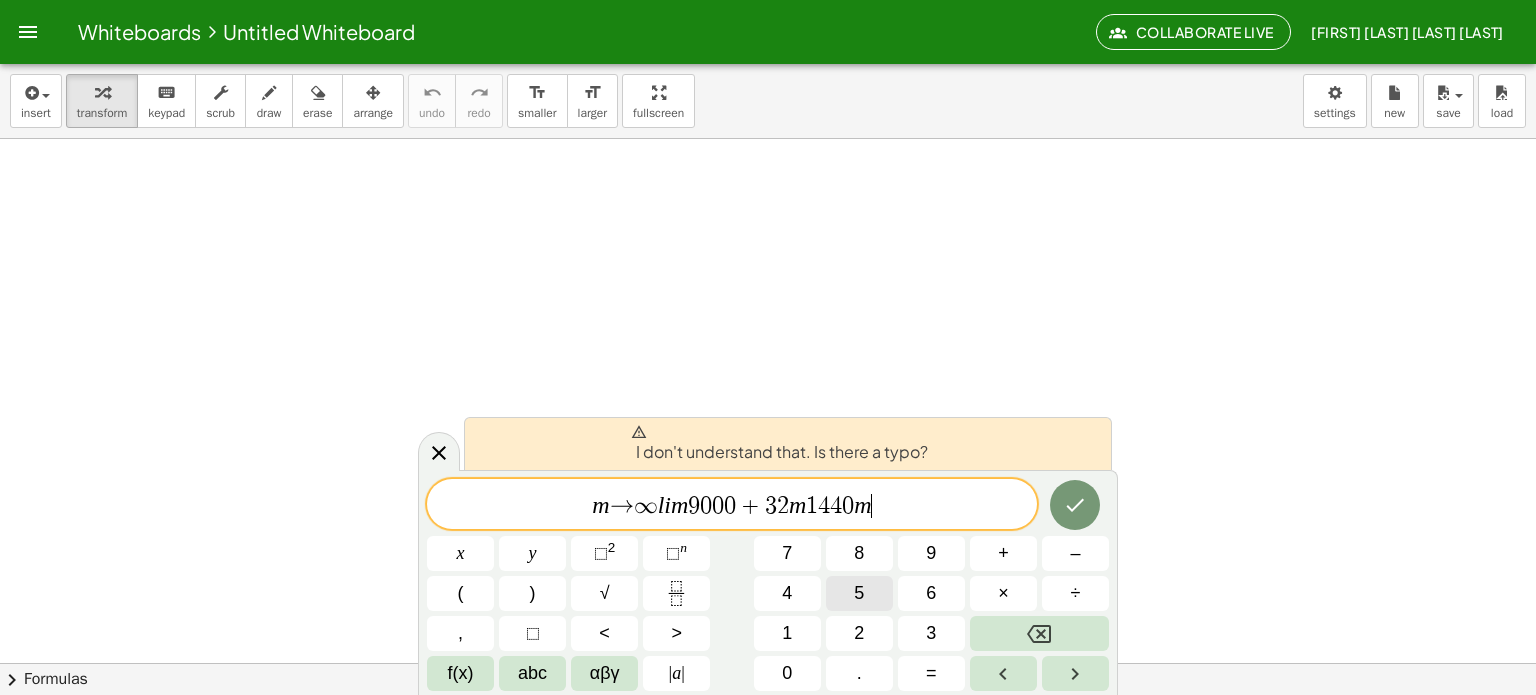 click on "5" at bounding box center [859, 593] 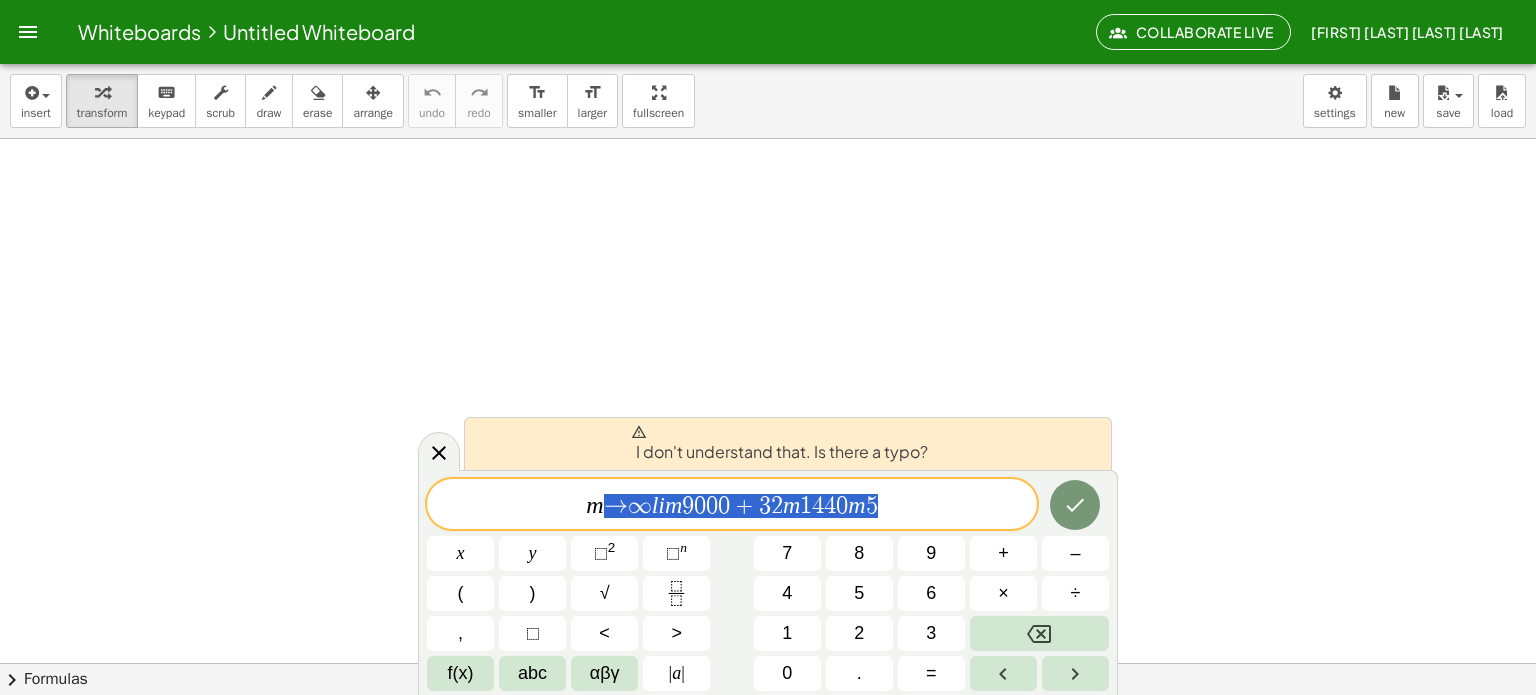 drag, startPoint x: 936, startPoint y: 483, endPoint x: 386, endPoint y: 496, distance: 550.1536 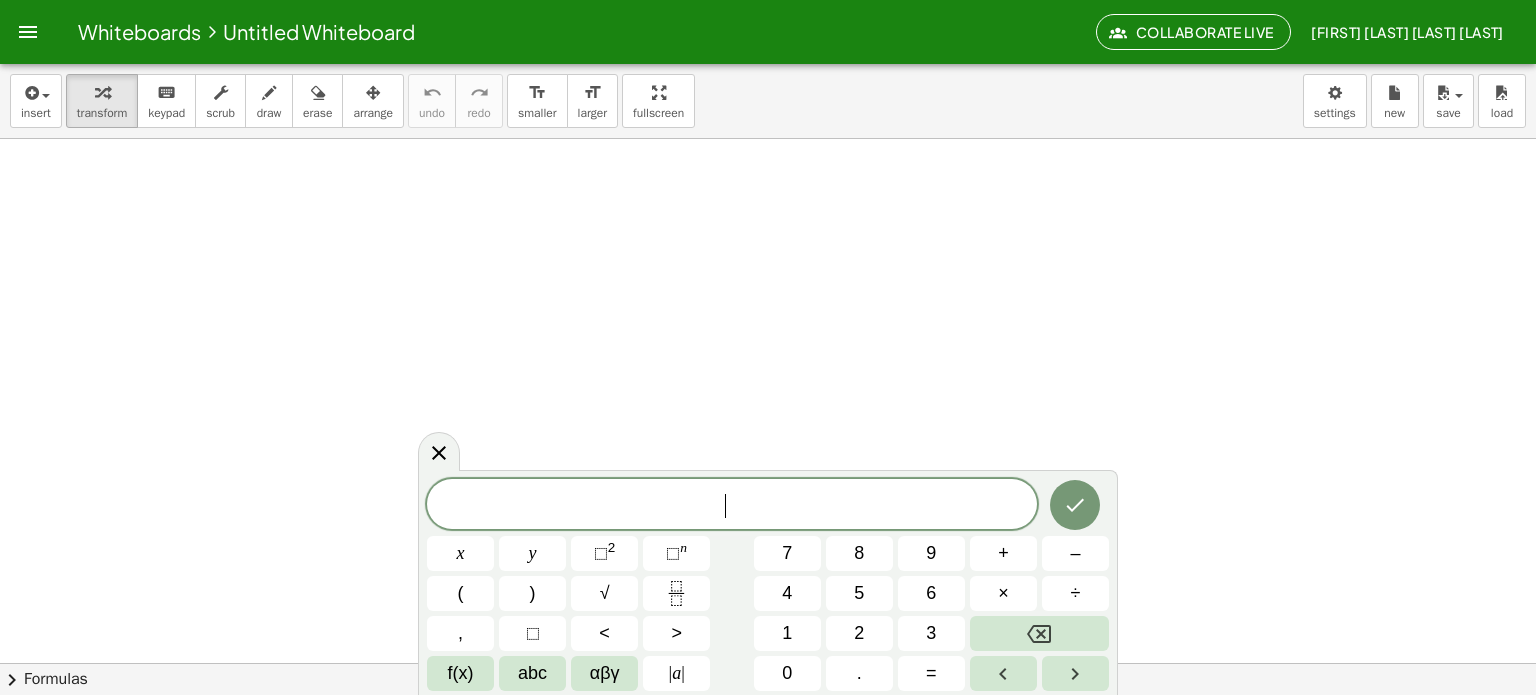 click at bounding box center (768, 728) 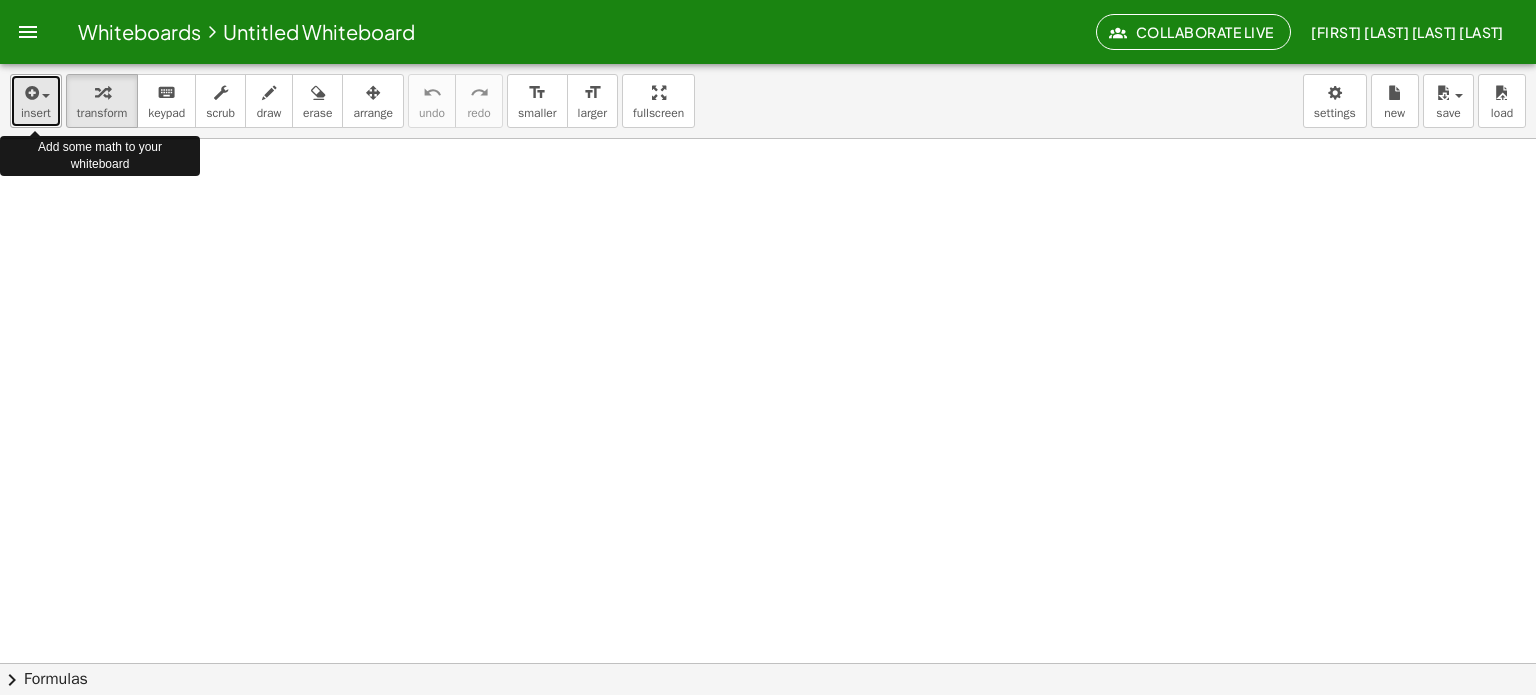click at bounding box center (36, 92) 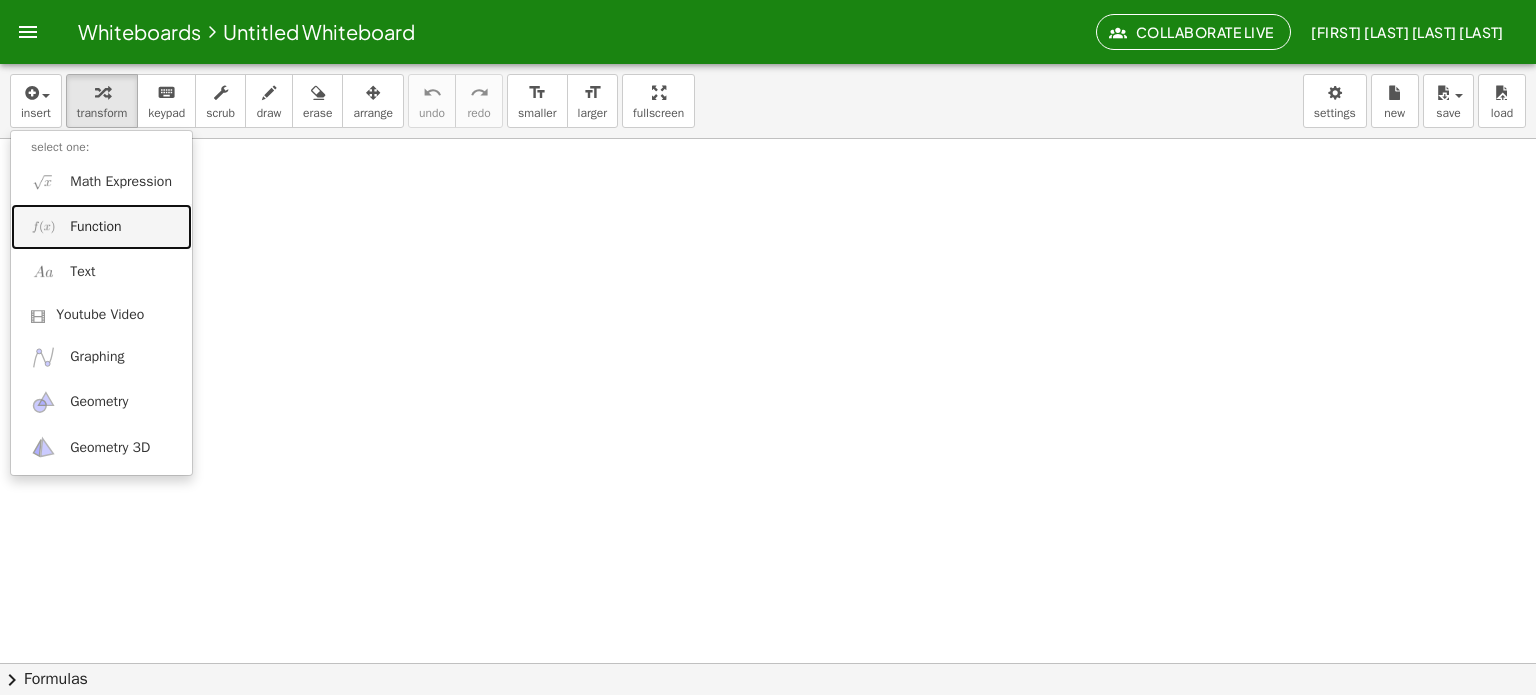 click on "Function" at bounding box center [101, 226] 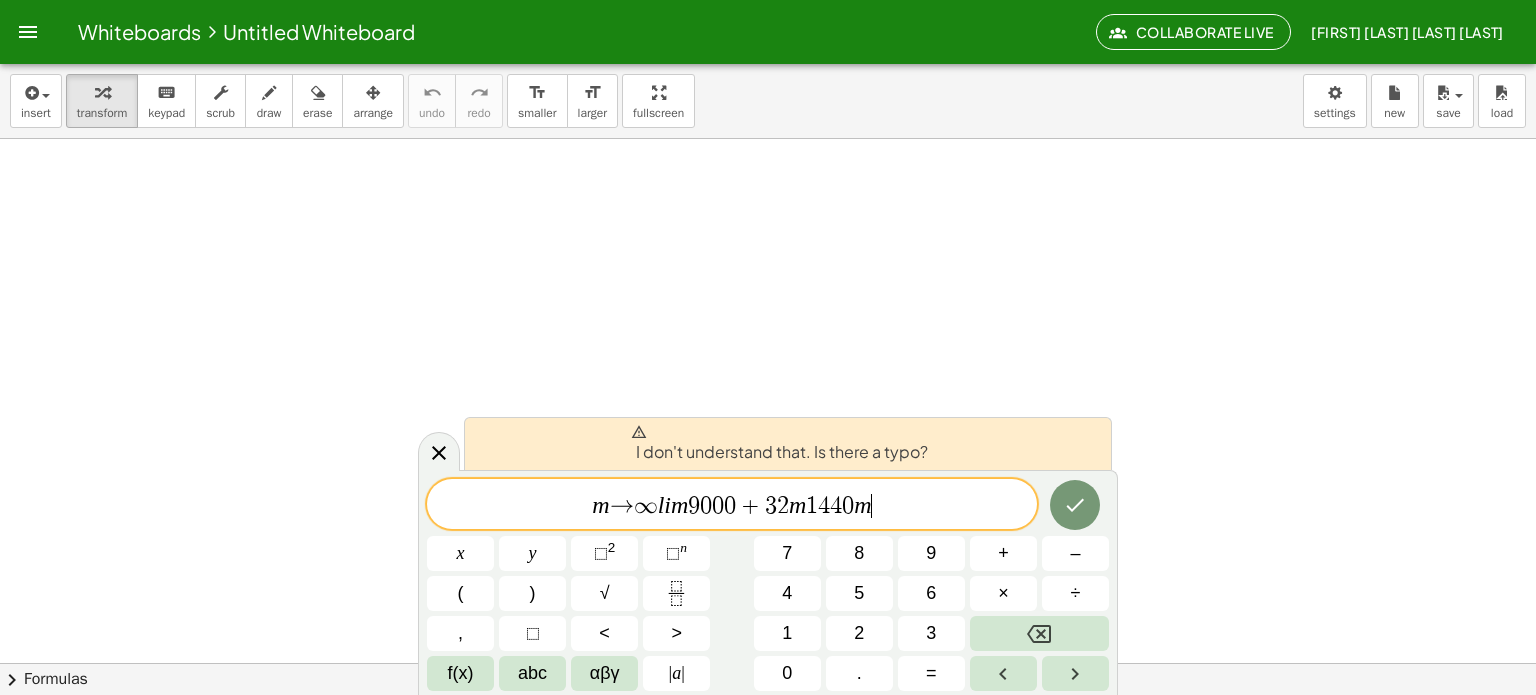 drag, startPoint x: 909, startPoint y: 519, endPoint x: 250, endPoint y: 523, distance: 659.01215 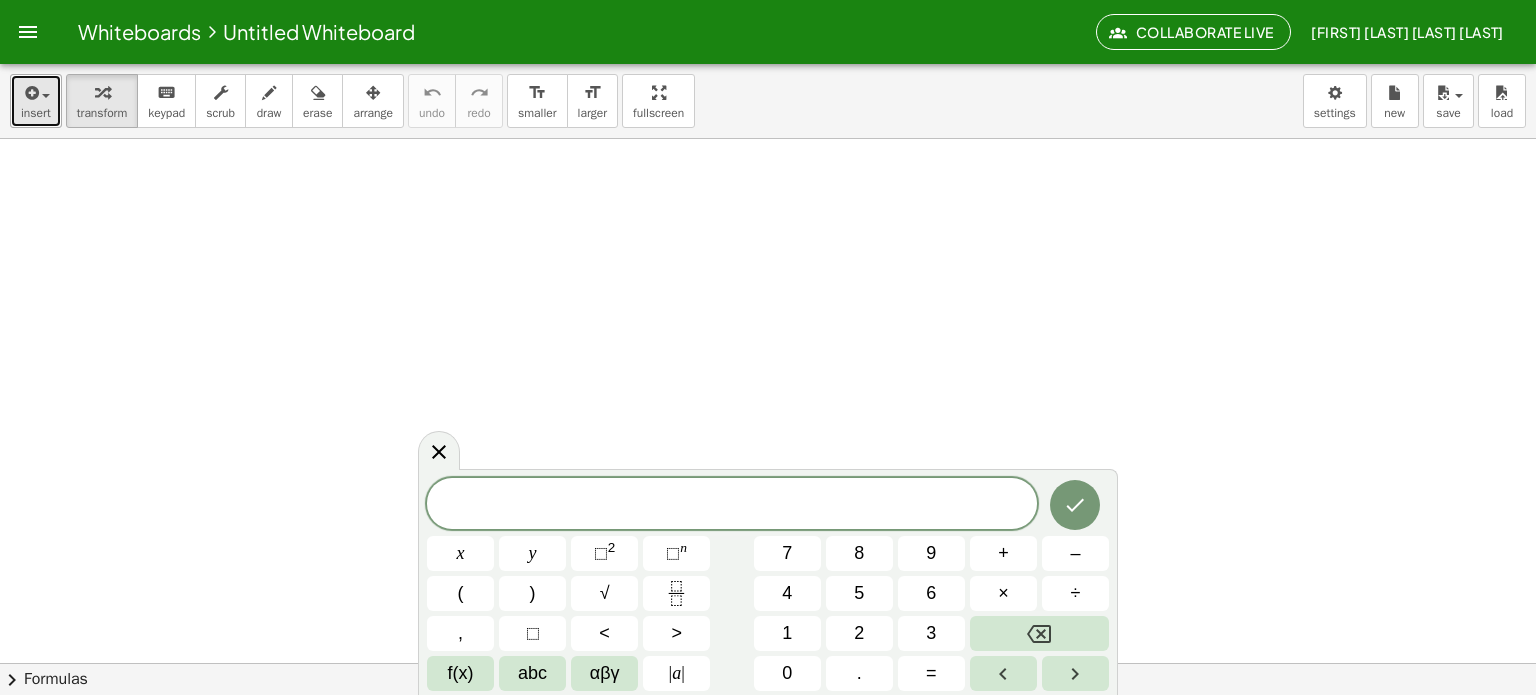 click on "insert" at bounding box center [36, 113] 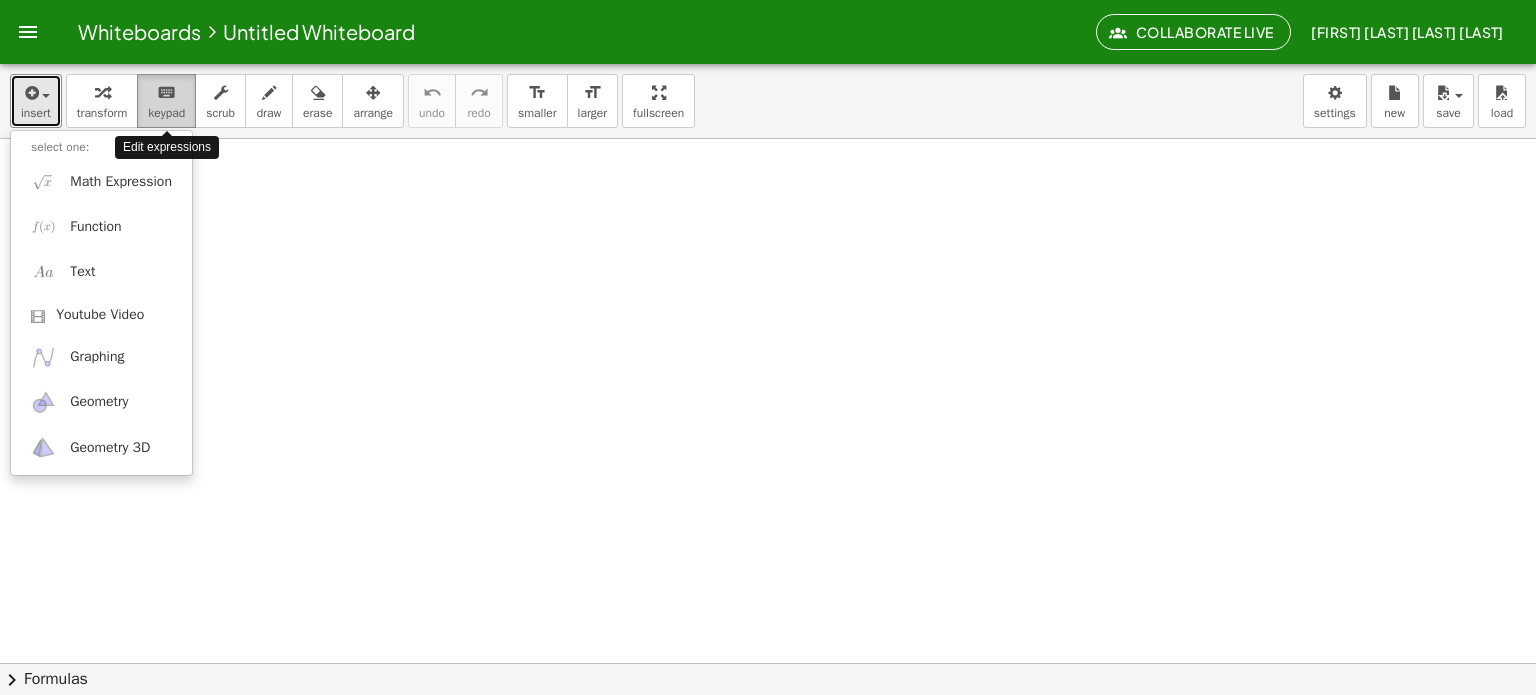 click on "keyboard" at bounding box center (166, 92) 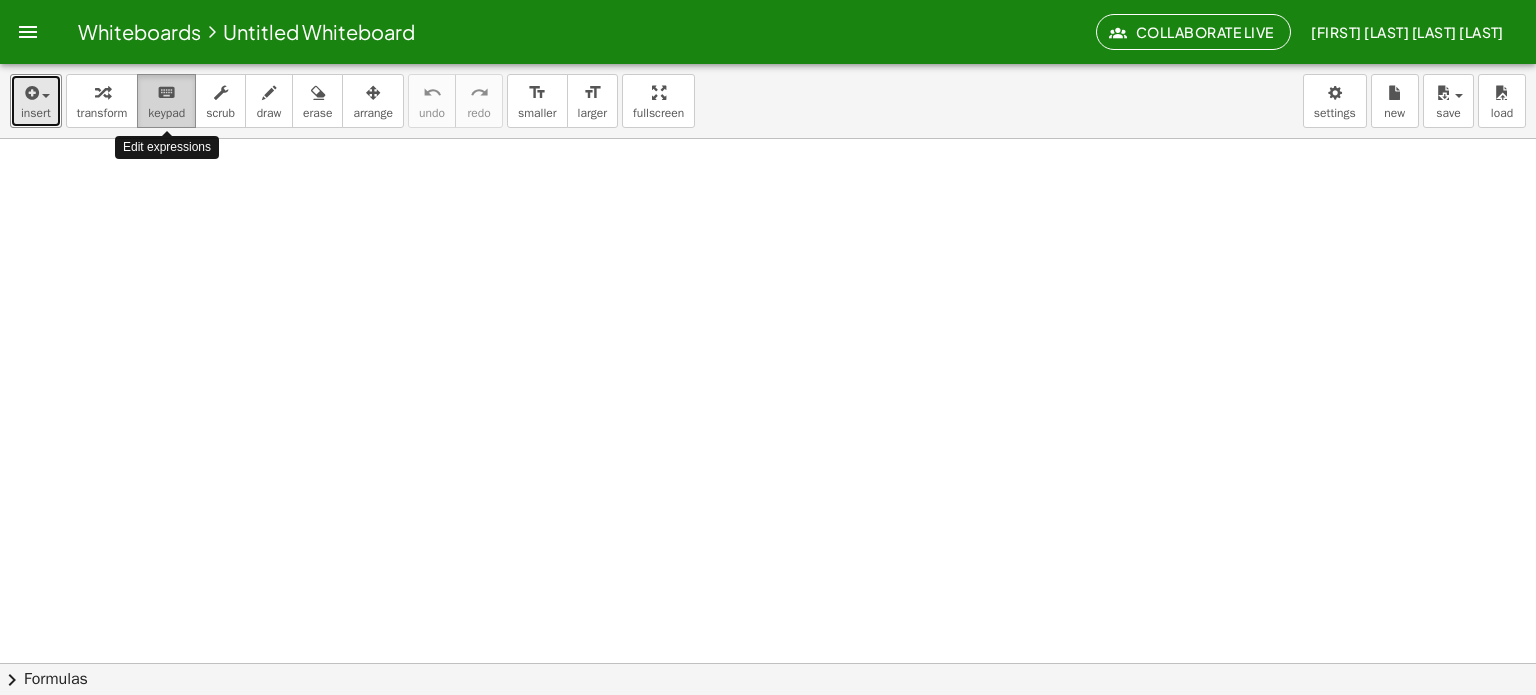 click on "keyboard" at bounding box center (166, 92) 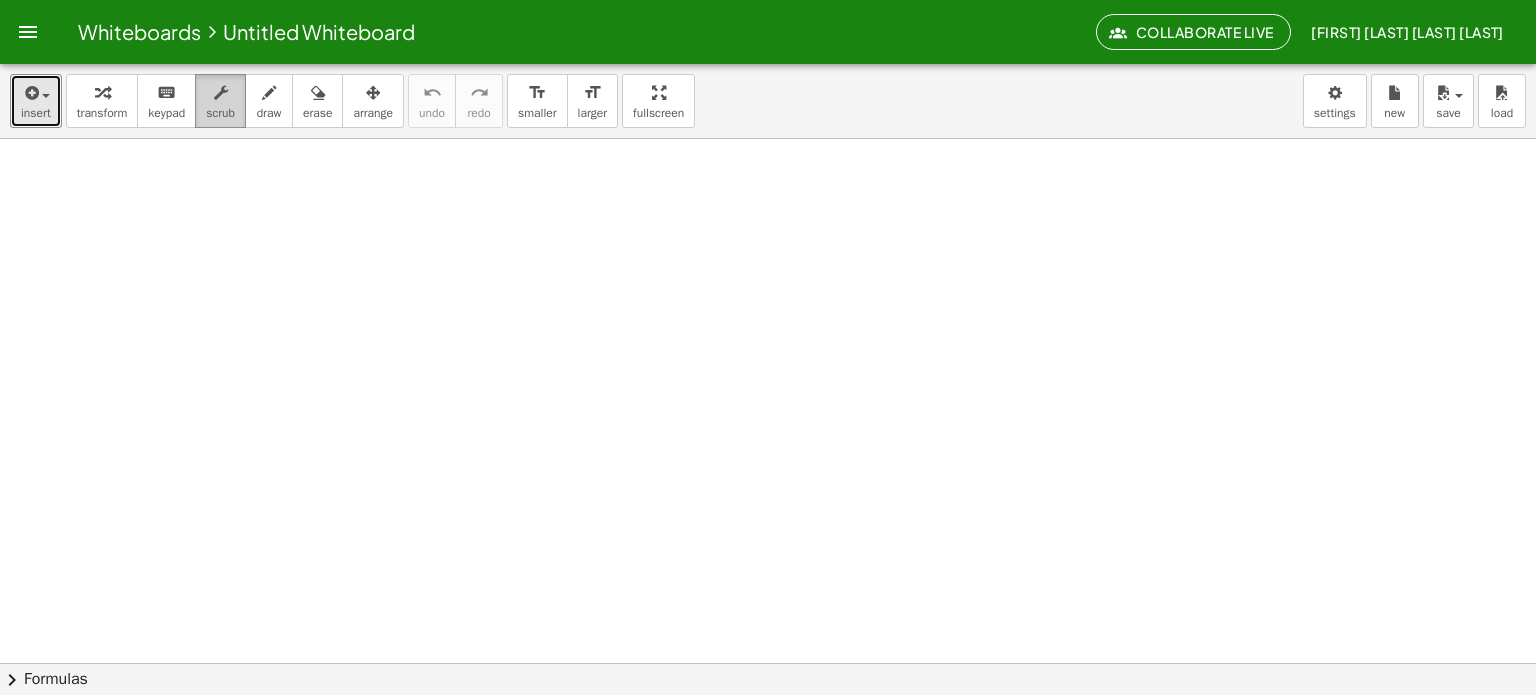 click at bounding box center (220, 92) 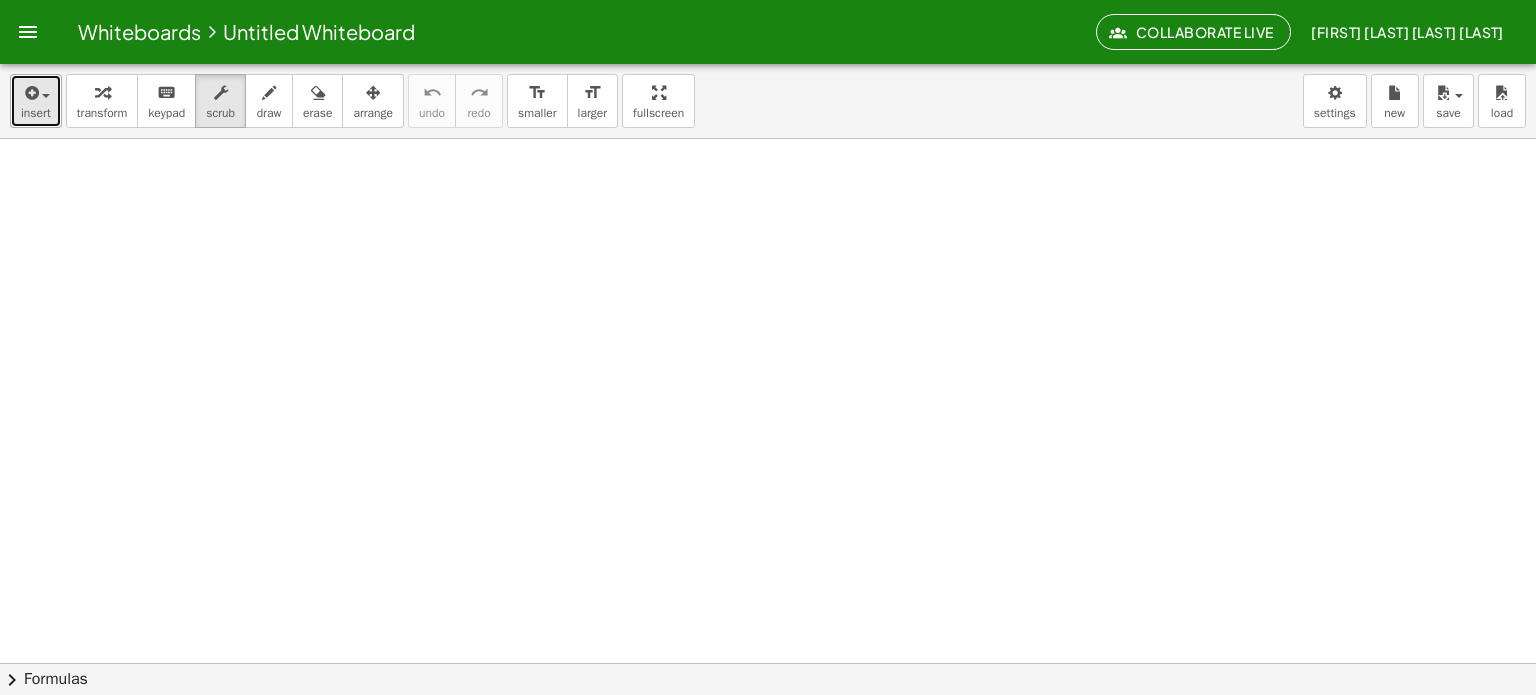 click on "insert" at bounding box center (36, 101) 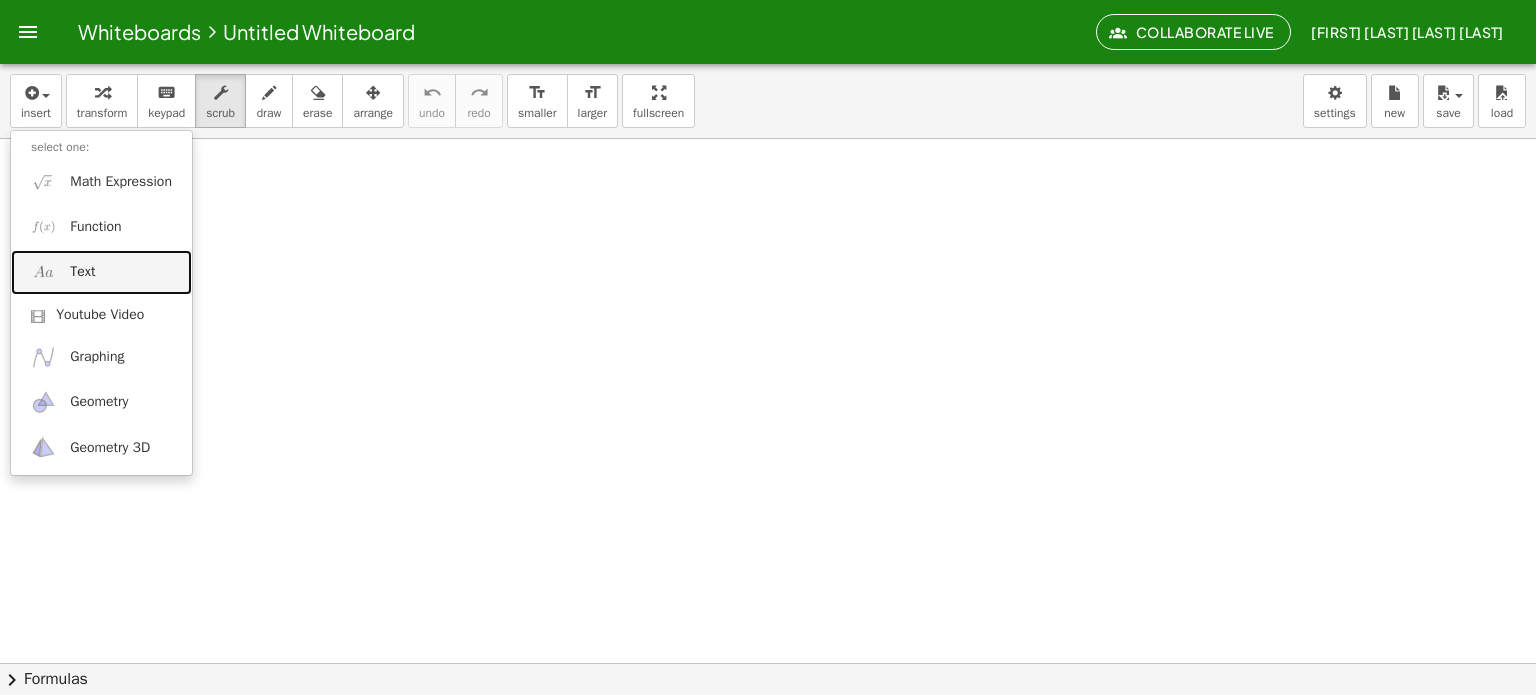 click on "Text" at bounding box center (101, 272) 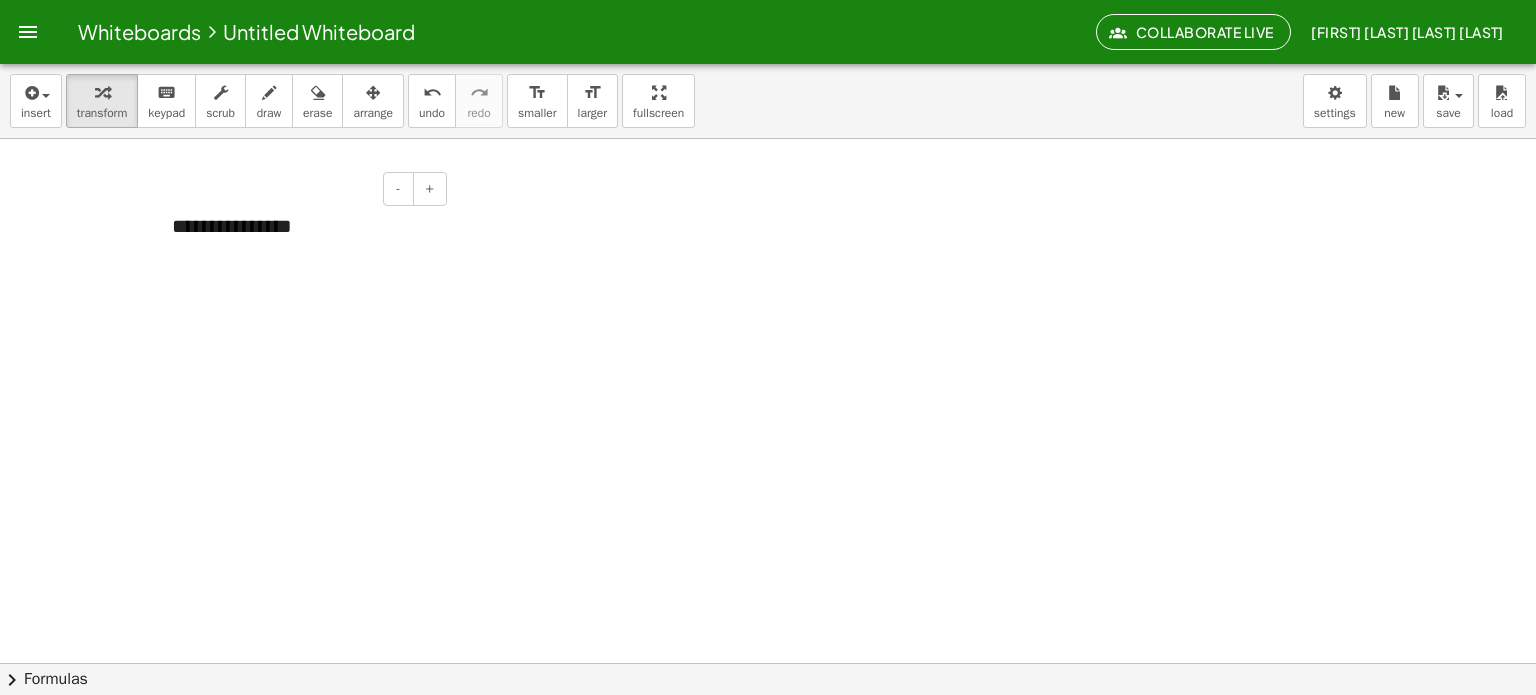 type 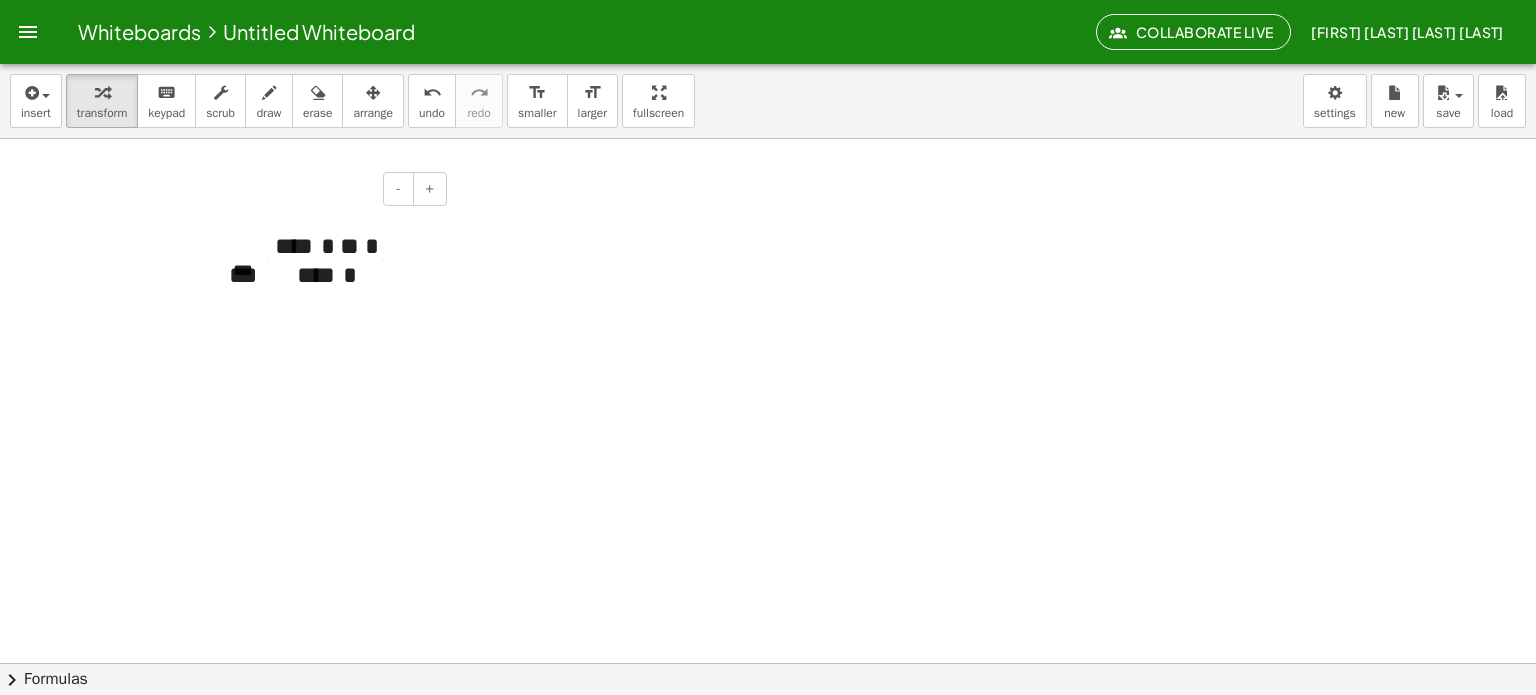 click on "* * * ***" at bounding box center [243, 260] 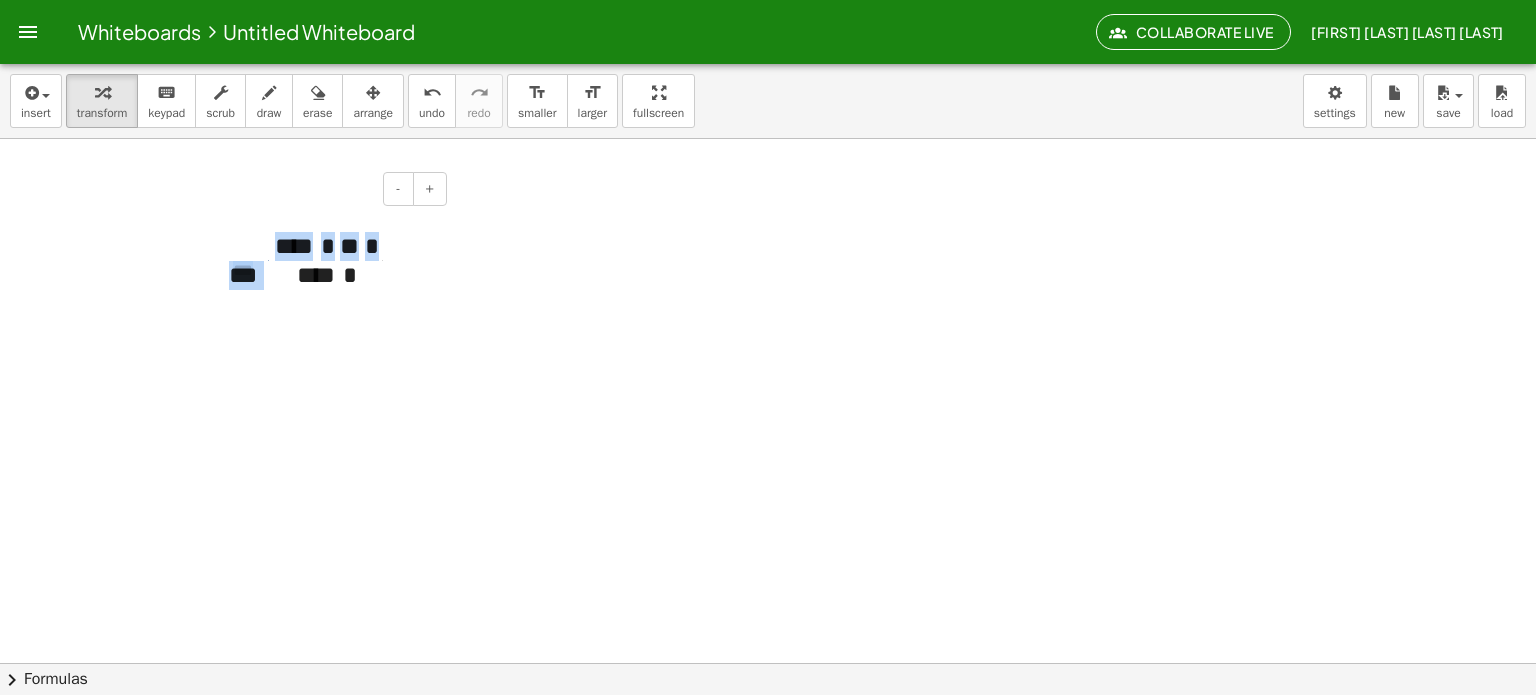 drag, startPoint x: 294, startPoint y: 268, endPoint x: 163, endPoint y: 258, distance: 131.38112 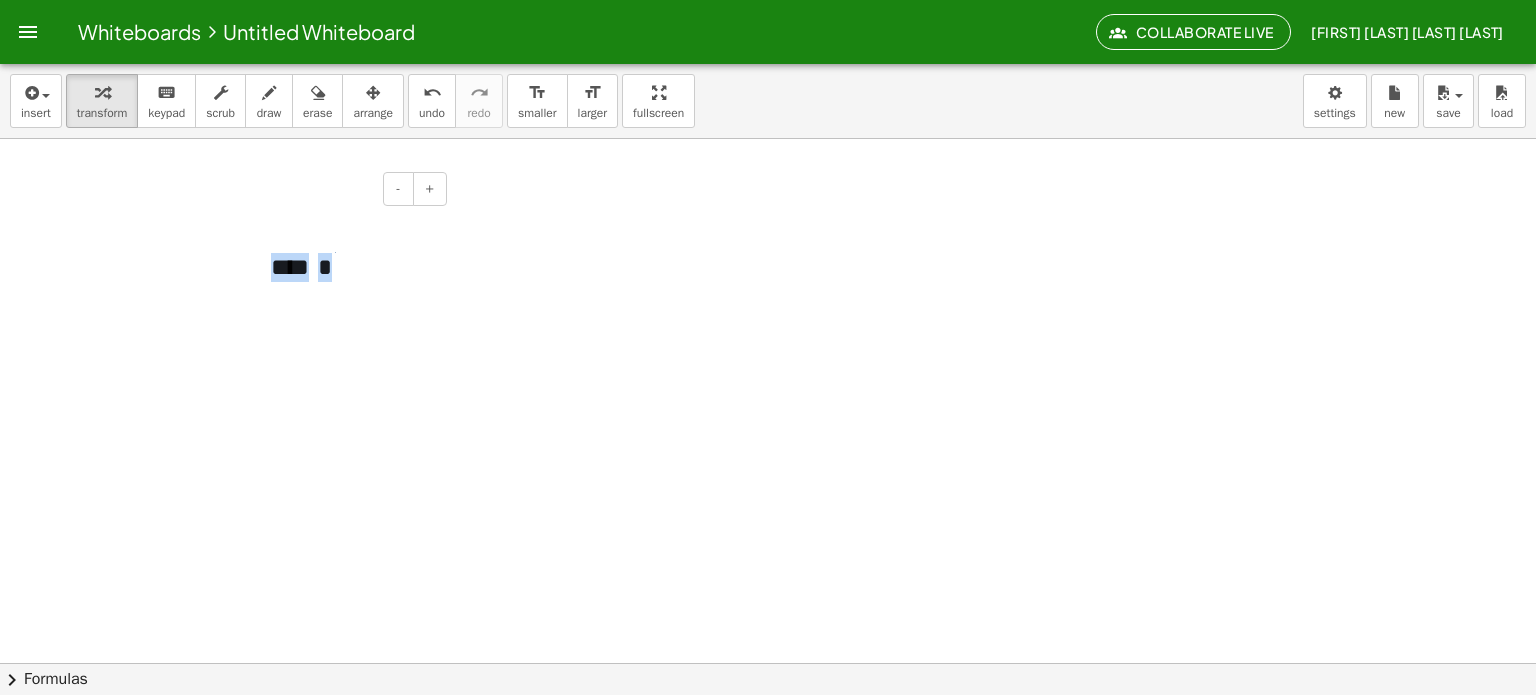 drag, startPoint x: 362, startPoint y: 274, endPoint x: 72, endPoint y: 276, distance: 290.0069 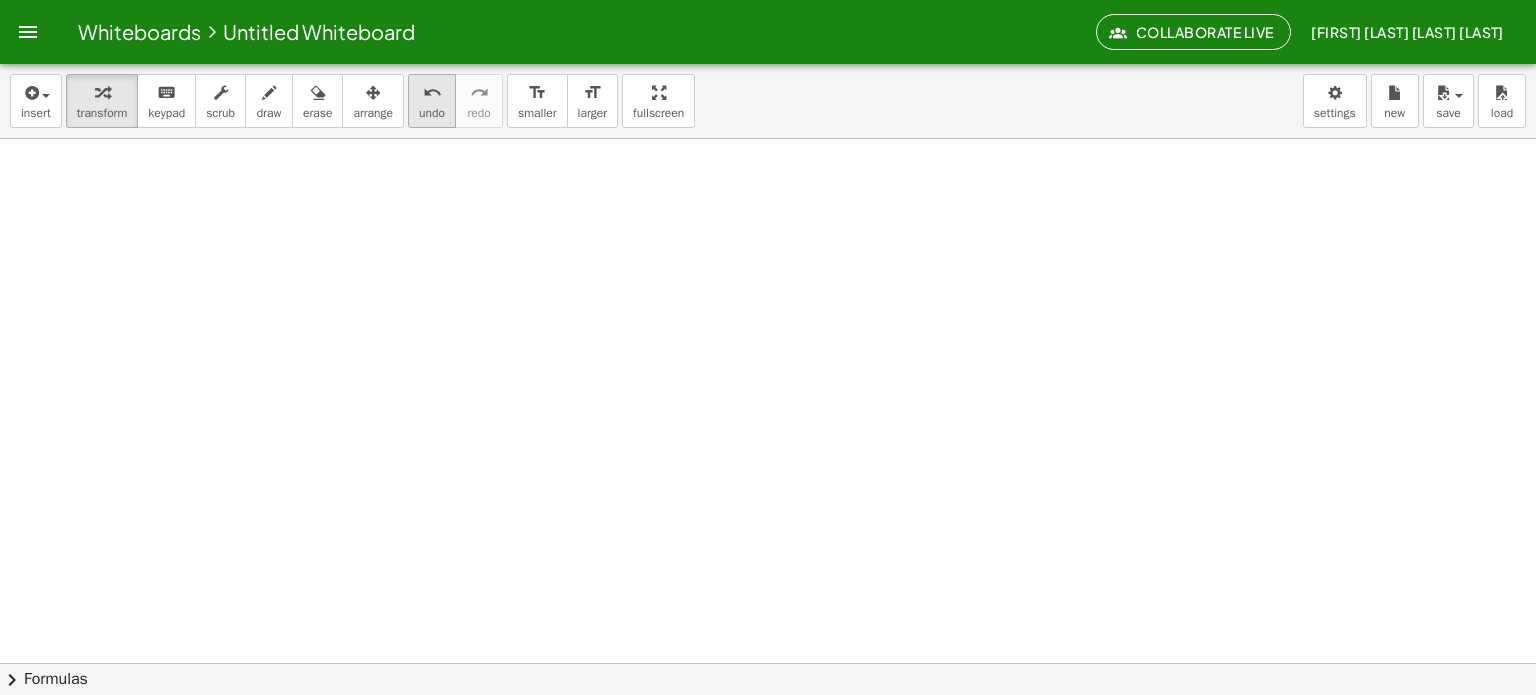 click on "undo" at bounding box center [432, 93] 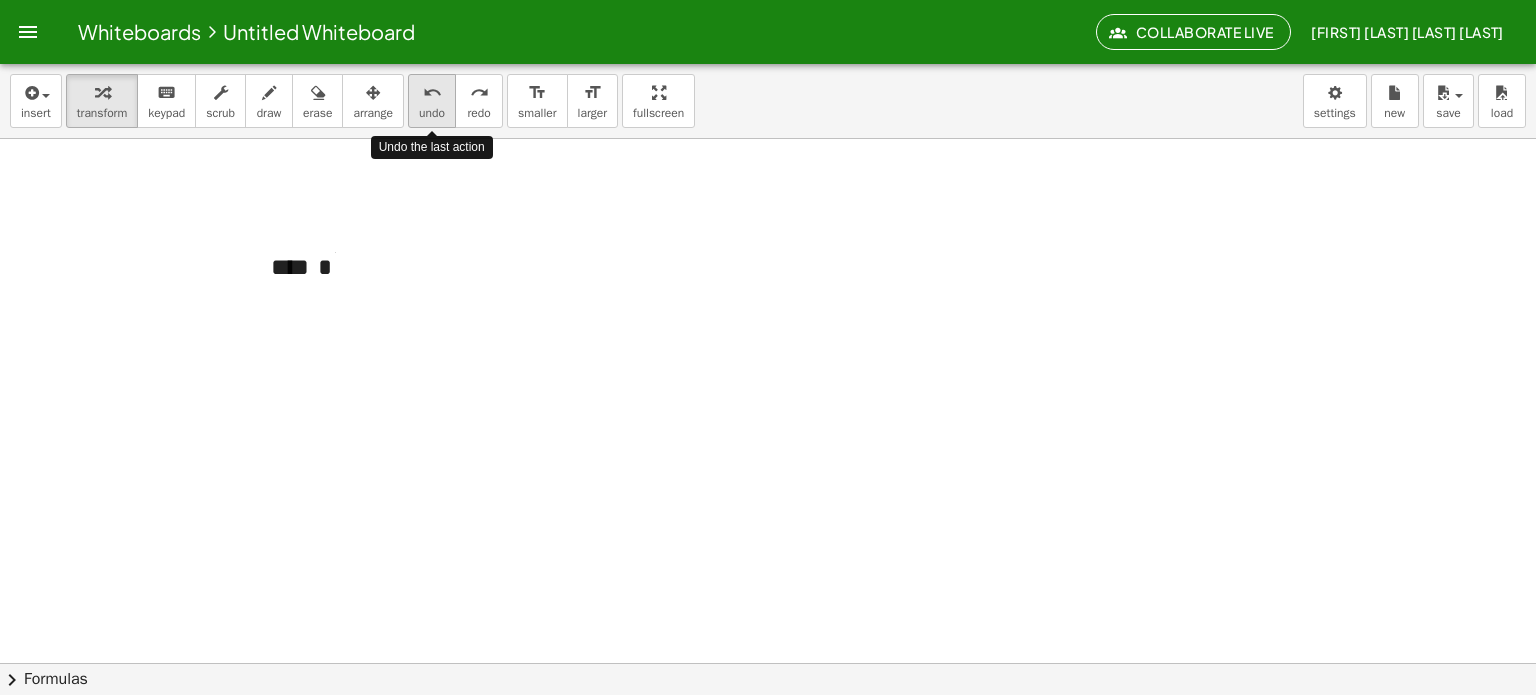click on "undo" at bounding box center [432, 93] 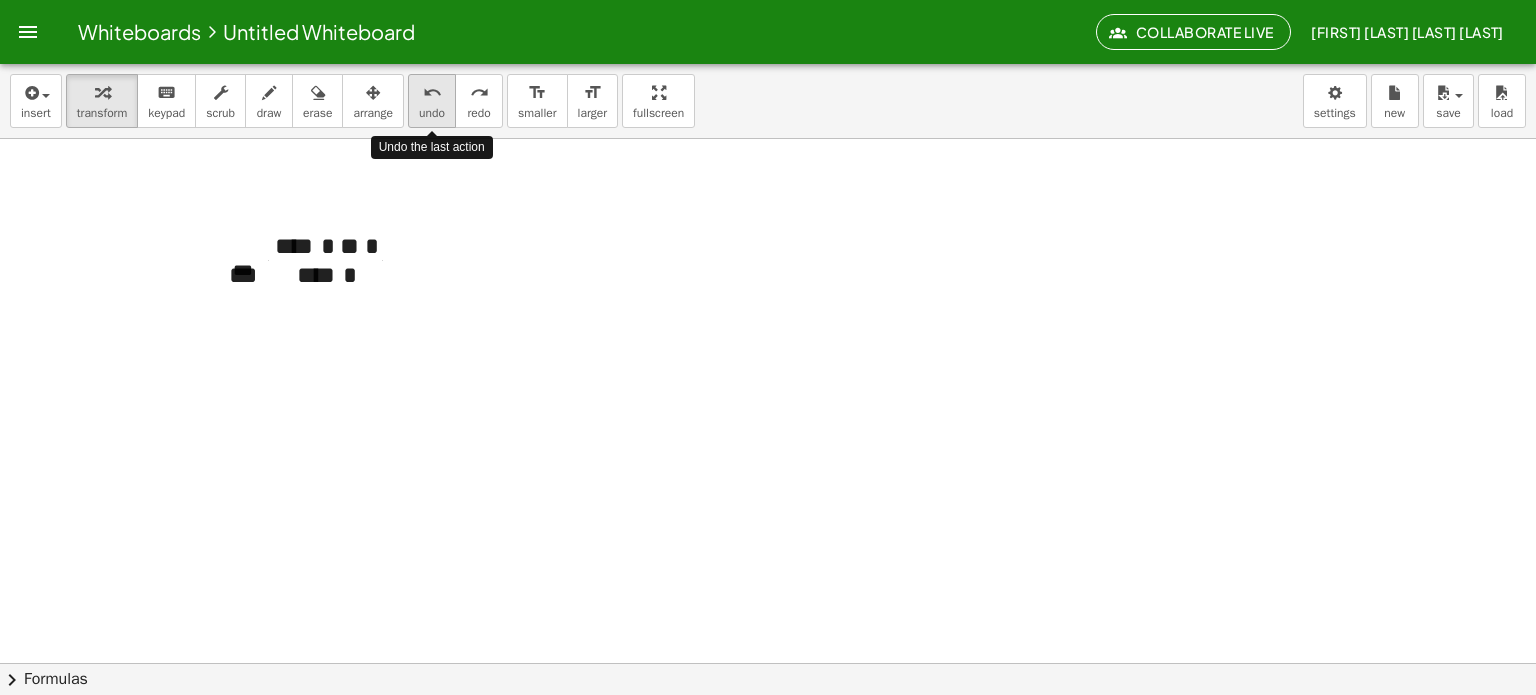 click on "undo" at bounding box center [432, 93] 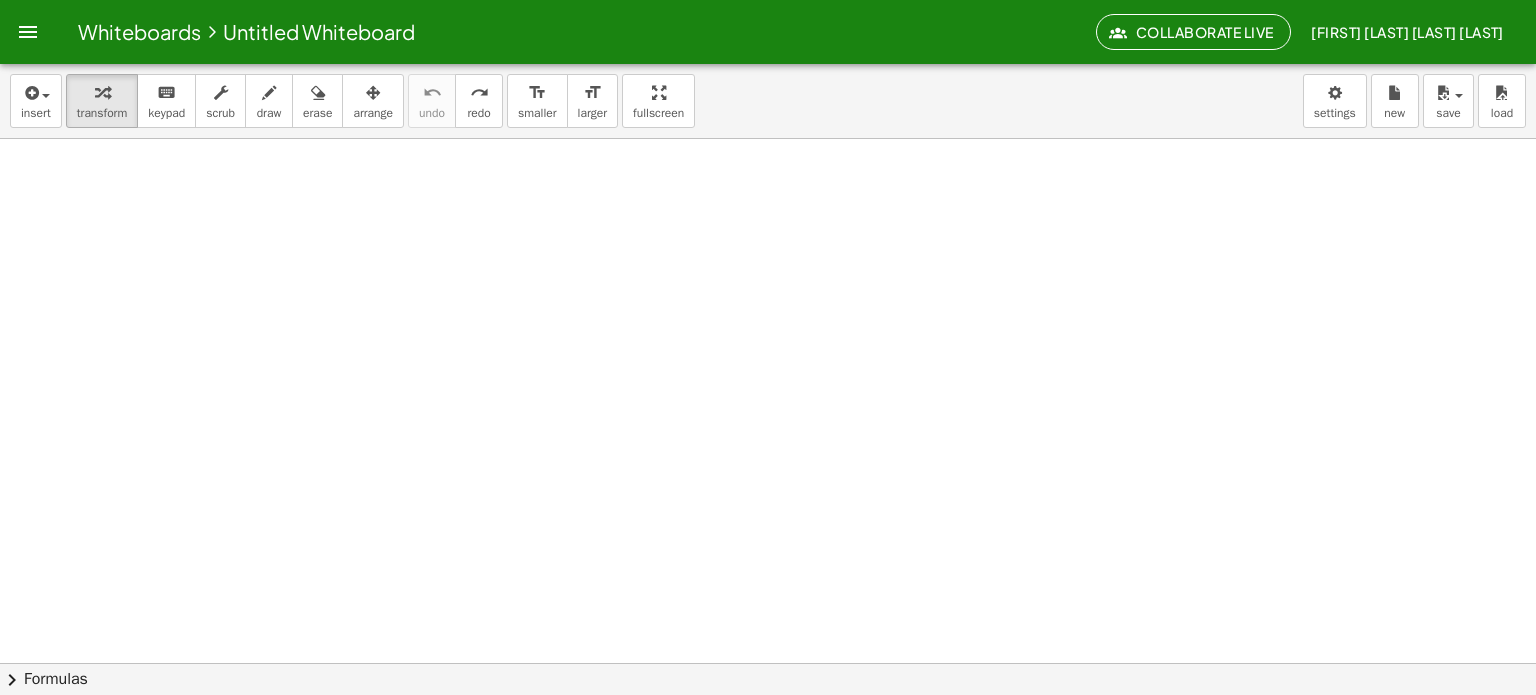 click at bounding box center [768, 728] 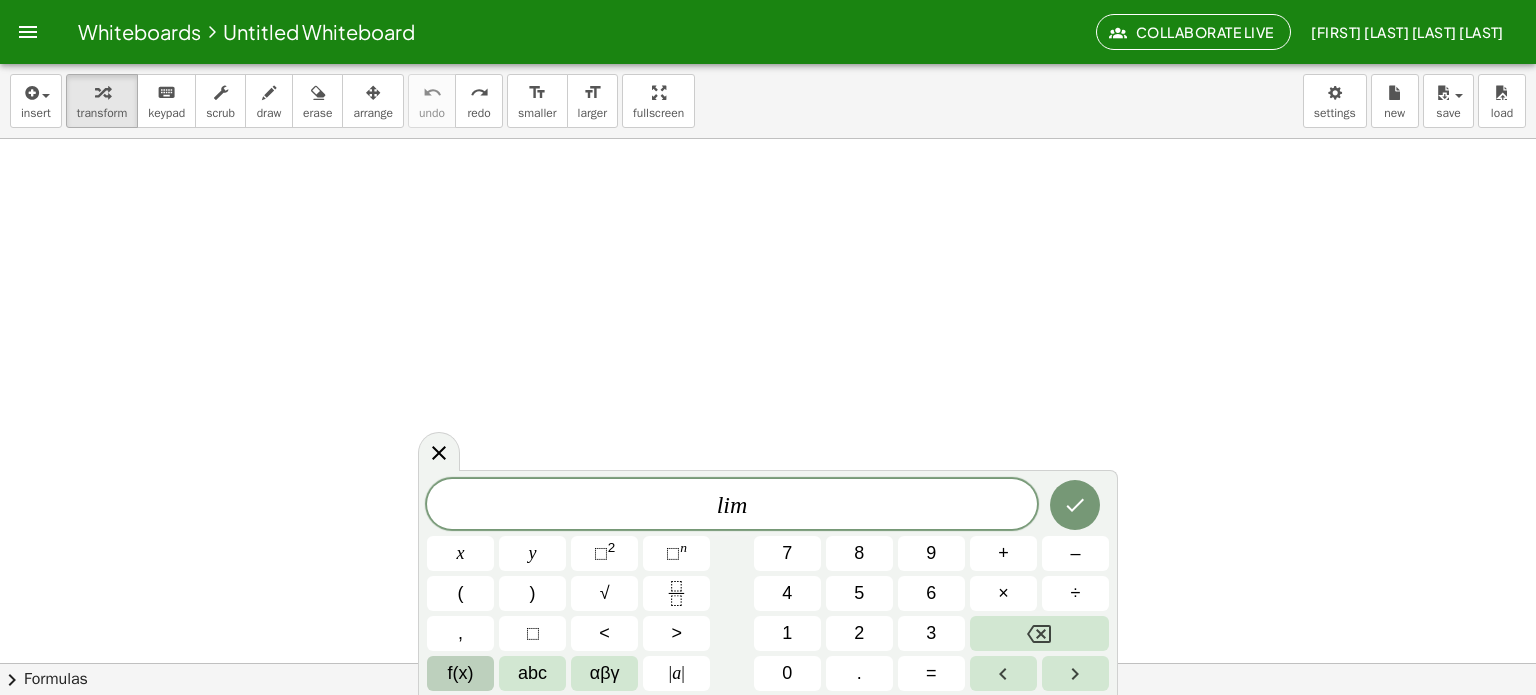 click on "f(x)" at bounding box center (460, 673) 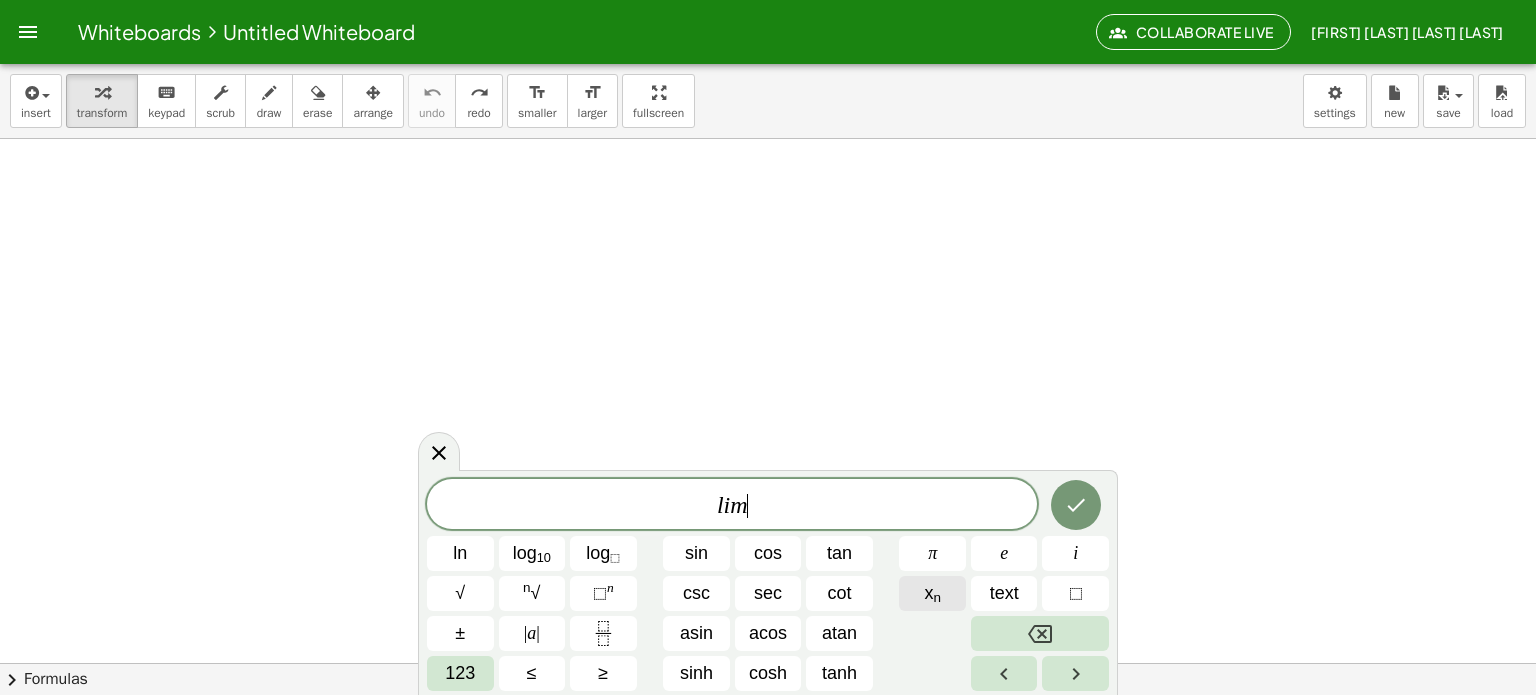 click on "x n" 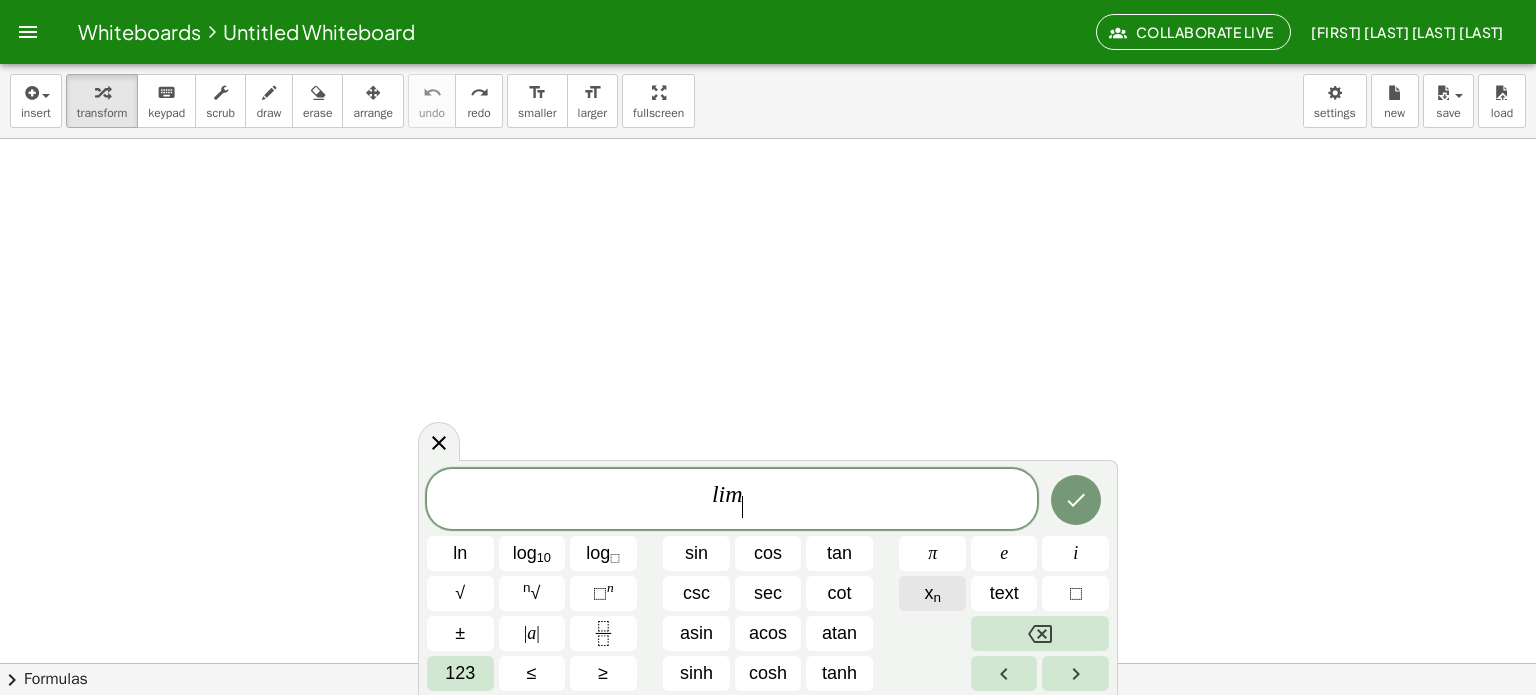 click on "x n" 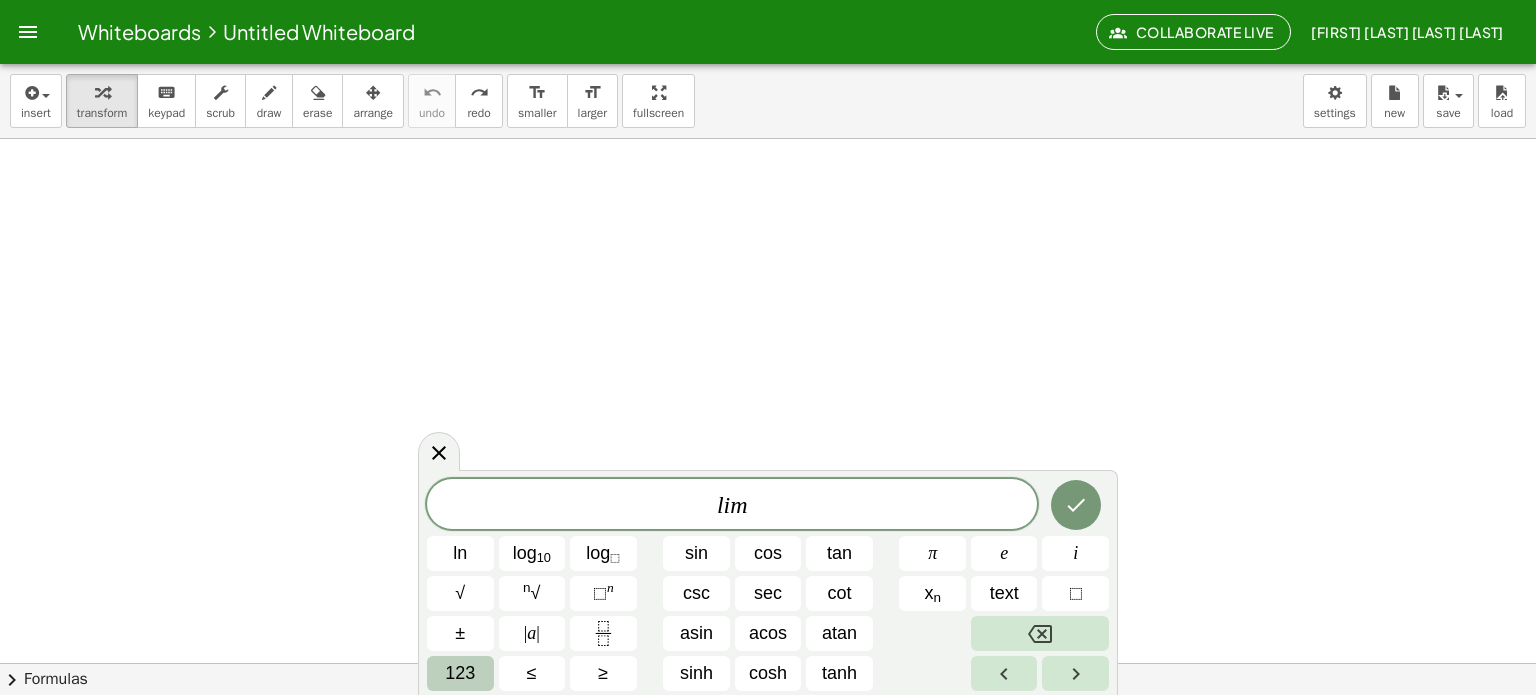 click on "123" at bounding box center (460, 673) 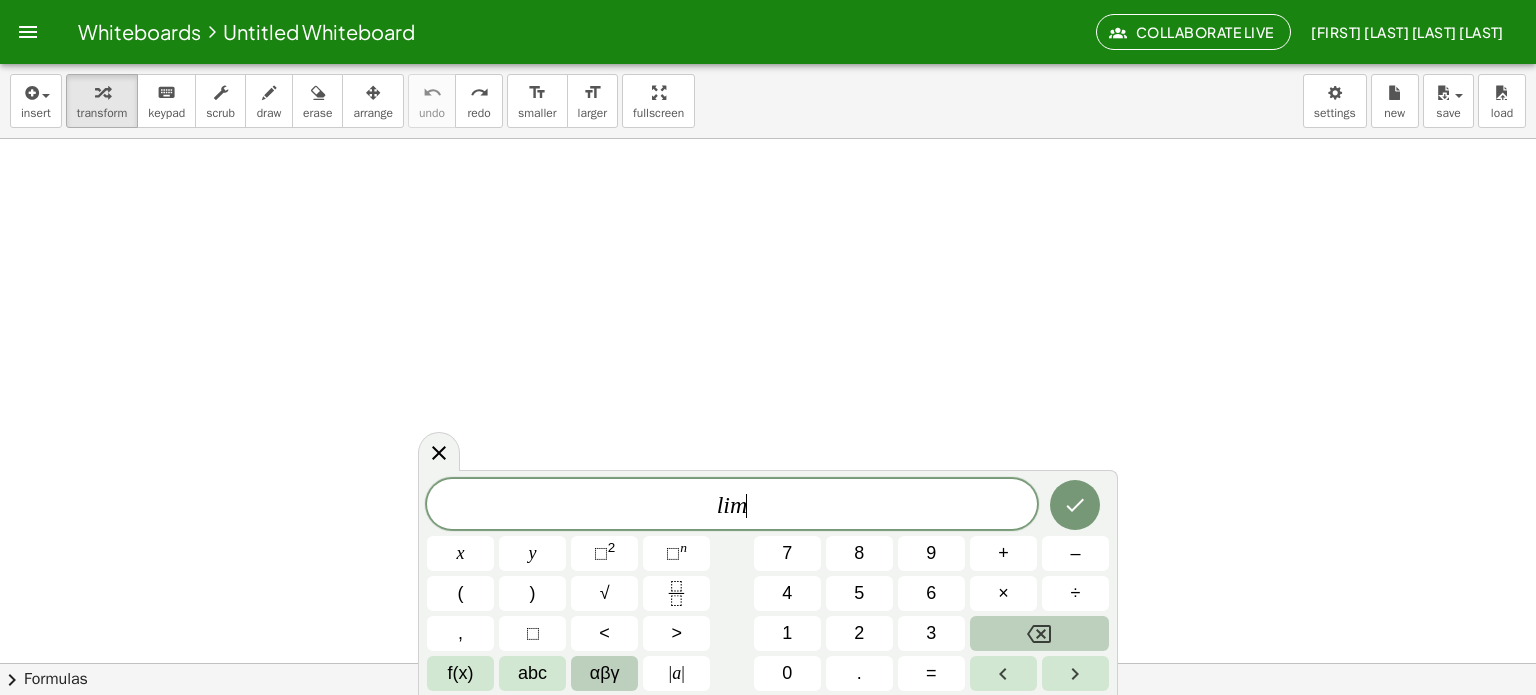 click on "αβγ" at bounding box center [604, 673] 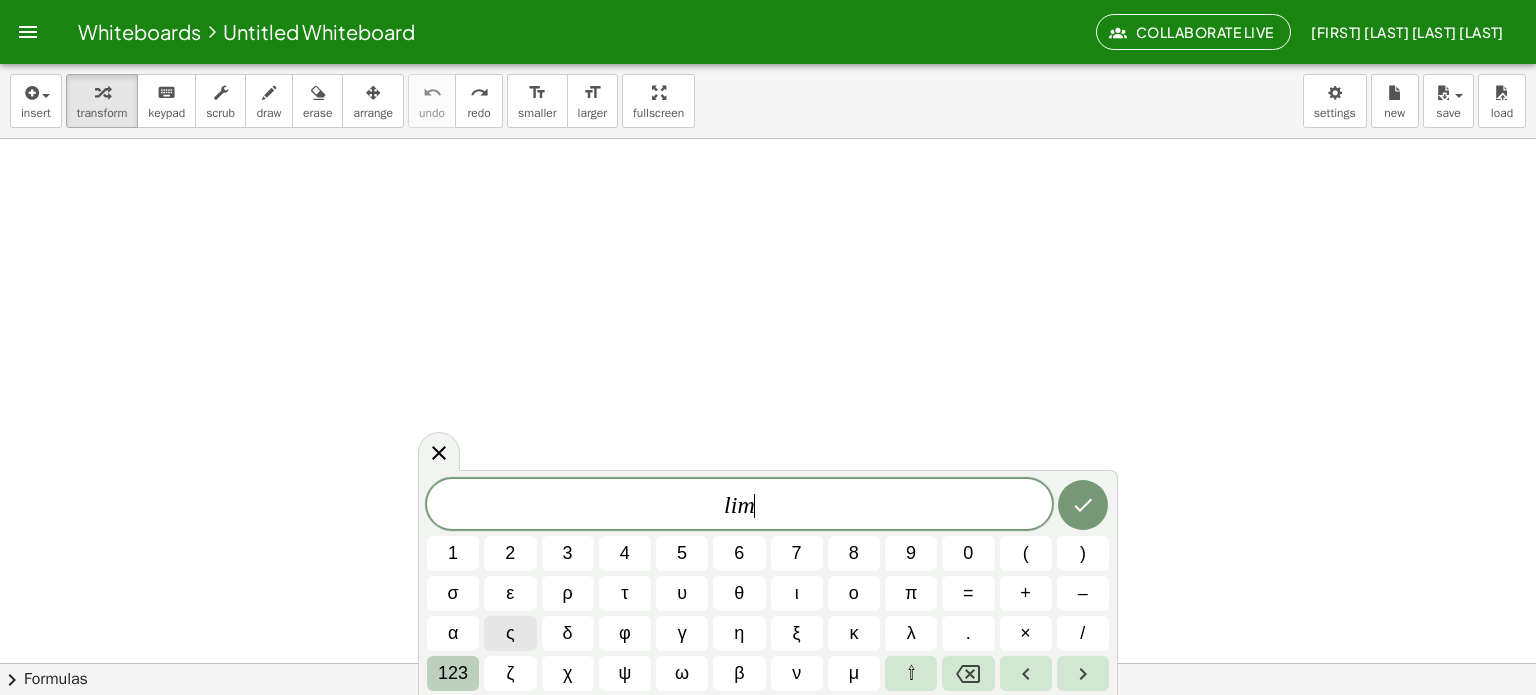 click on "123" at bounding box center [453, 673] 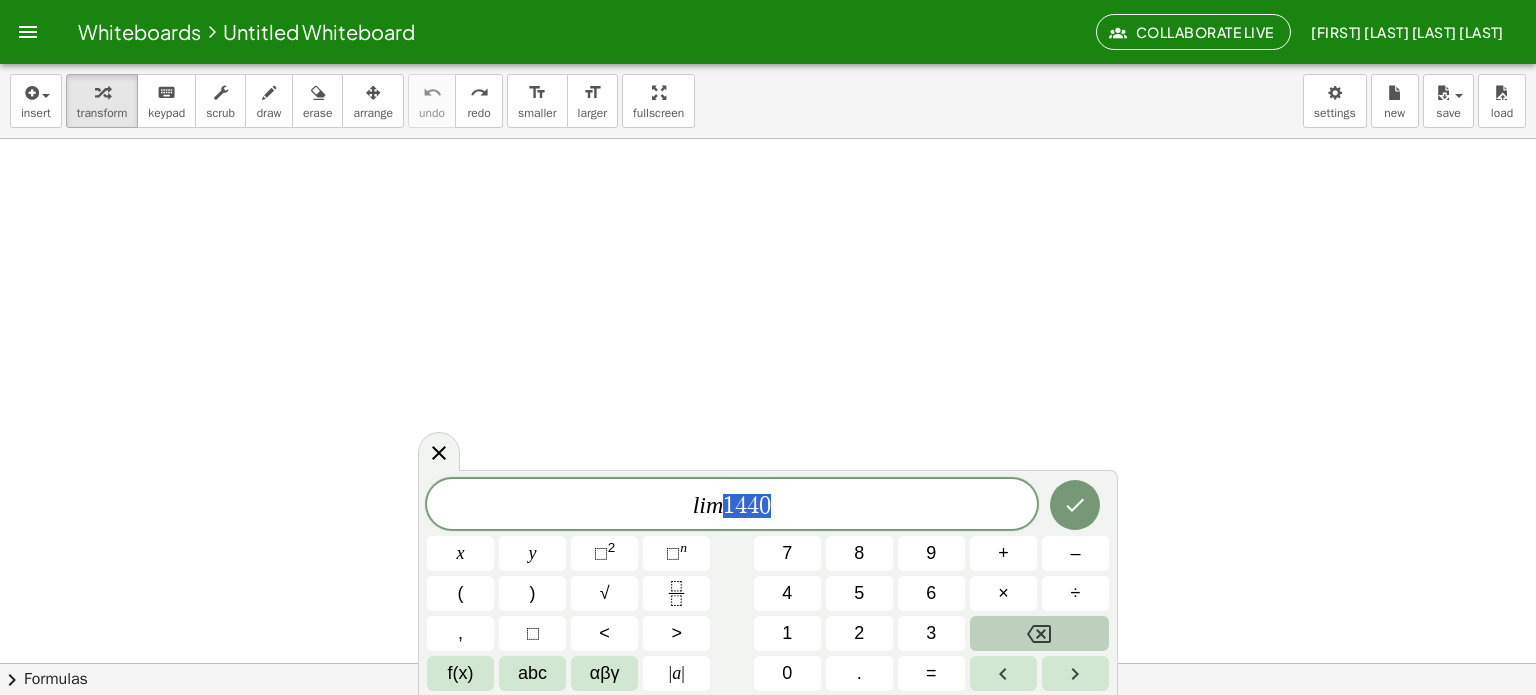 drag, startPoint x: 781, startPoint y: 505, endPoint x: 725, endPoint y: 511, distance: 56.32051 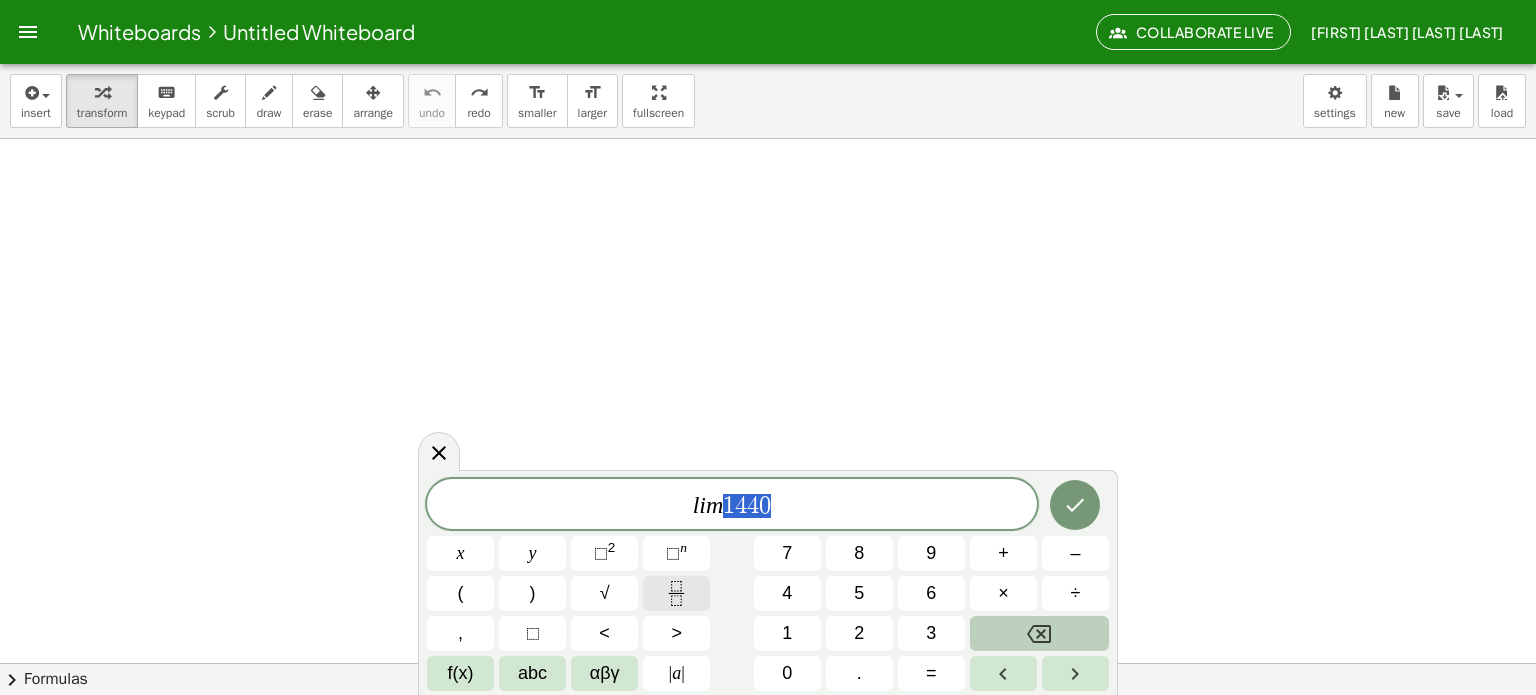 click at bounding box center (676, 593) 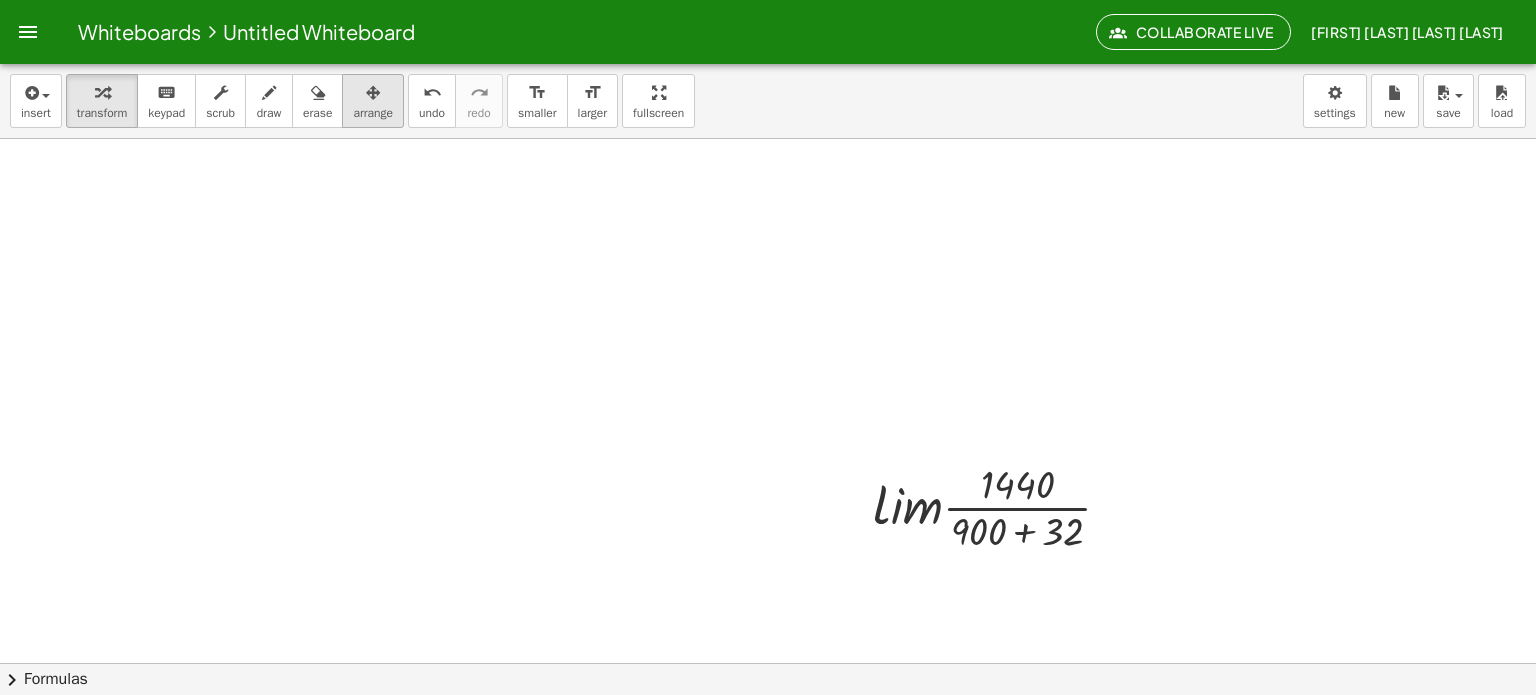 click at bounding box center [373, 93] 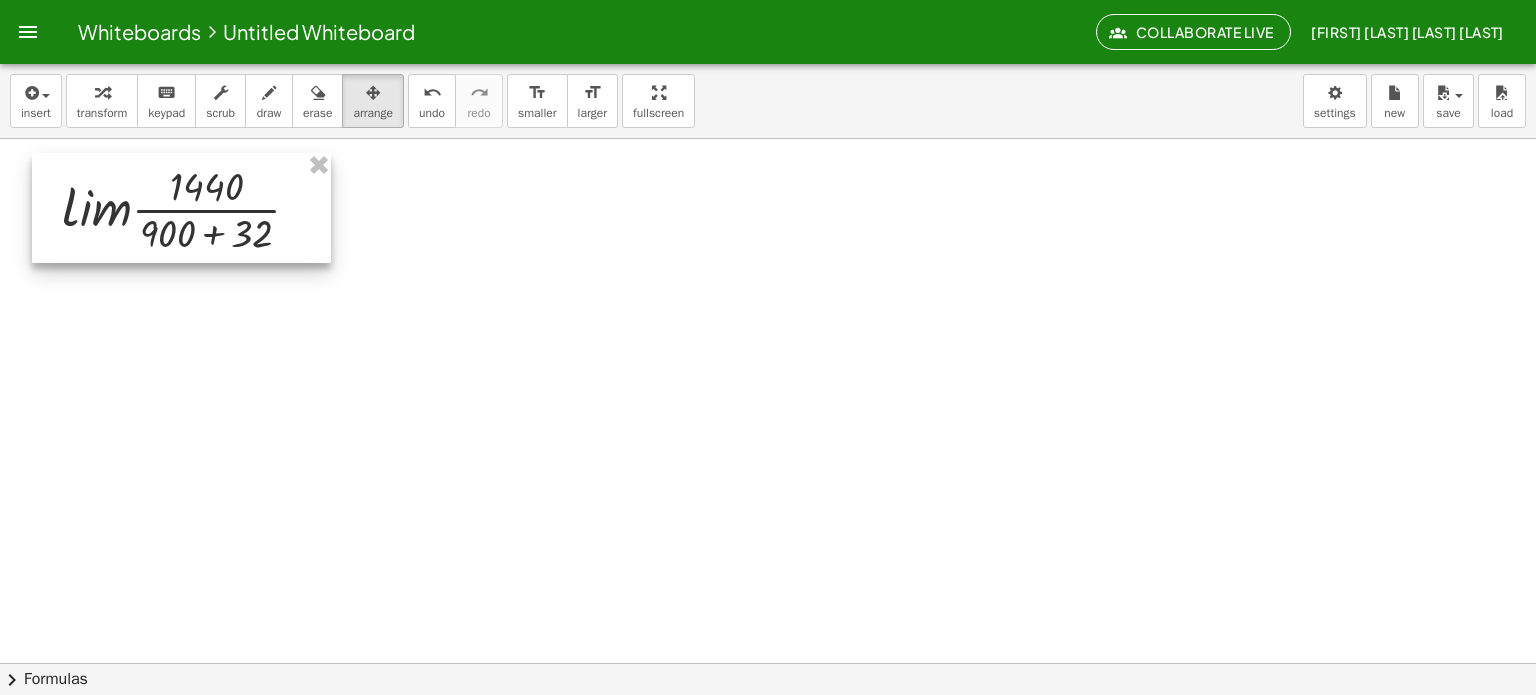 drag, startPoint x: 957, startPoint y: 500, endPoint x: 146, endPoint y: 202, distance: 864.0168 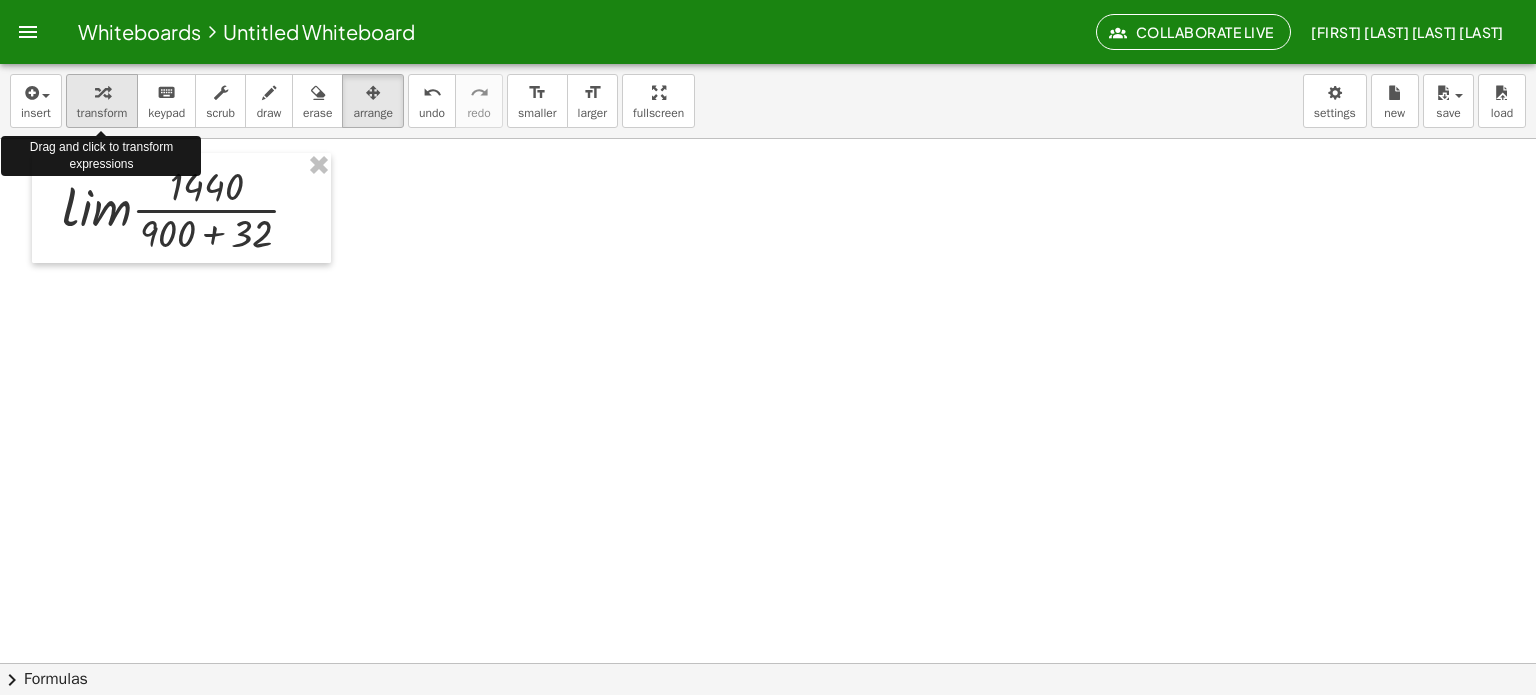 click on "transform" at bounding box center (102, 113) 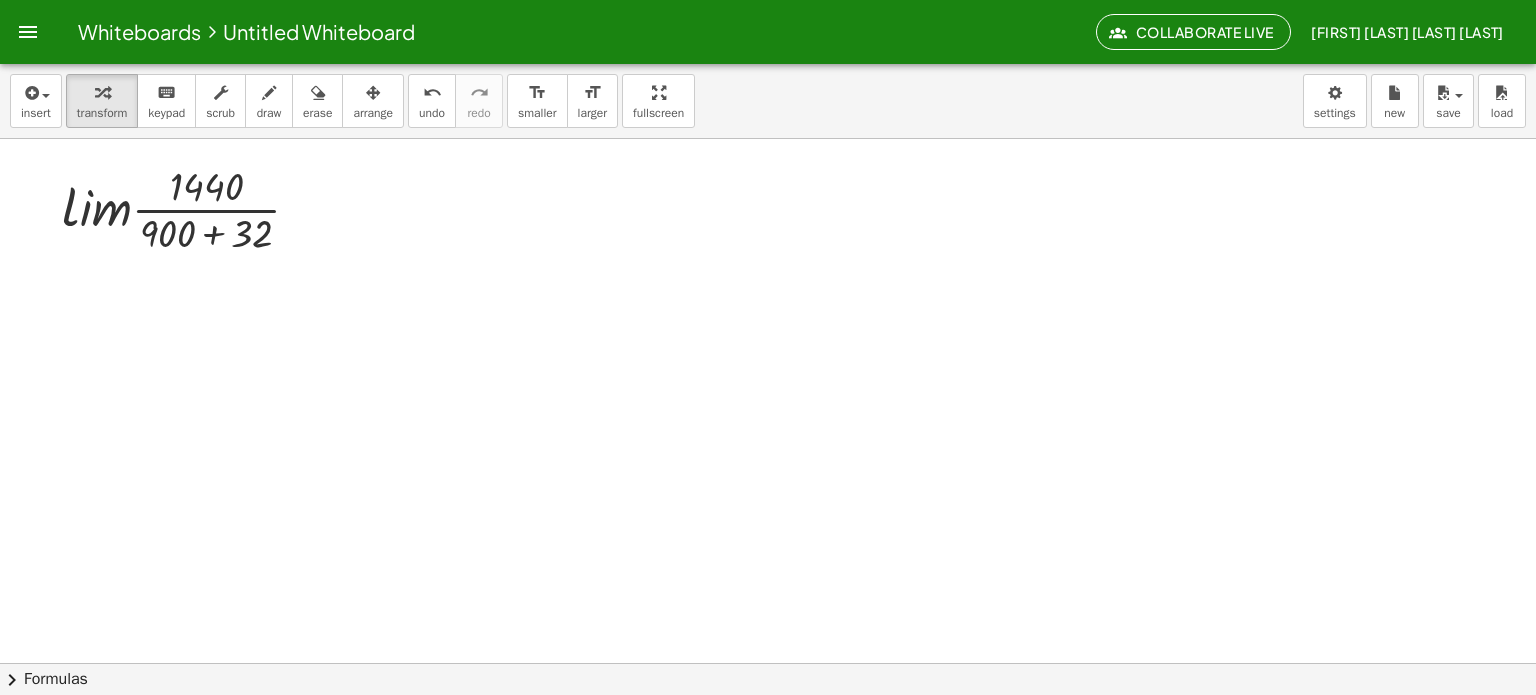 click at bounding box center [768, 728] 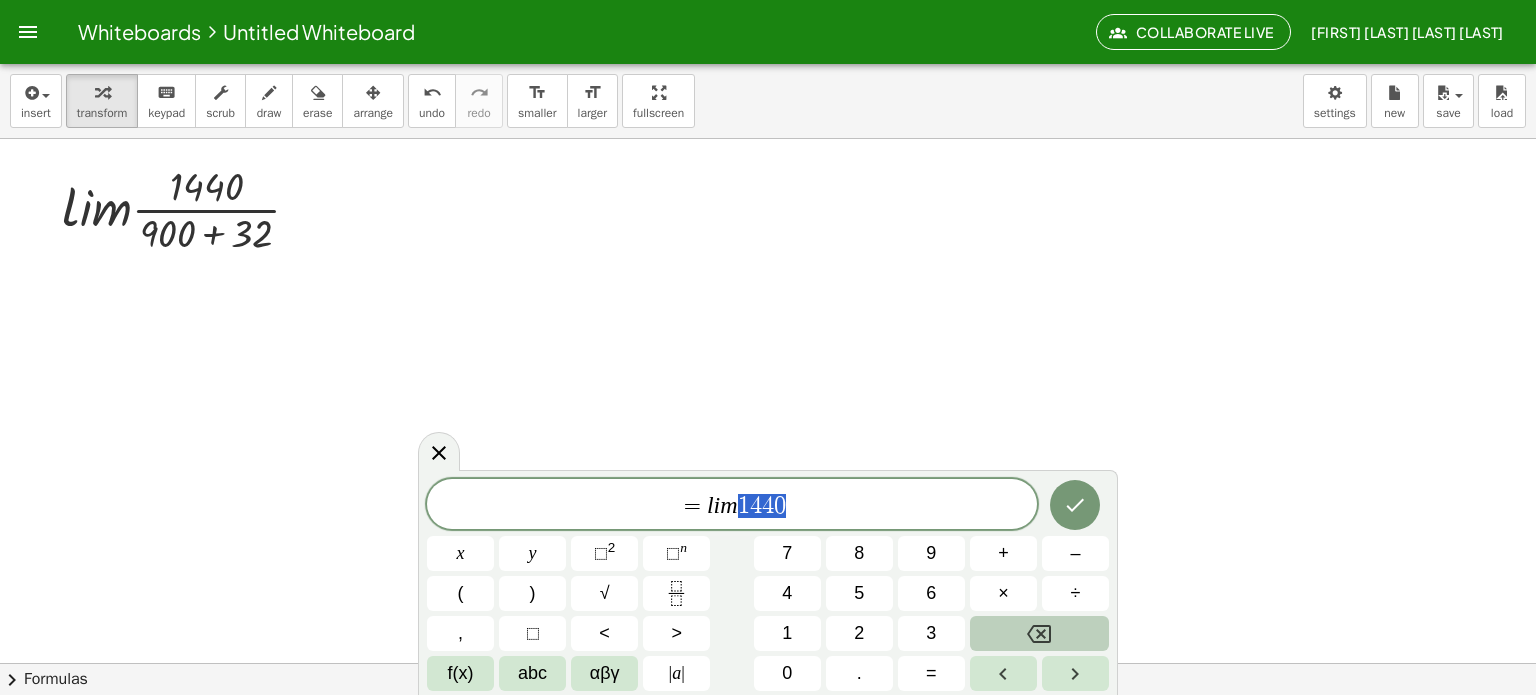 drag, startPoint x: 791, startPoint y: 498, endPoint x: 736, endPoint y: 499, distance: 55.00909 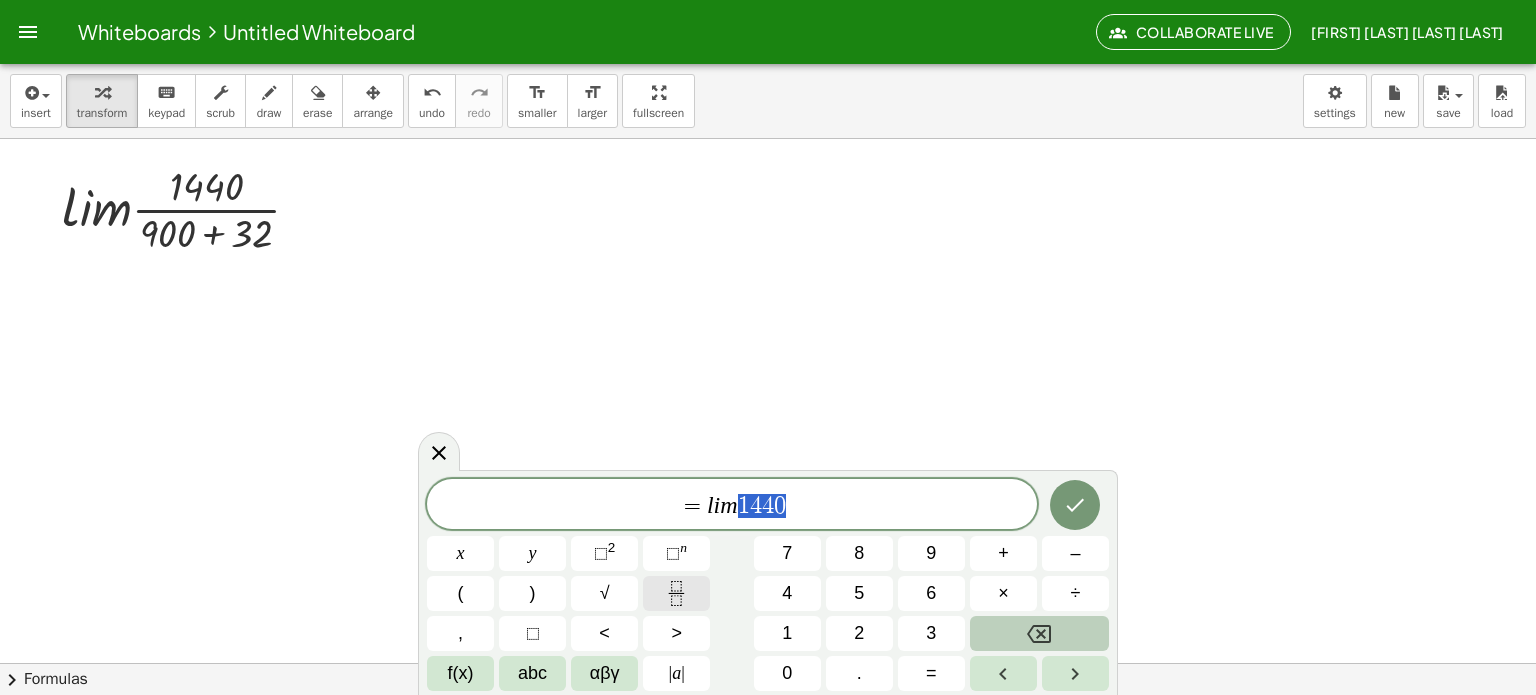 click 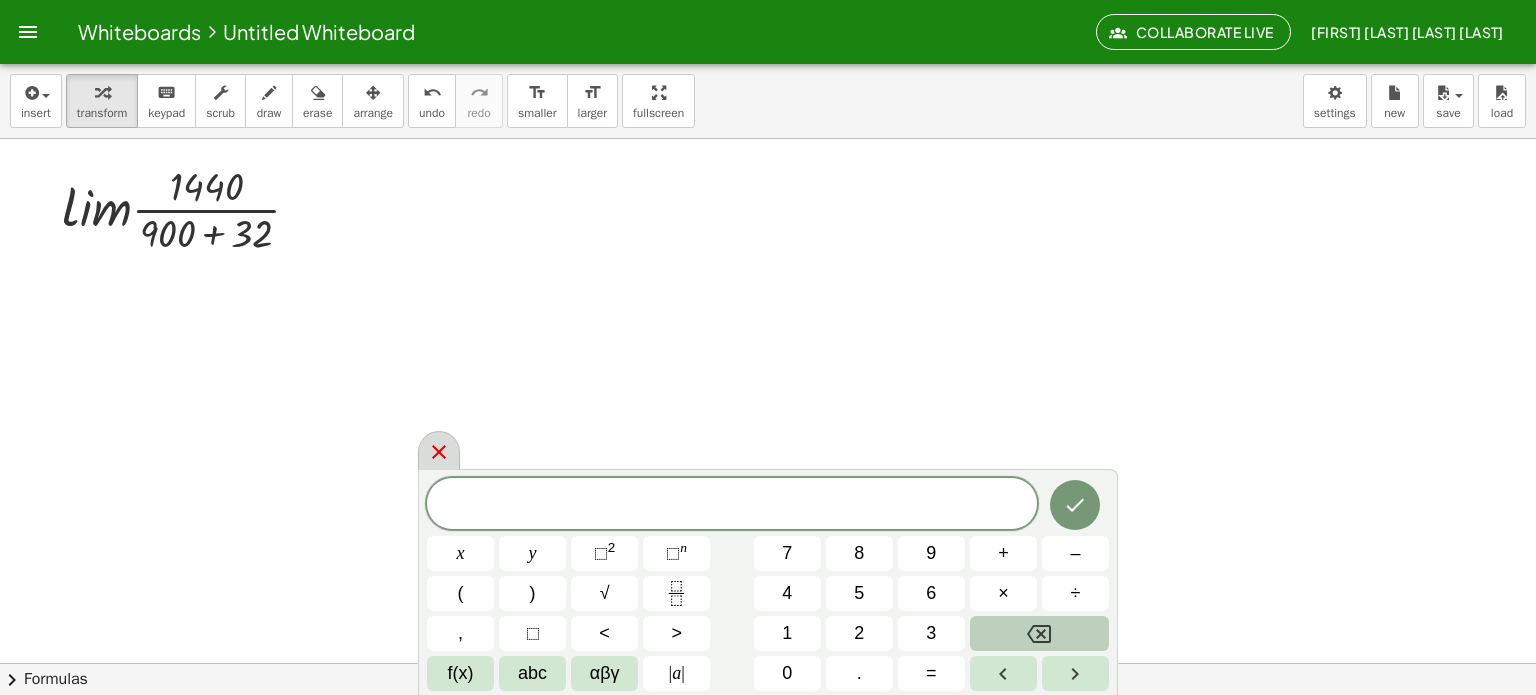 click at bounding box center (439, 450) 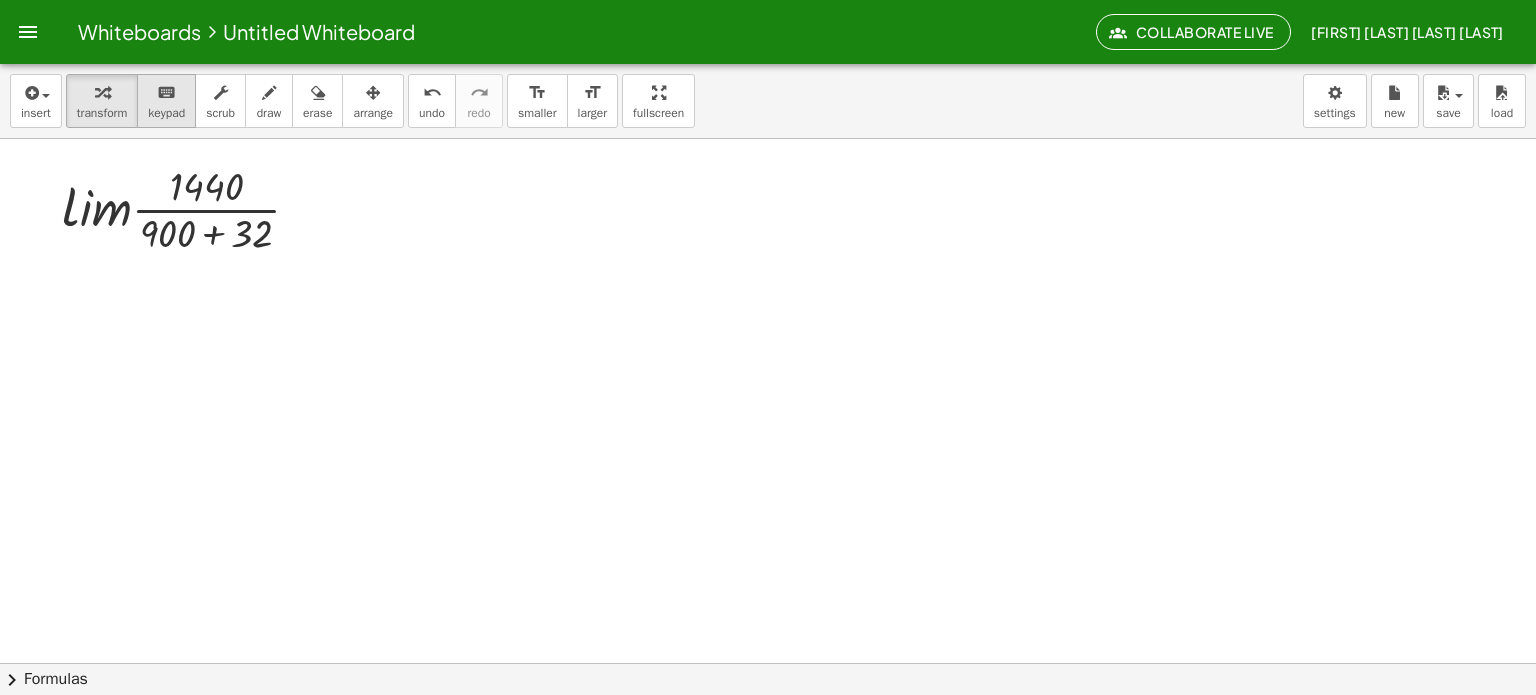 click on "keyboard keypad" at bounding box center (166, 101) 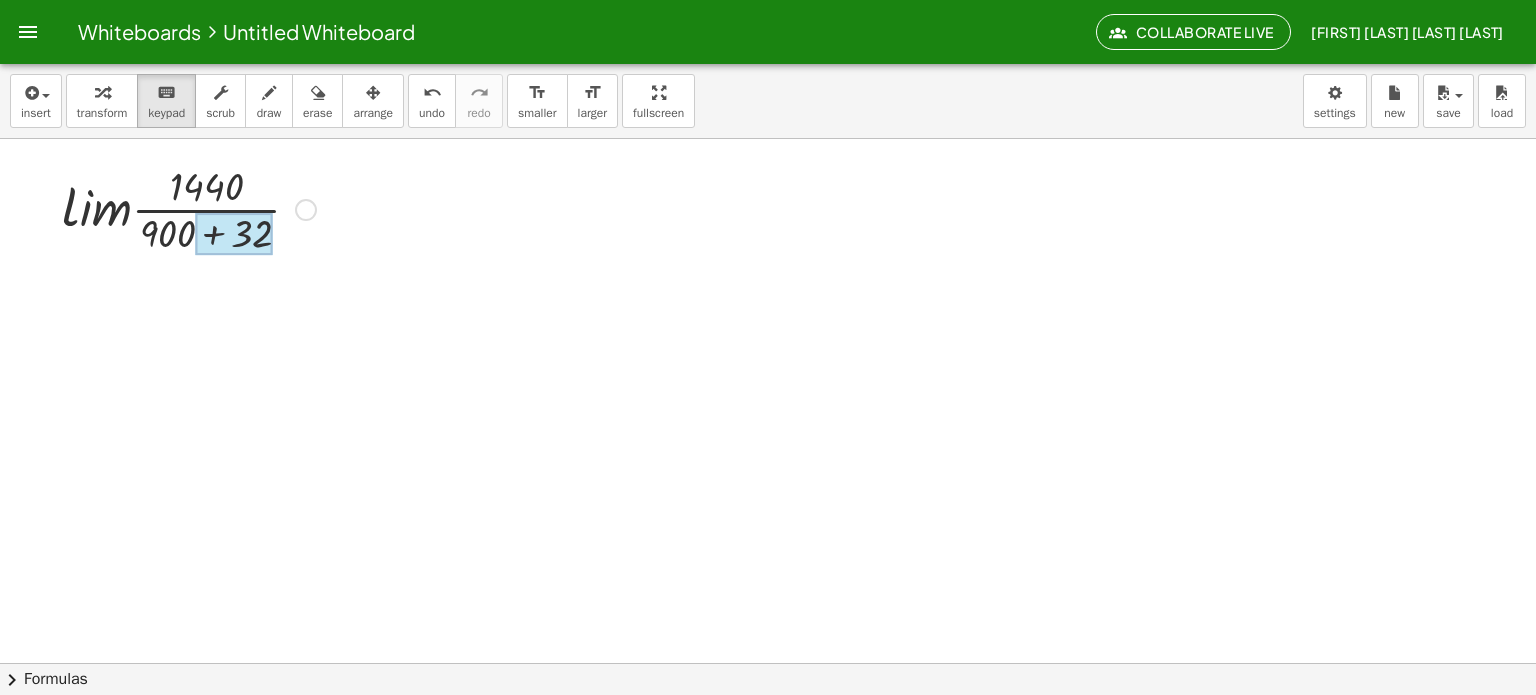 click at bounding box center (234, 235) 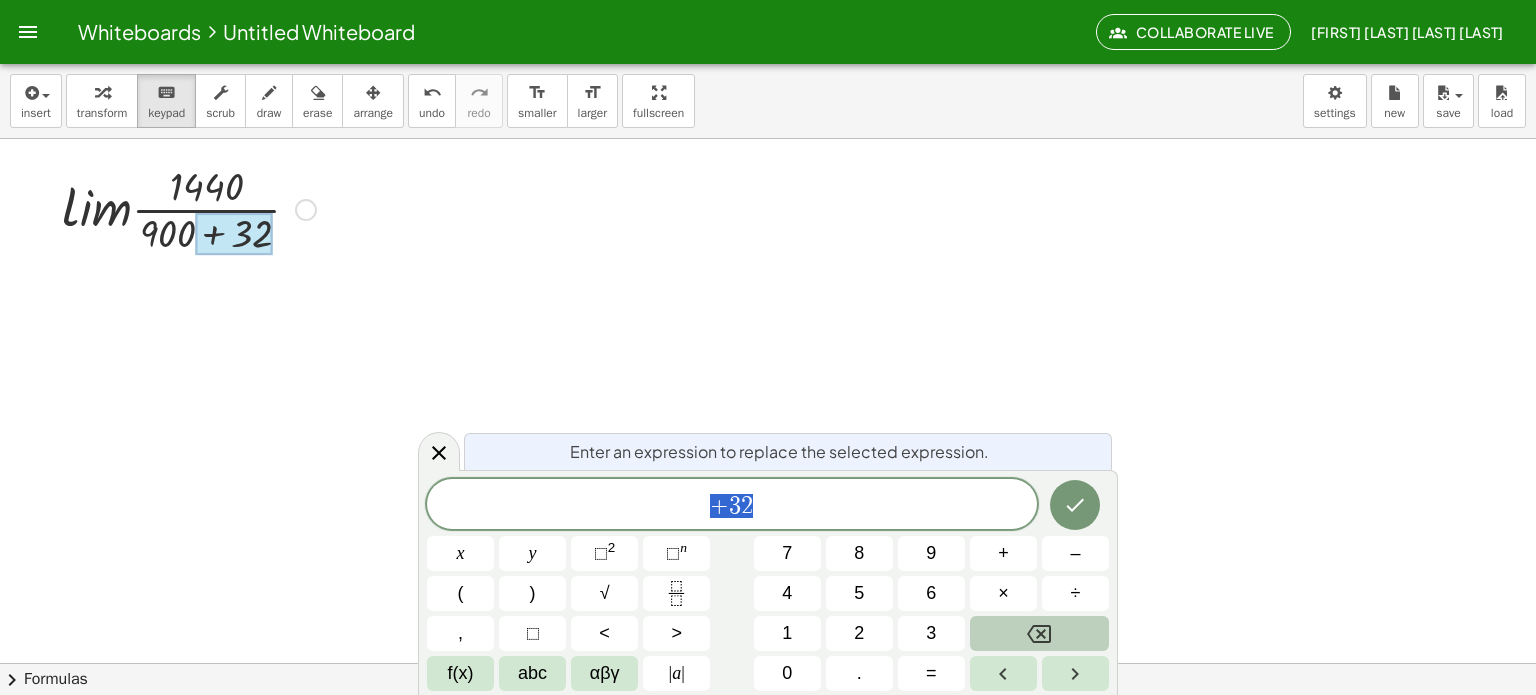 click at bounding box center [189, 208] 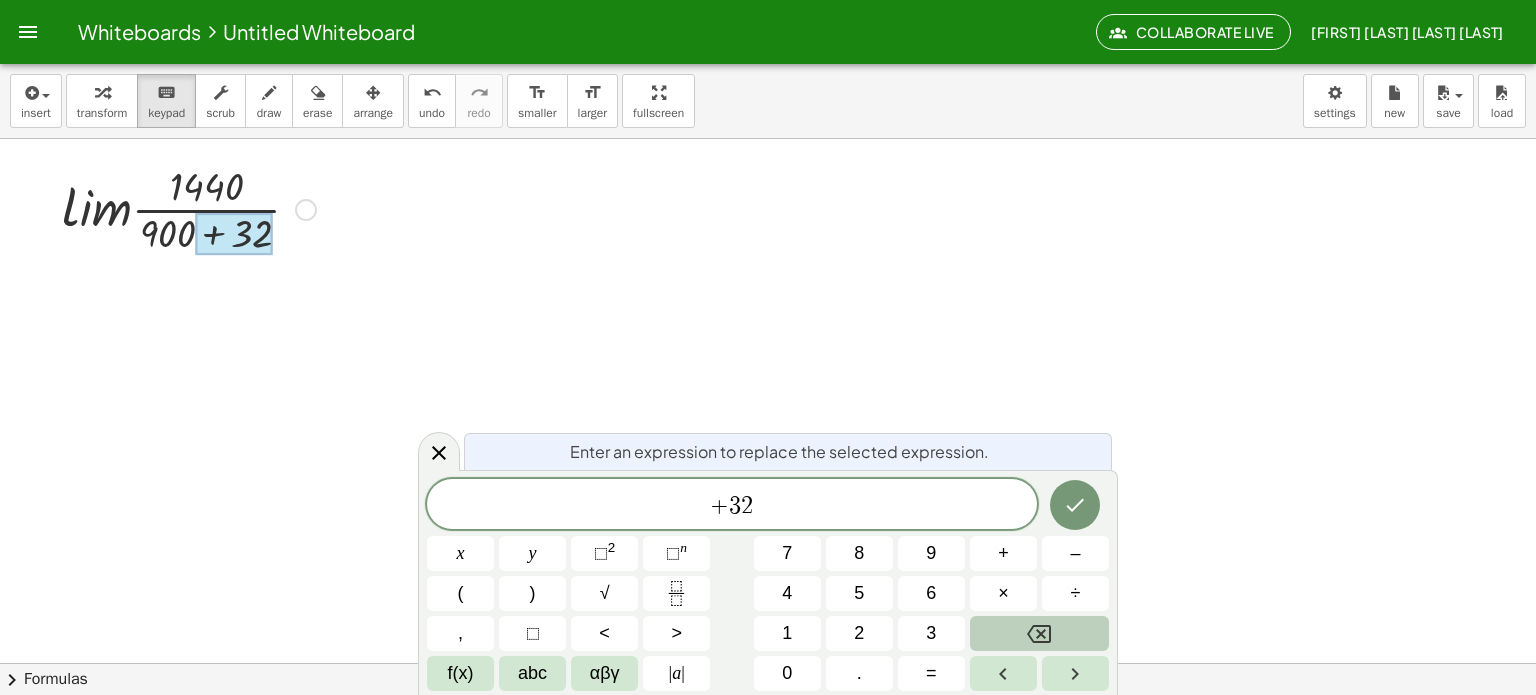 click at bounding box center [189, 208] 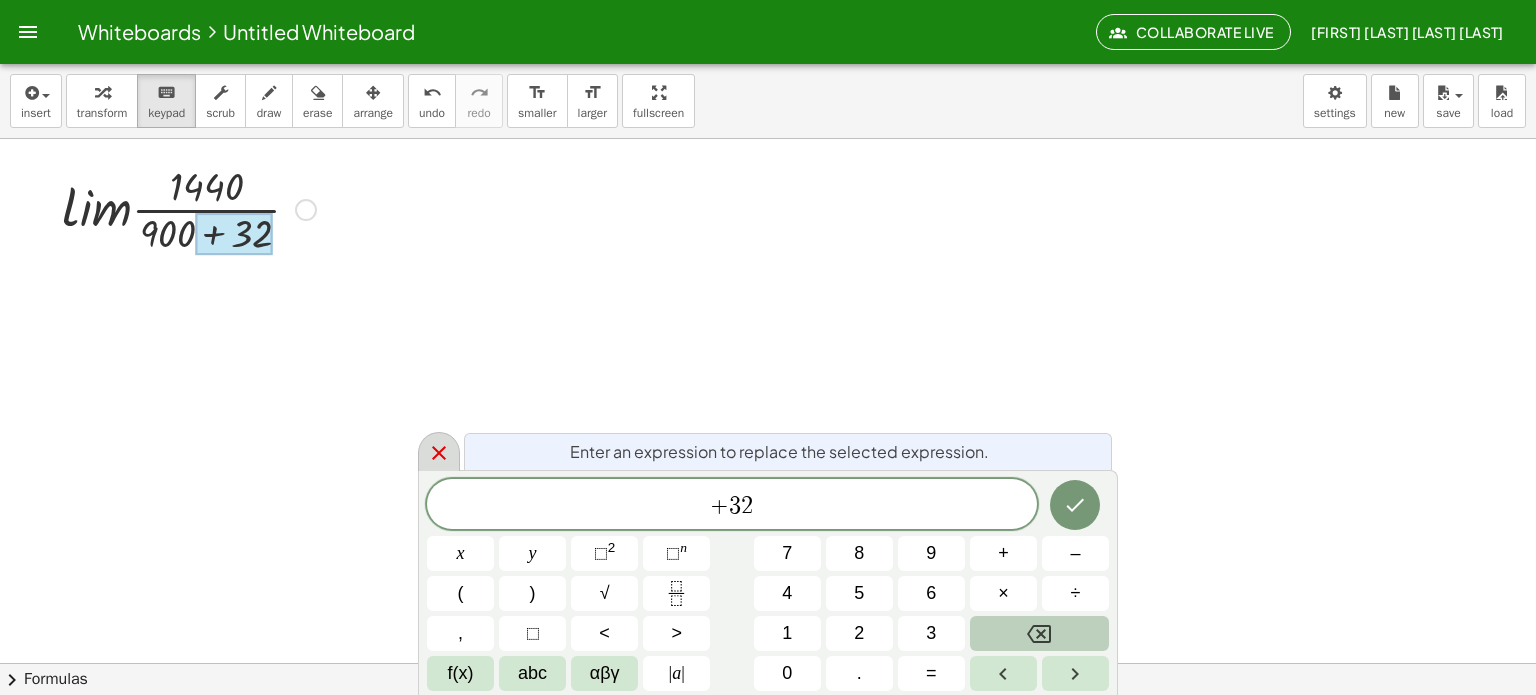 click at bounding box center (439, 451) 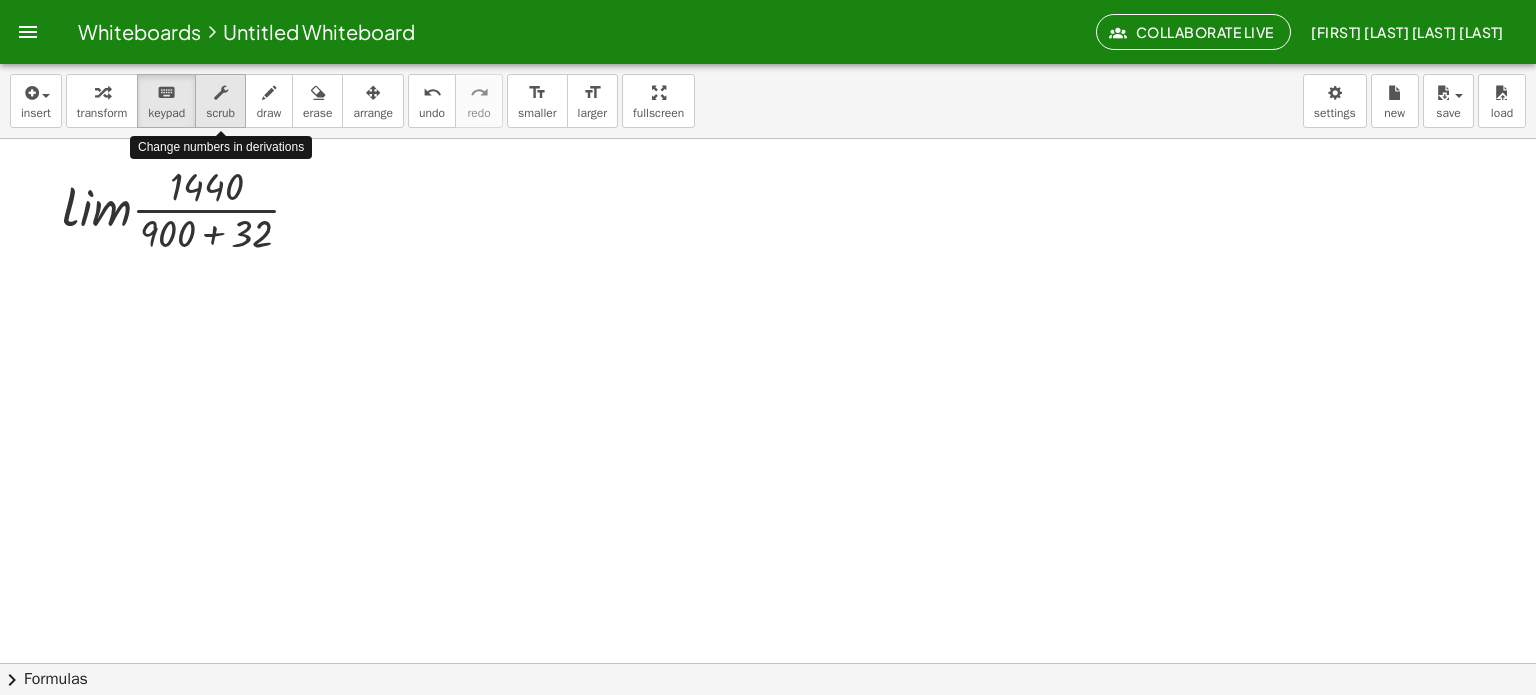 click on "scrub" at bounding box center (220, 113) 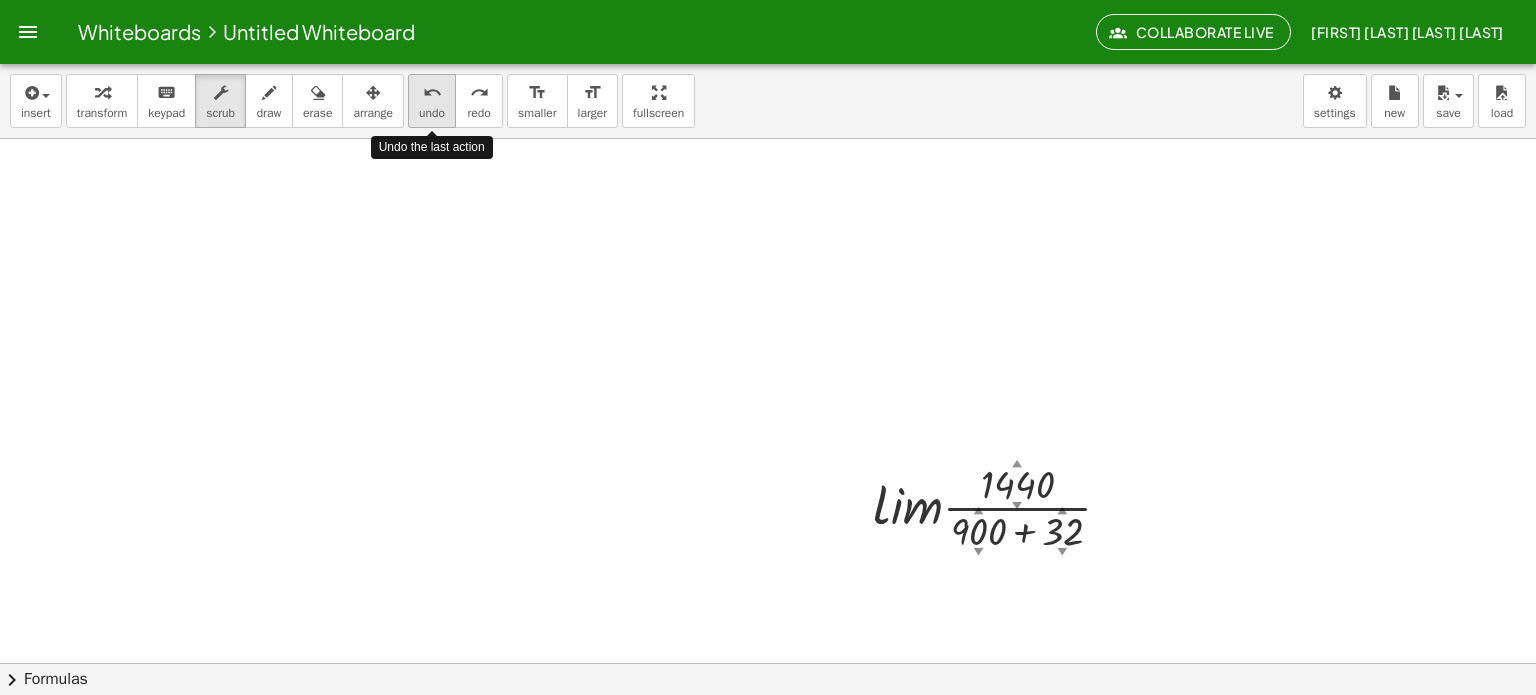 click on "undo undo" at bounding box center (432, 101) 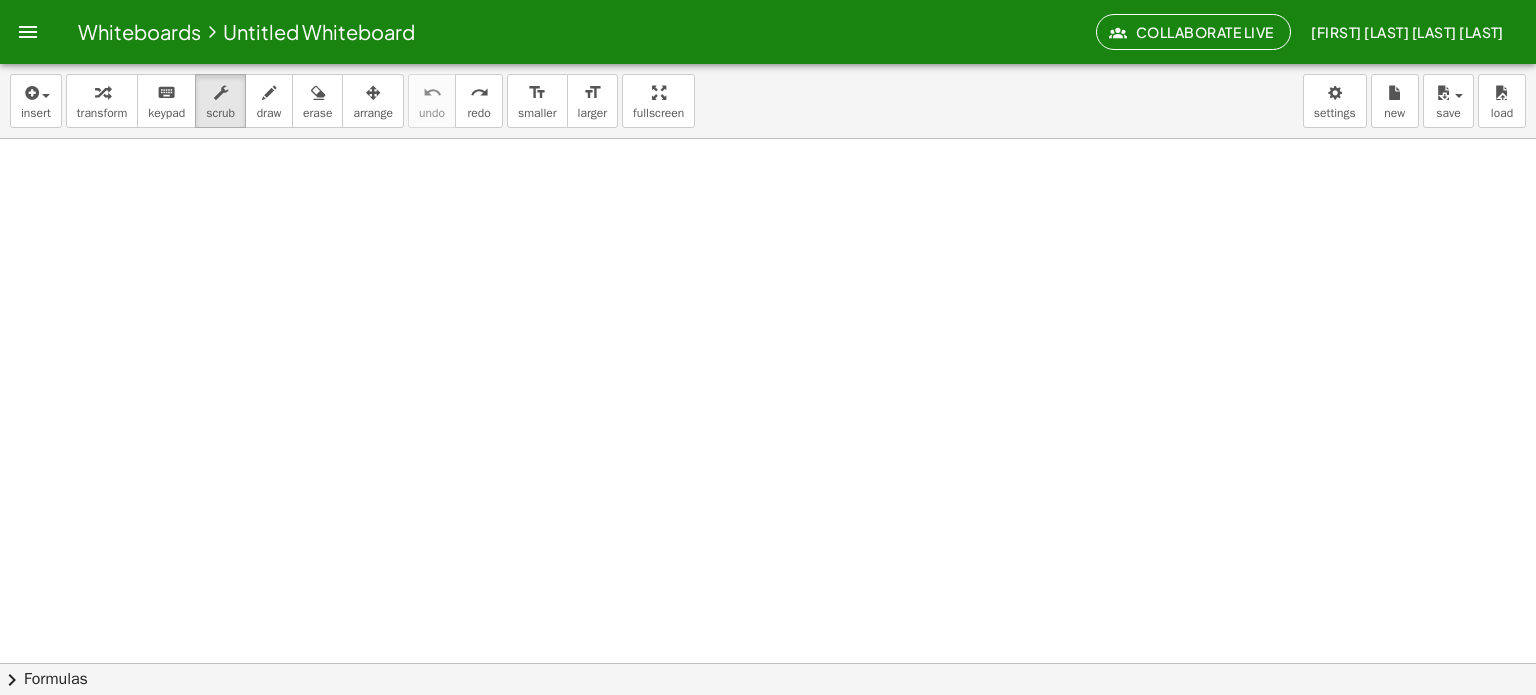 click at bounding box center [768, 728] 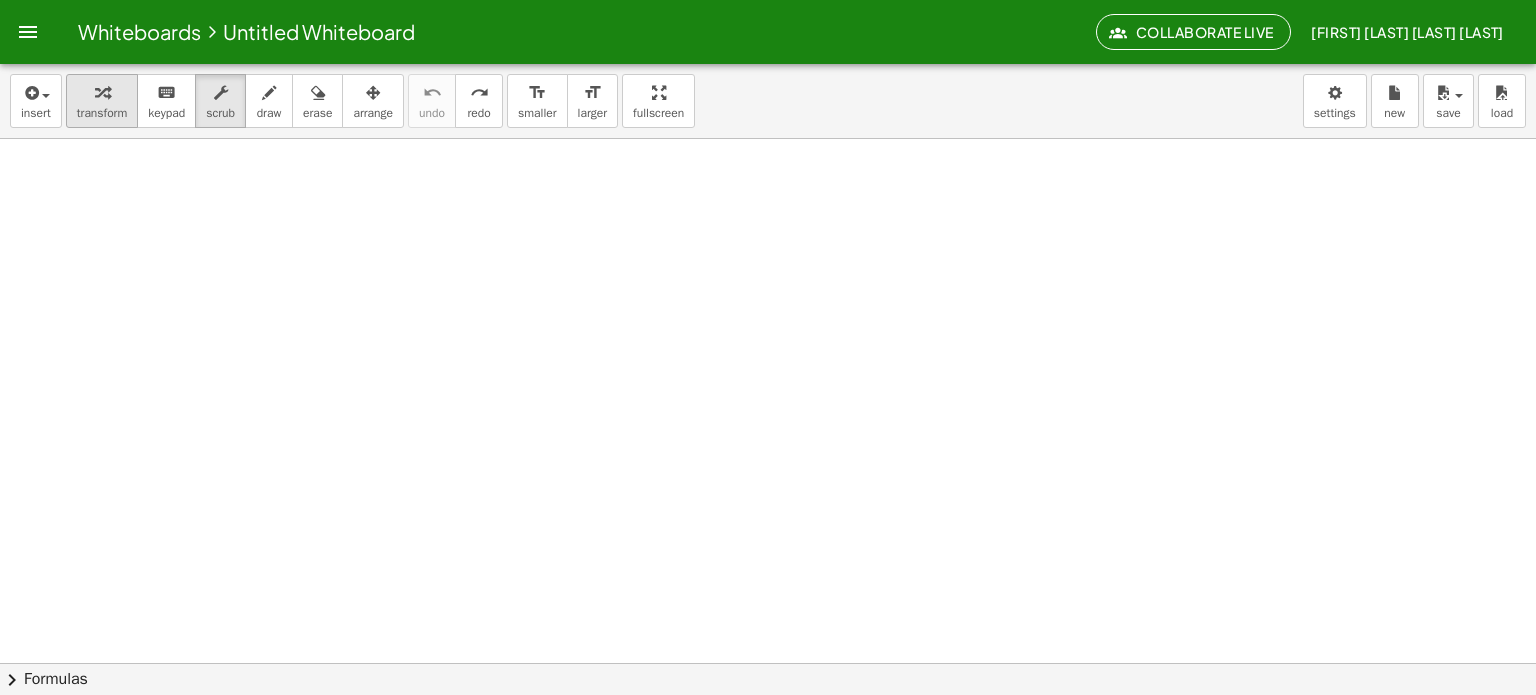 click at bounding box center [102, 92] 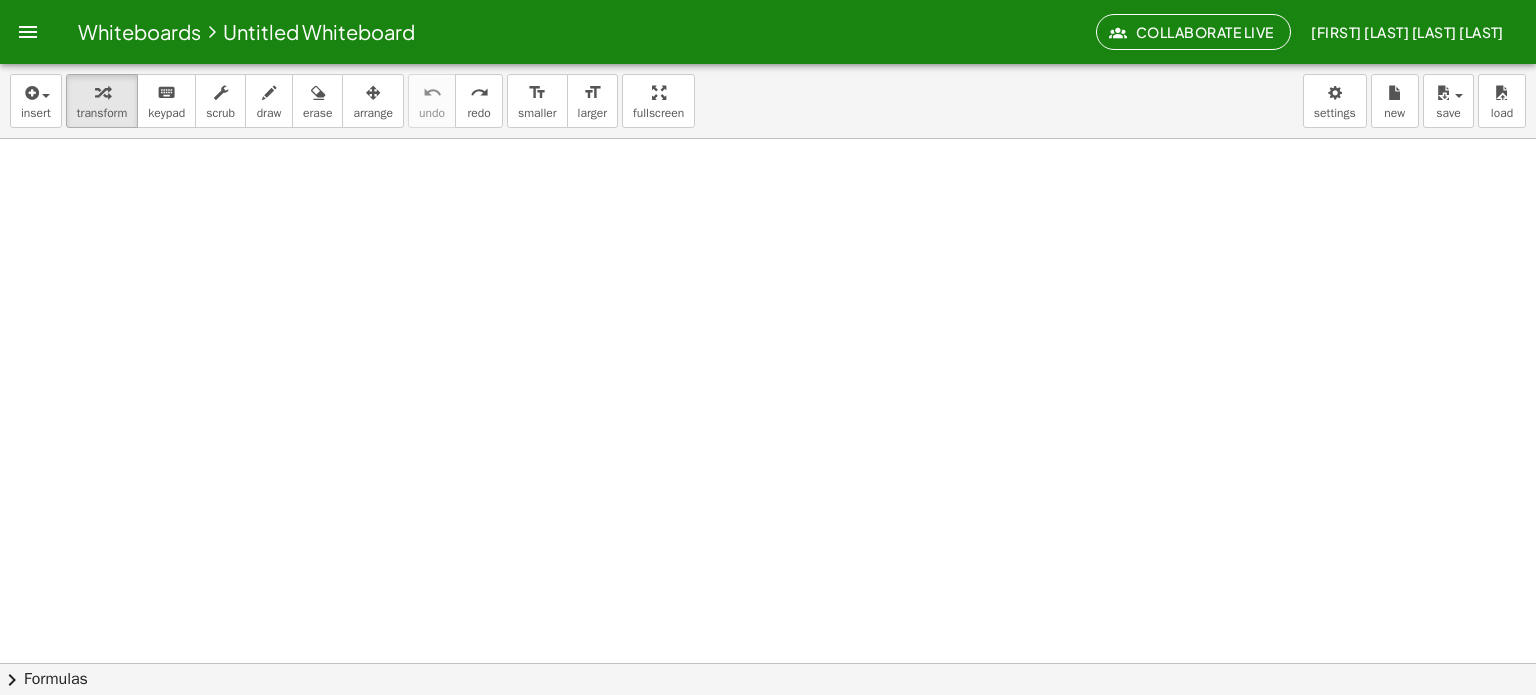 click at bounding box center (768, 728) 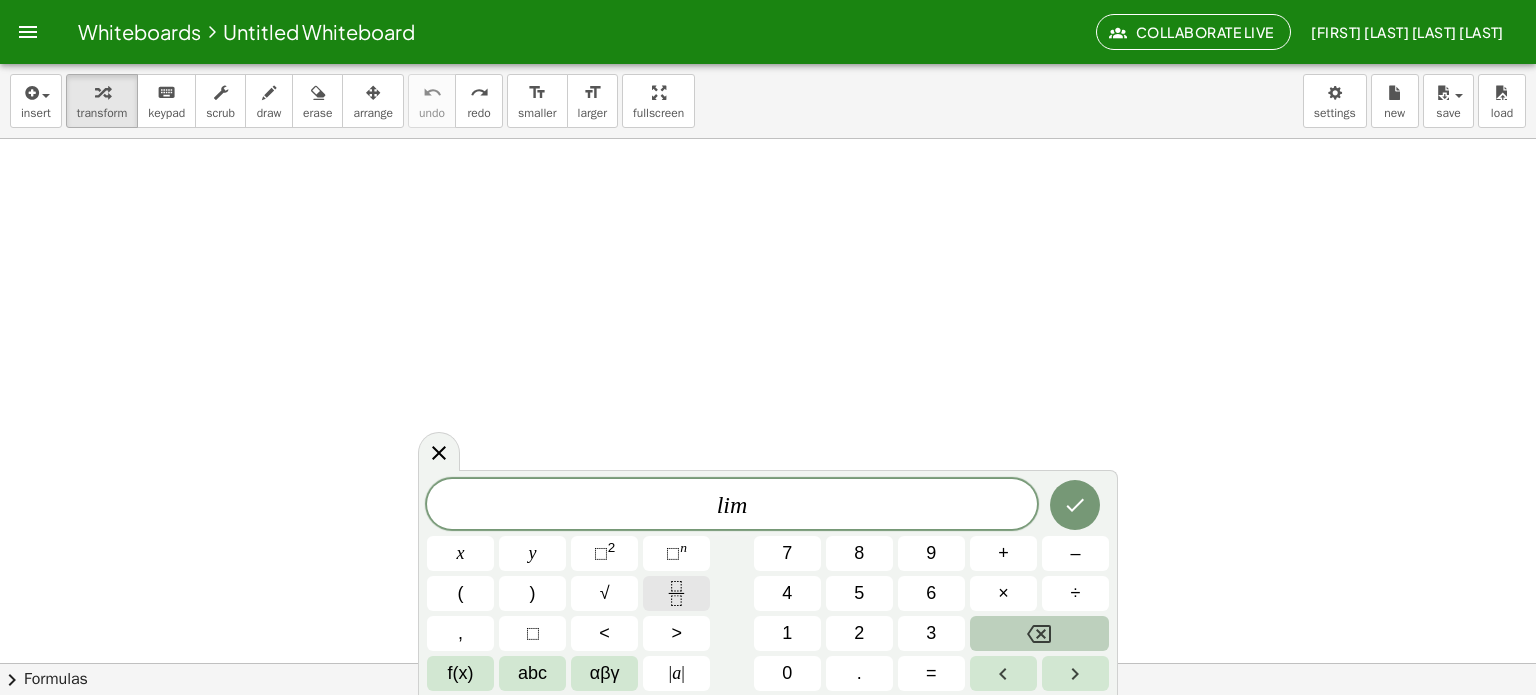 click 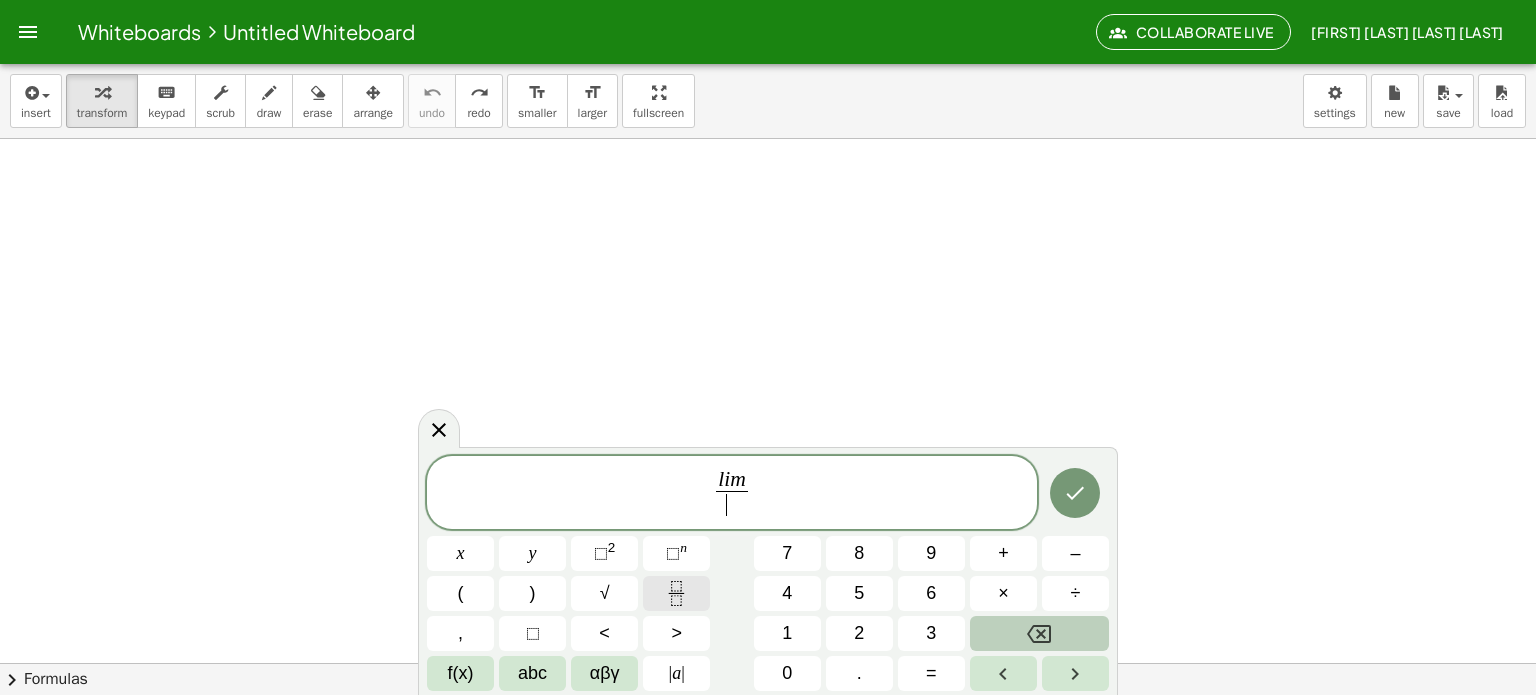 click 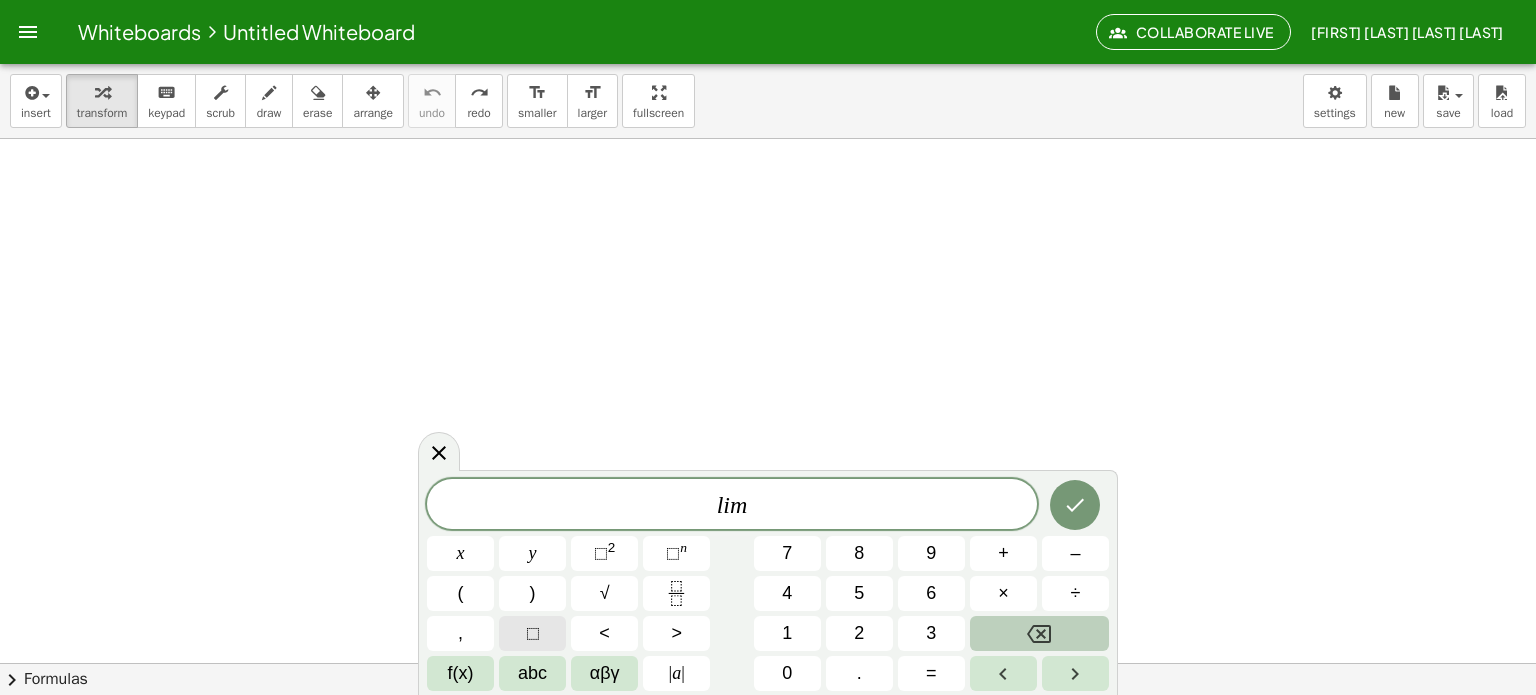 click on "⬚" at bounding box center [533, 633] 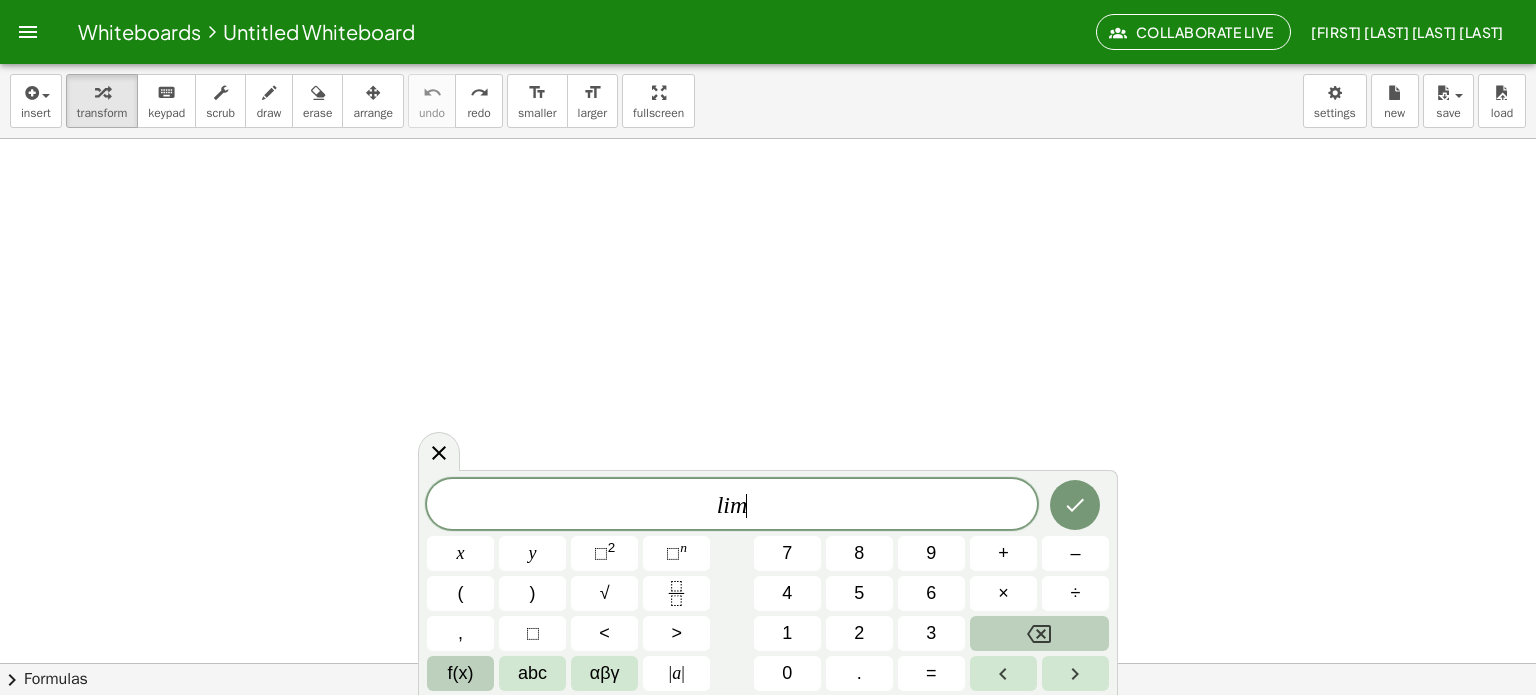 click on "f(x)" at bounding box center (460, 673) 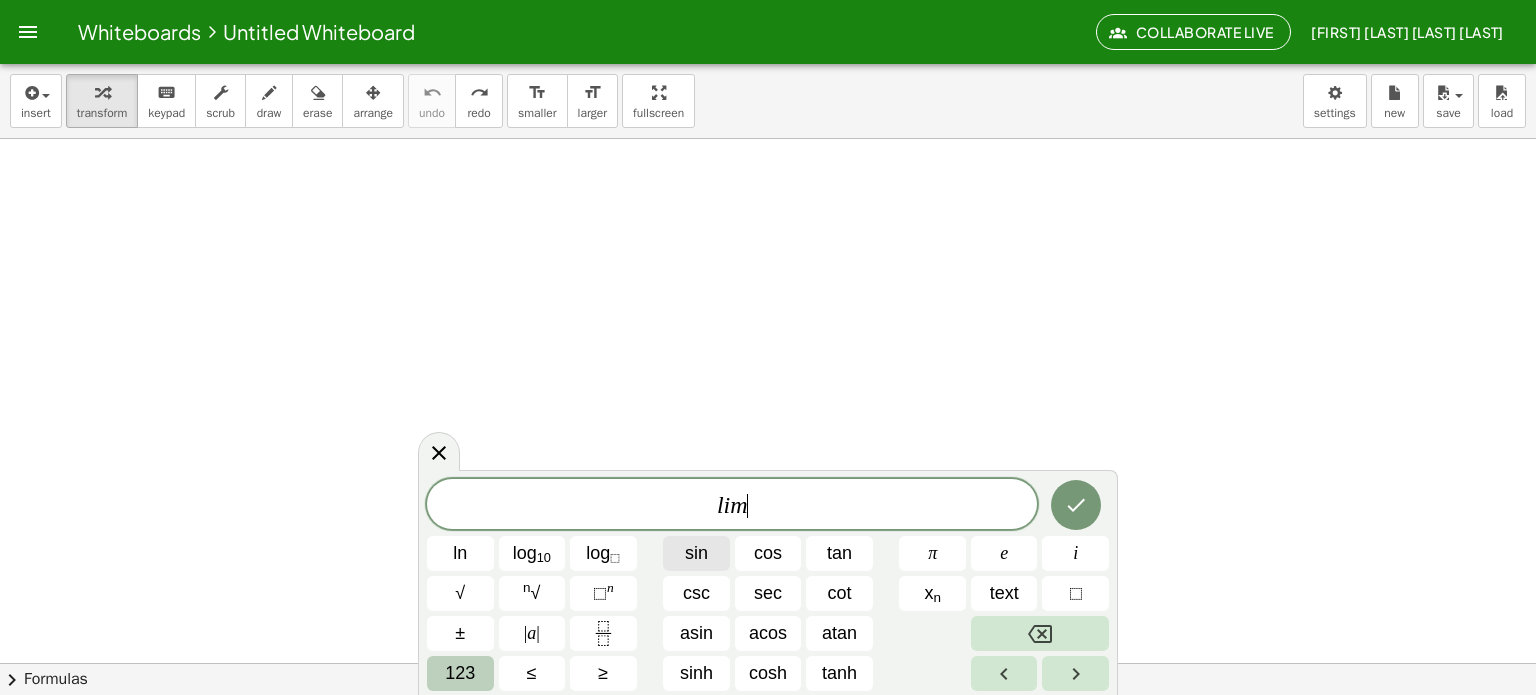 click on "sin" at bounding box center (696, 553) 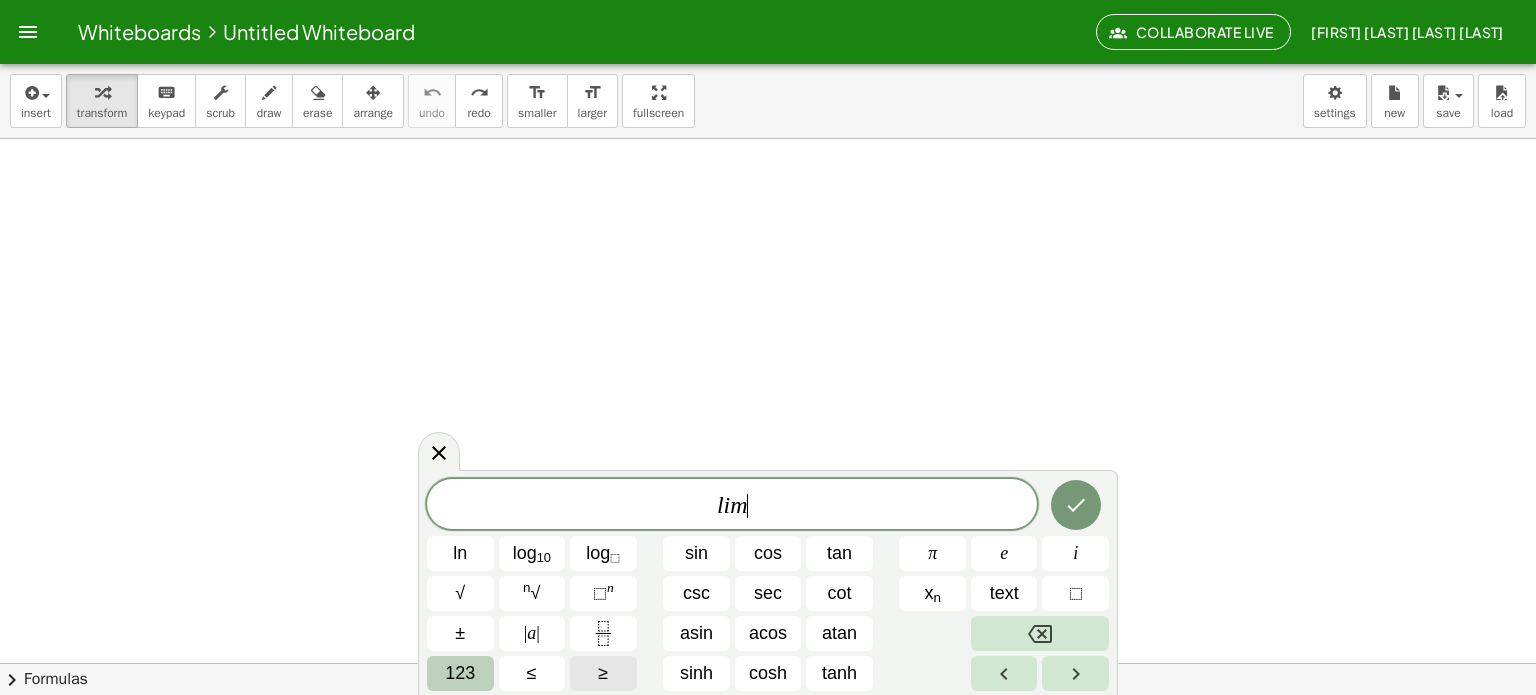 click on "≥" at bounding box center (603, 673) 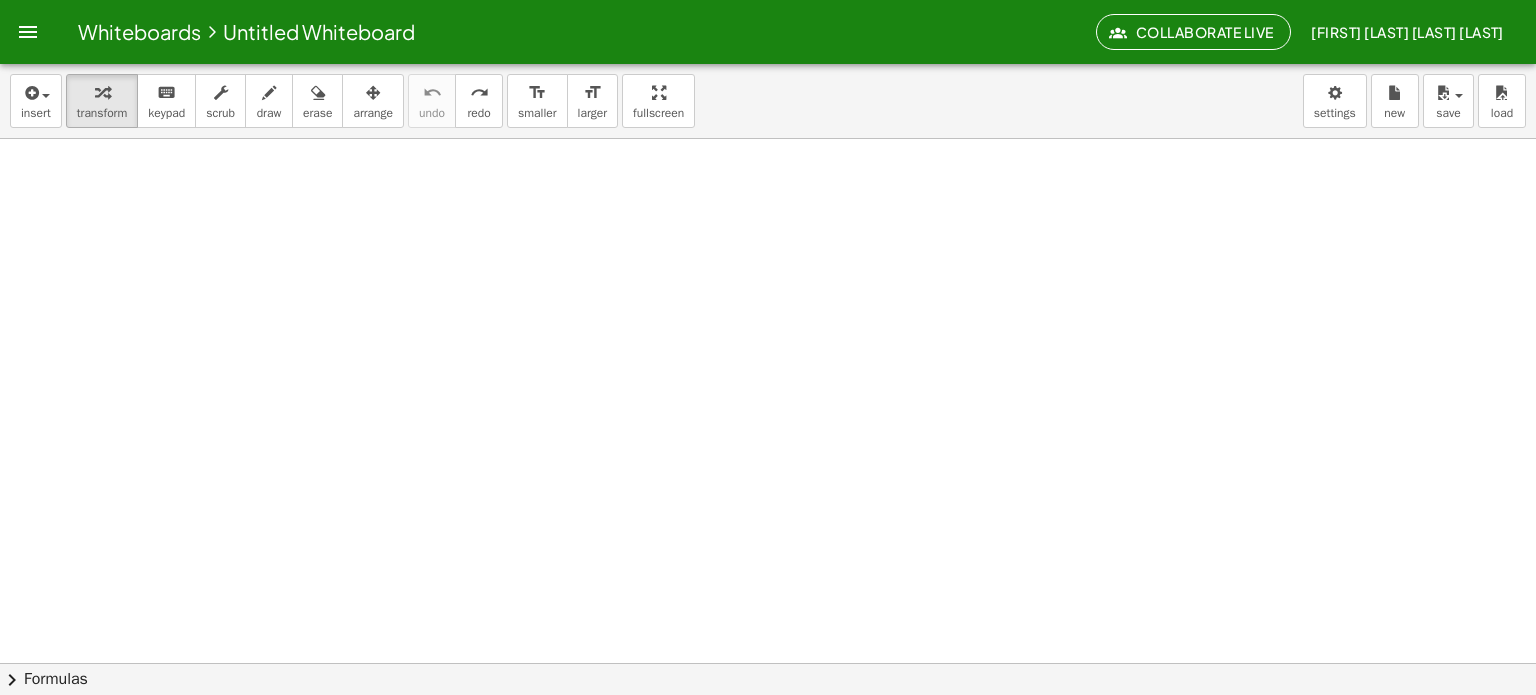 click at bounding box center (768, 728) 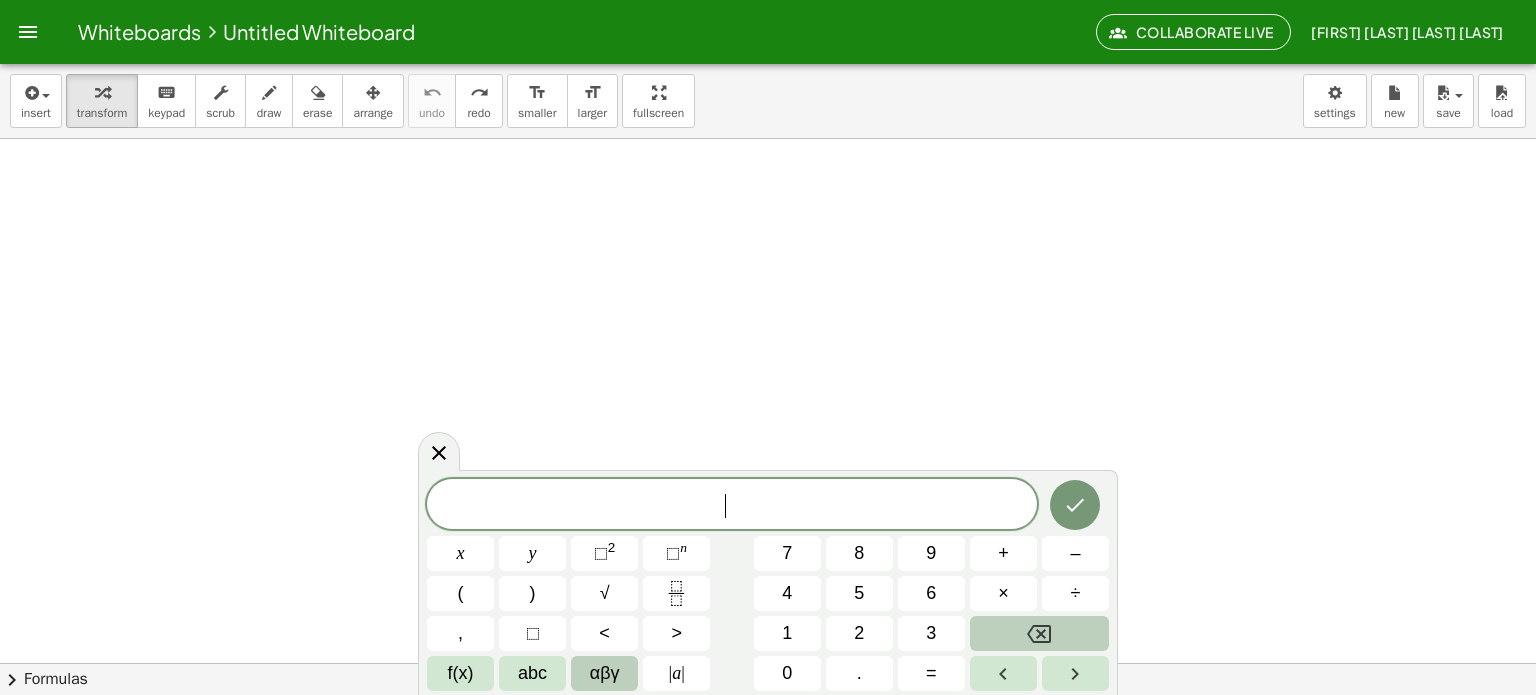 click on "αβγ" at bounding box center [604, 673] 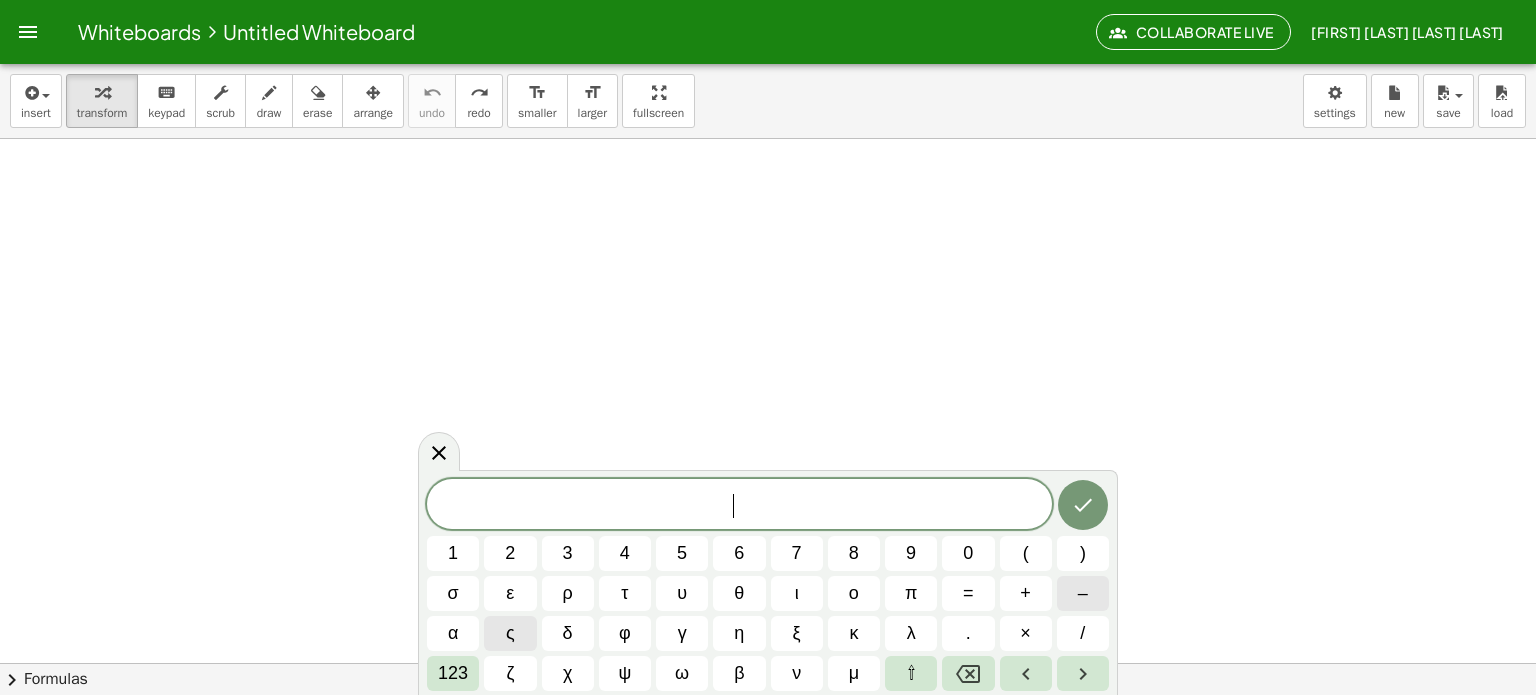 click on "–" at bounding box center [1083, 593] 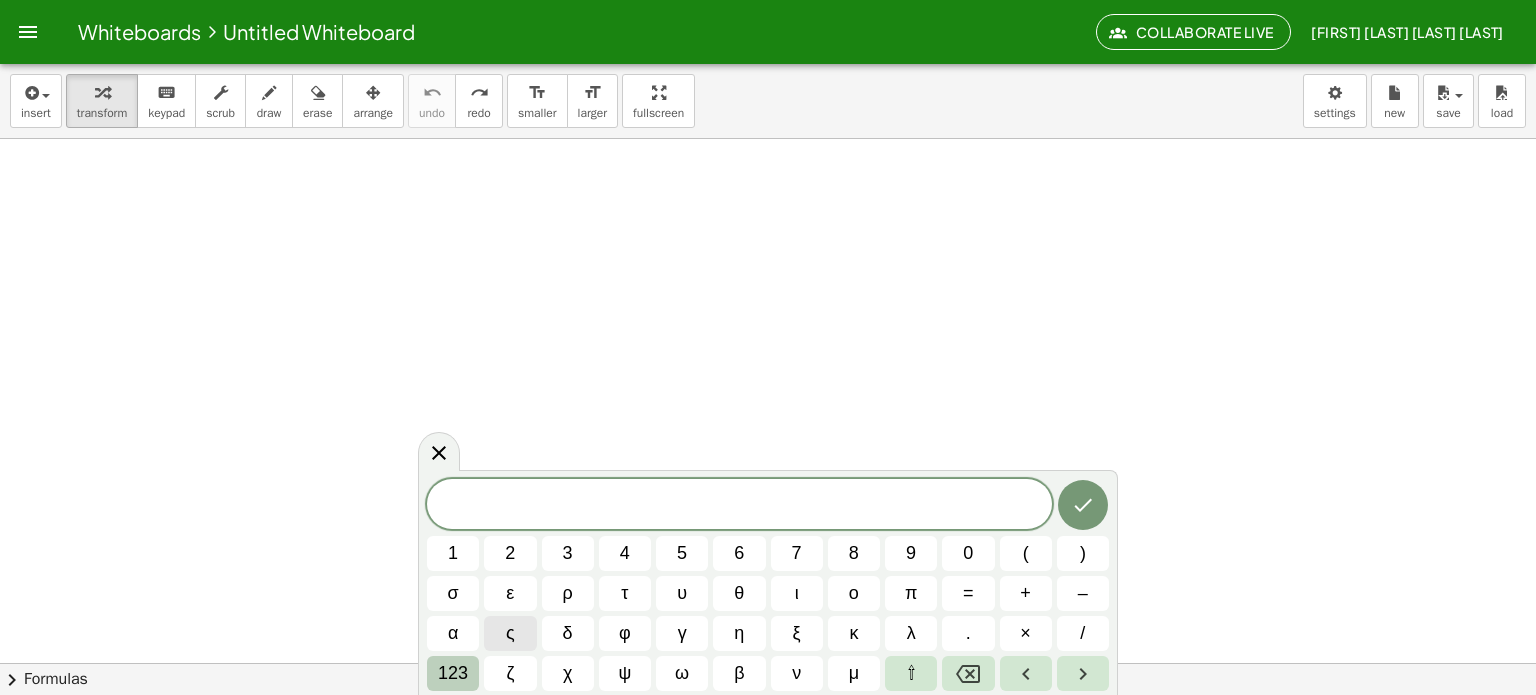 click on "123" at bounding box center (453, 673) 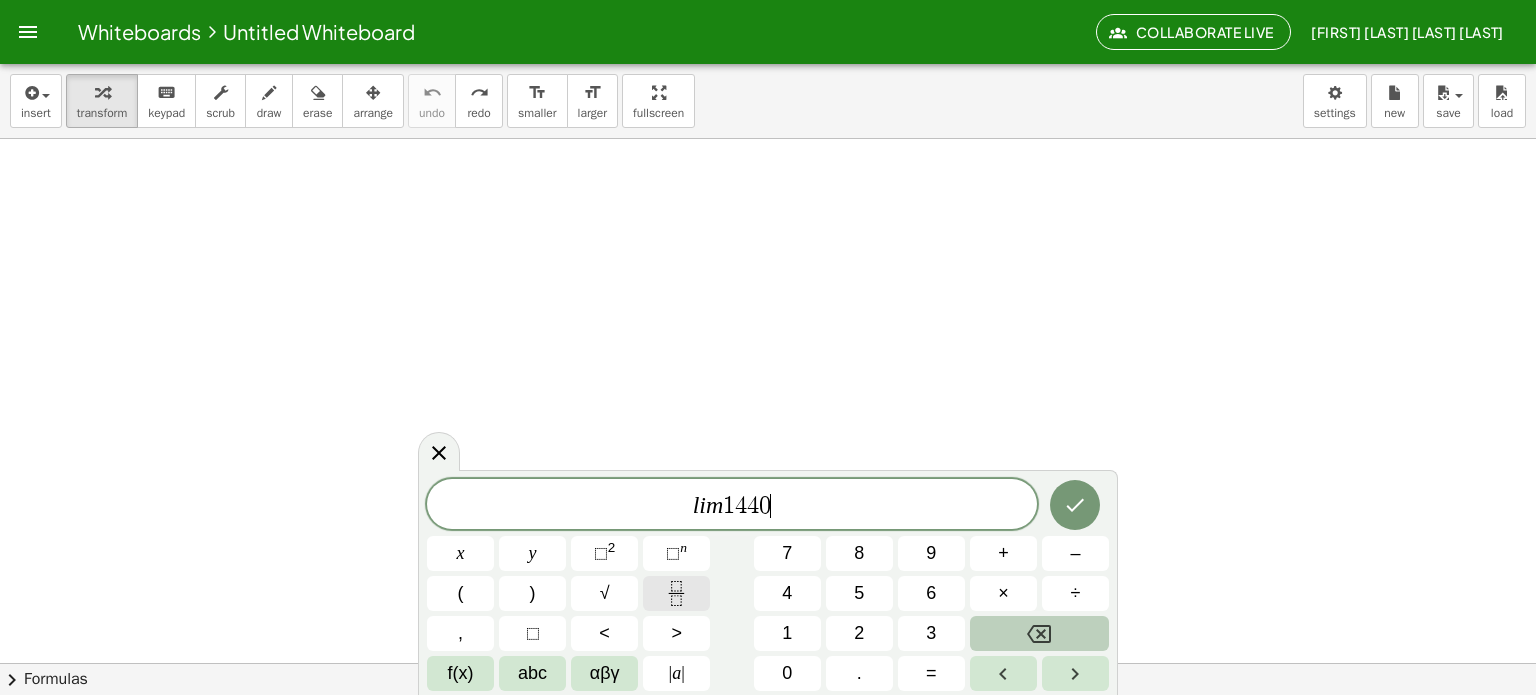 click 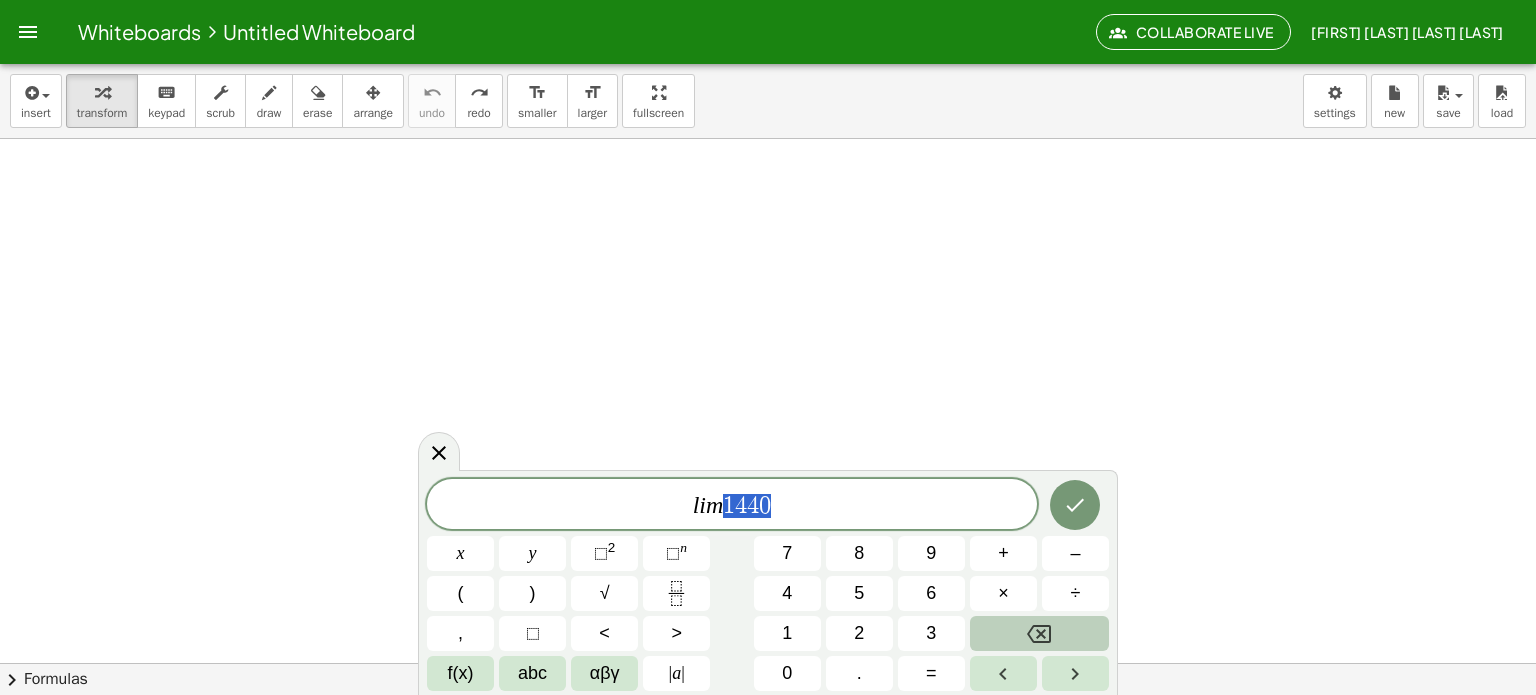 drag, startPoint x: 721, startPoint y: 502, endPoint x: 830, endPoint y: 496, distance: 109.165016 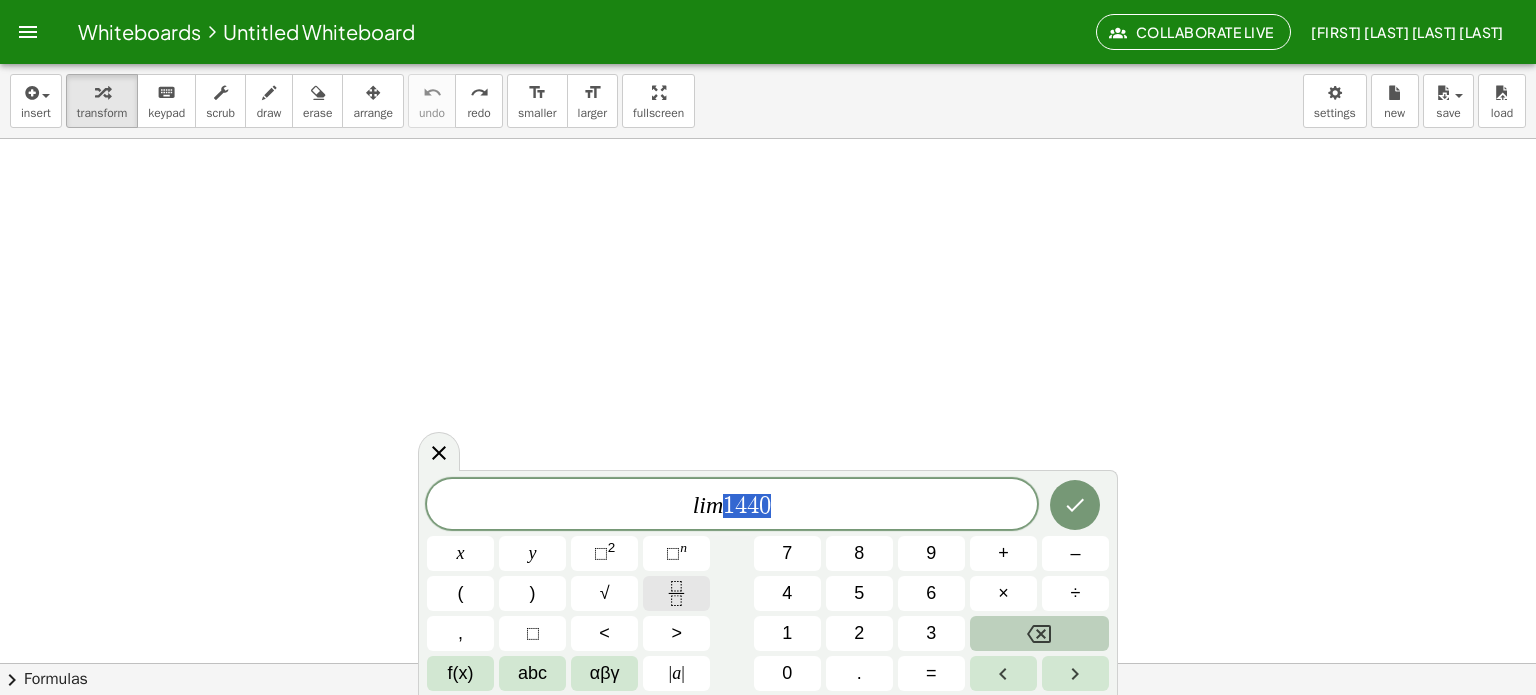 click 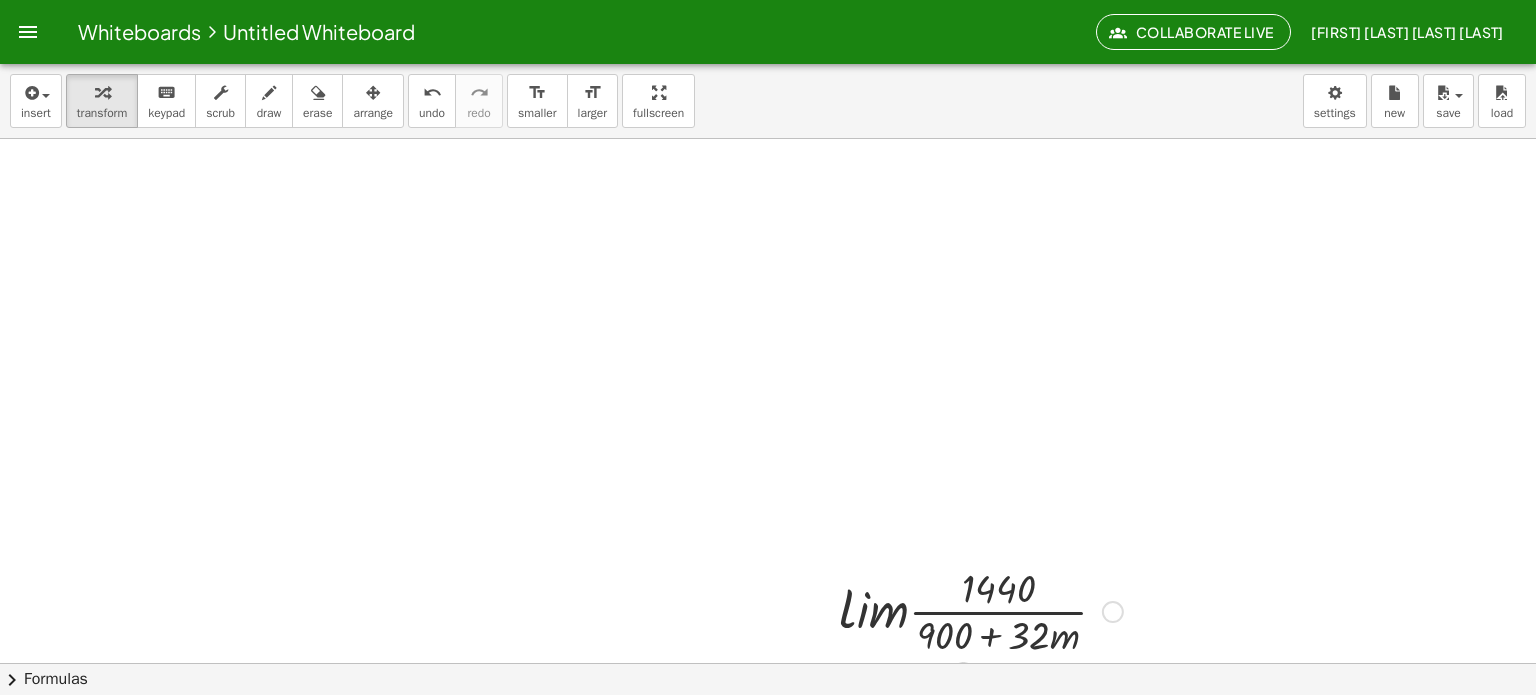 click at bounding box center (981, 610) 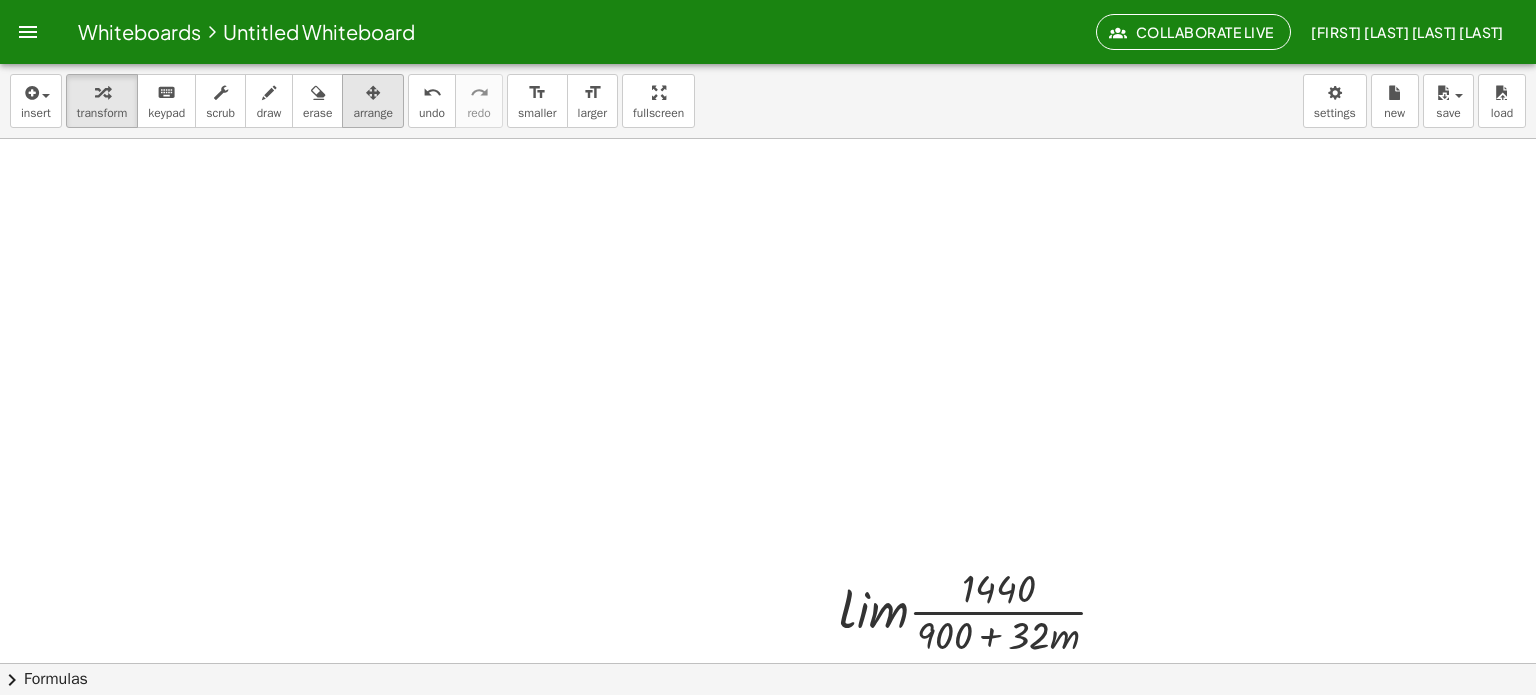 click at bounding box center [373, 93] 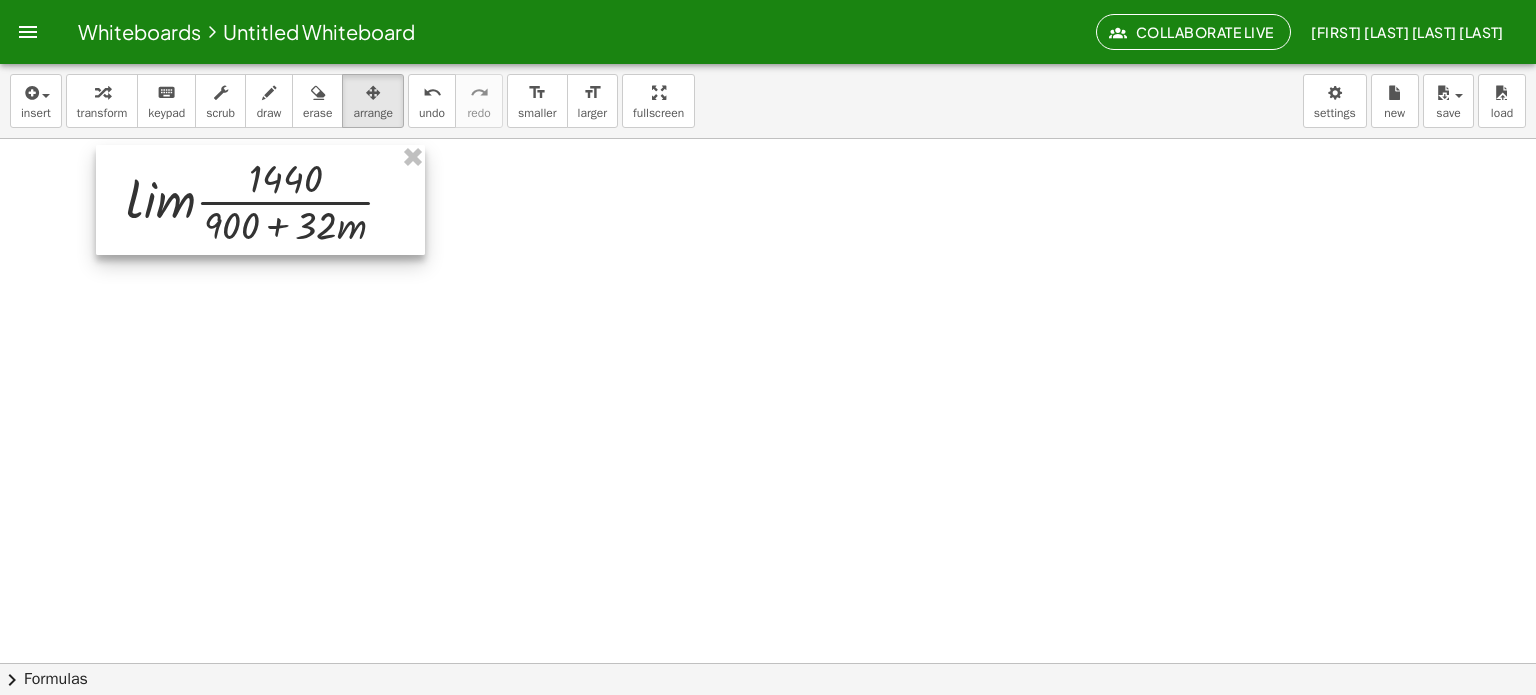 drag, startPoint x: 990, startPoint y: 643, endPoint x: 278, endPoint y: 235, distance: 820.6144 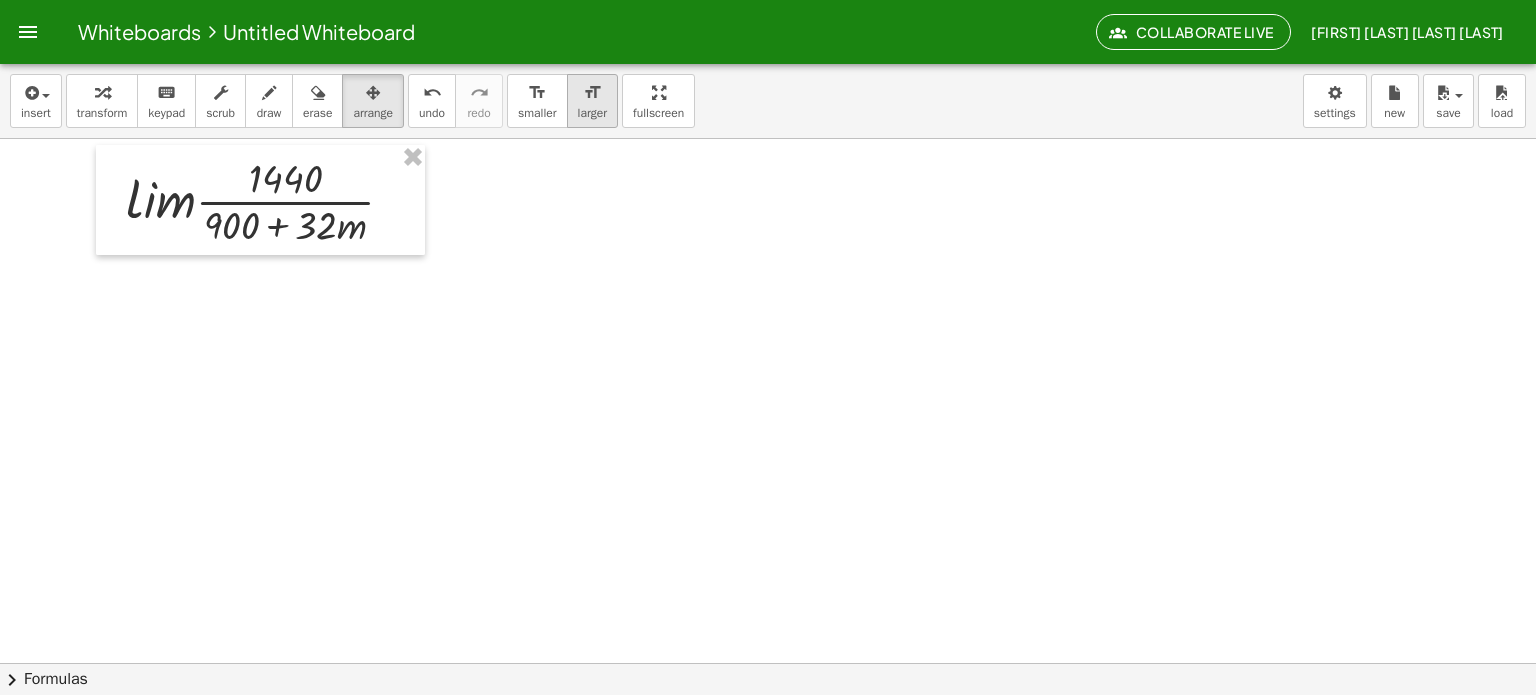 click on "format_size larger" at bounding box center (592, 101) 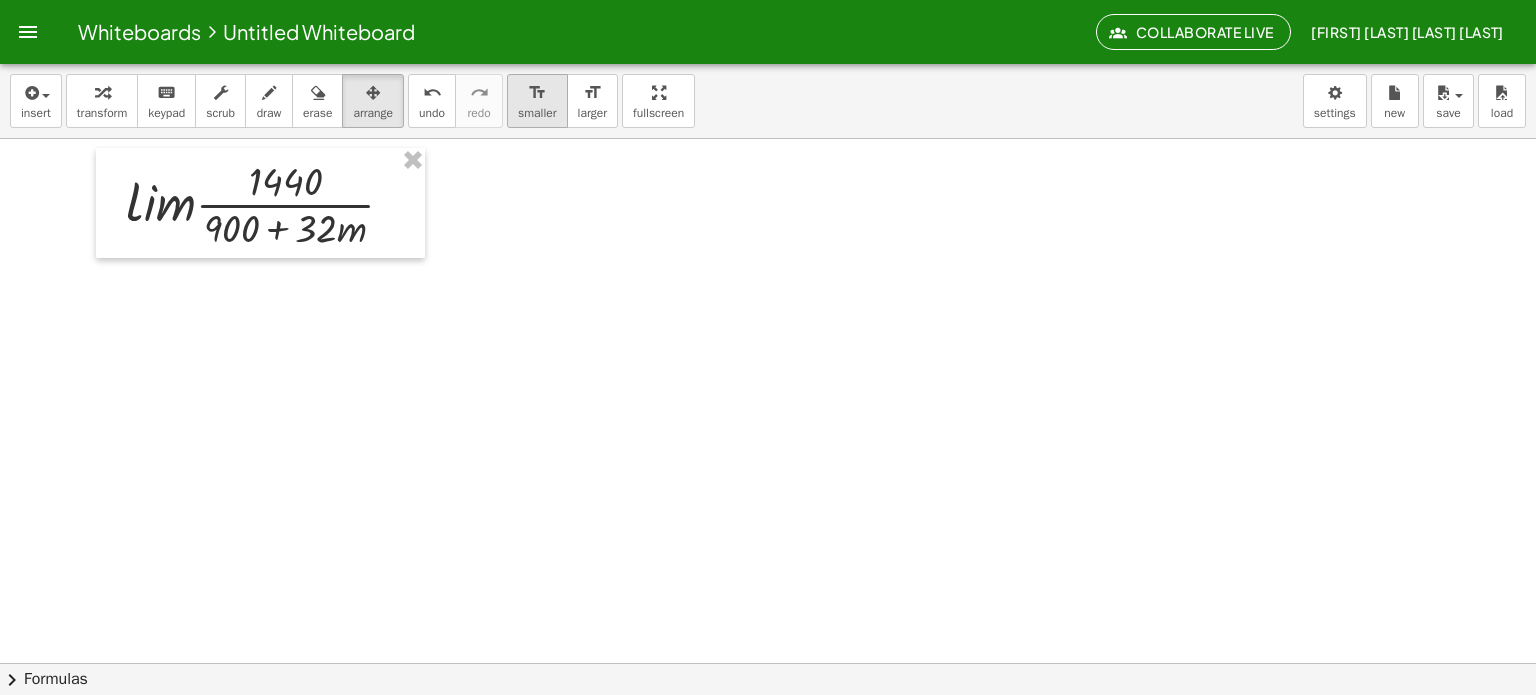 click on "smaller" at bounding box center [537, 113] 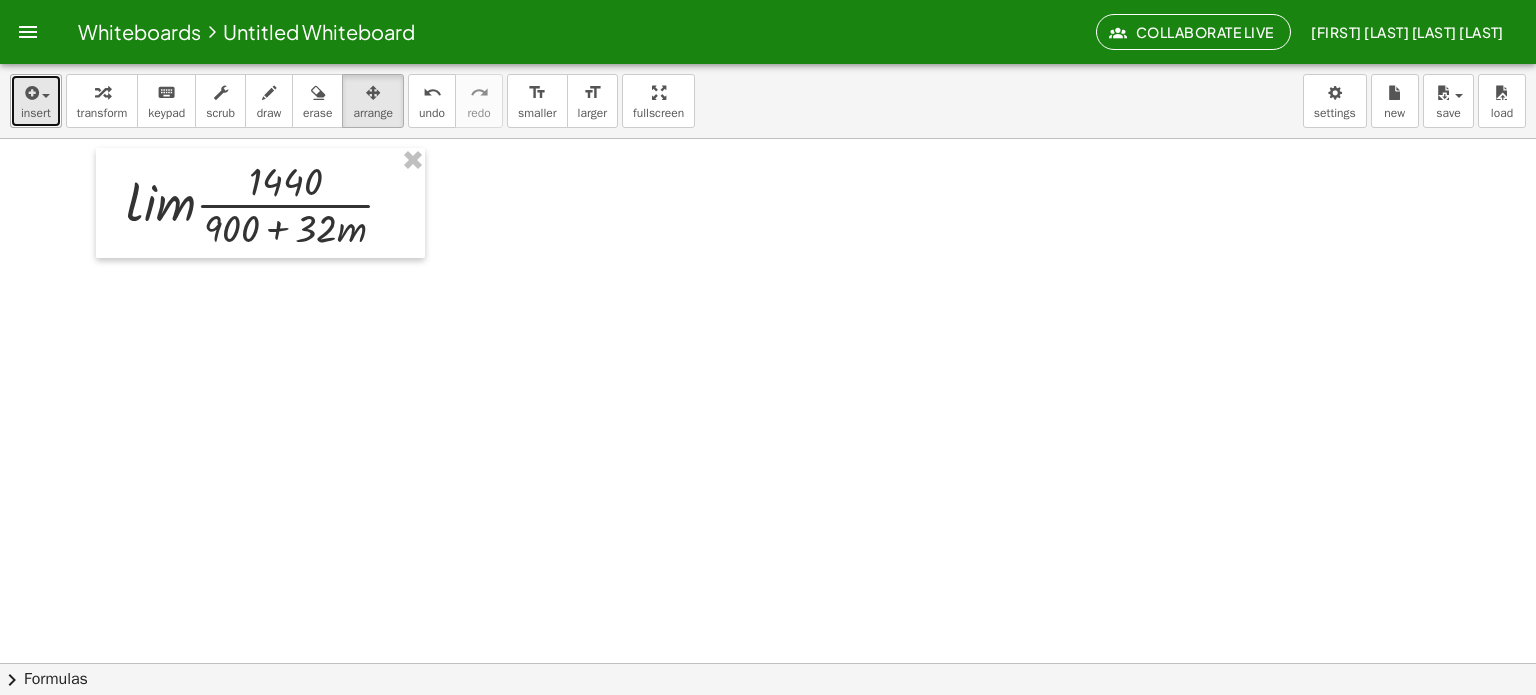 click at bounding box center [36, 92] 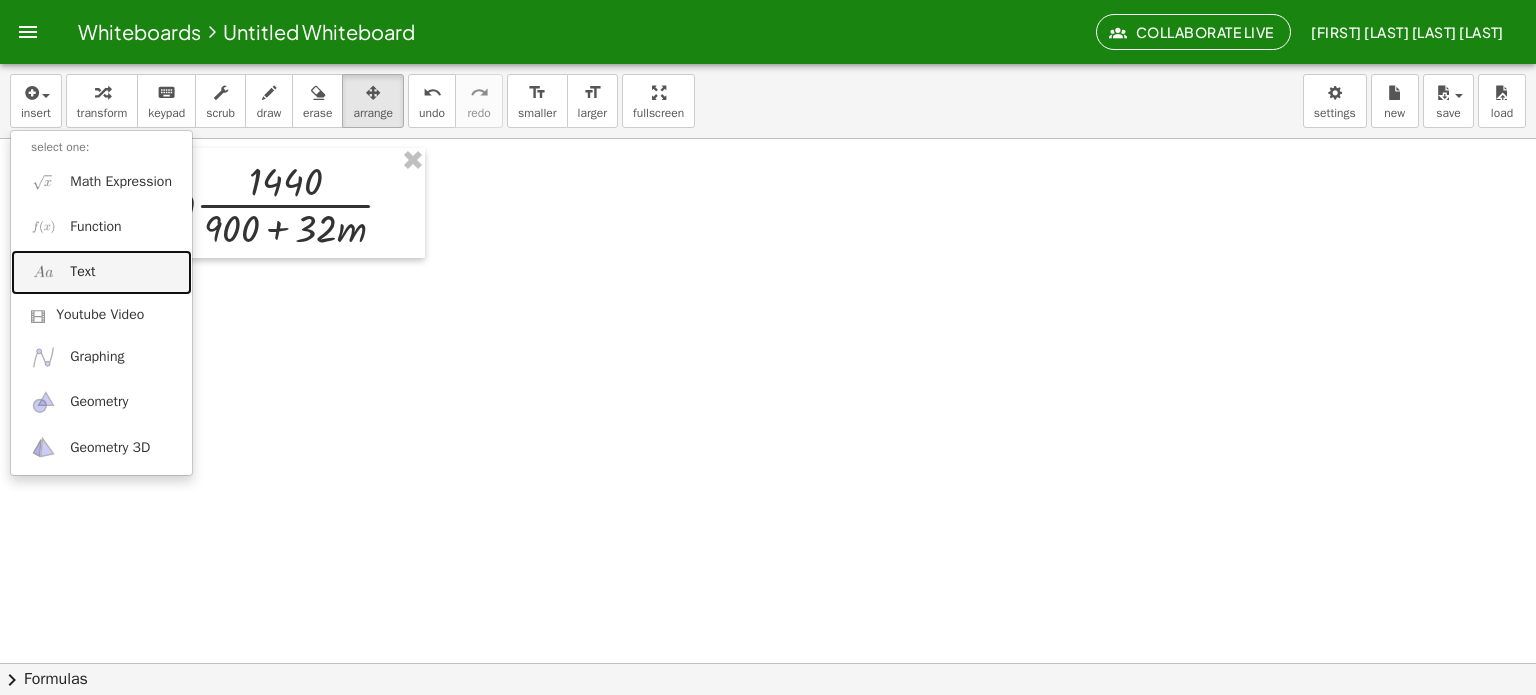 click on "Text" at bounding box center (82, 272) 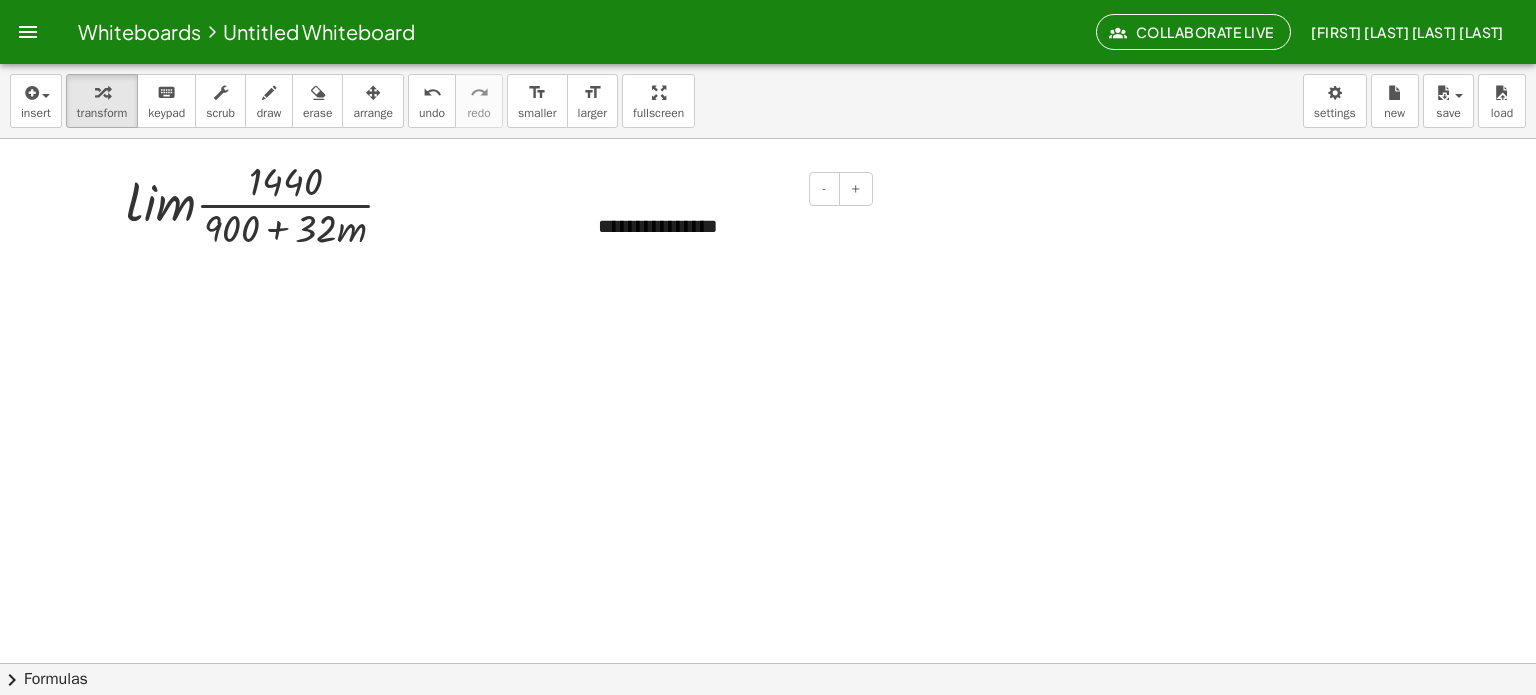 type 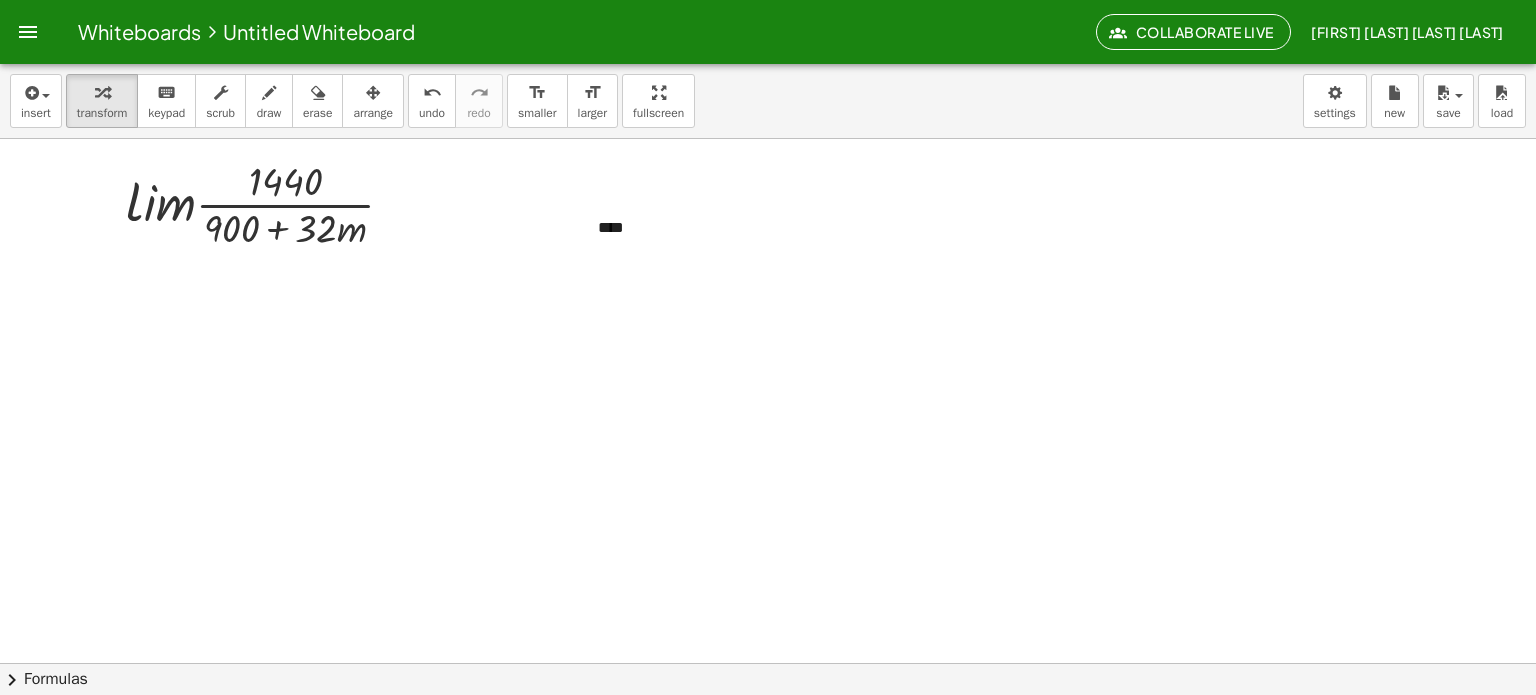 drag, startPoint x: 1013, startPoint y: 232, endPoint x: 1013, endPoint y: 217, distance: 15 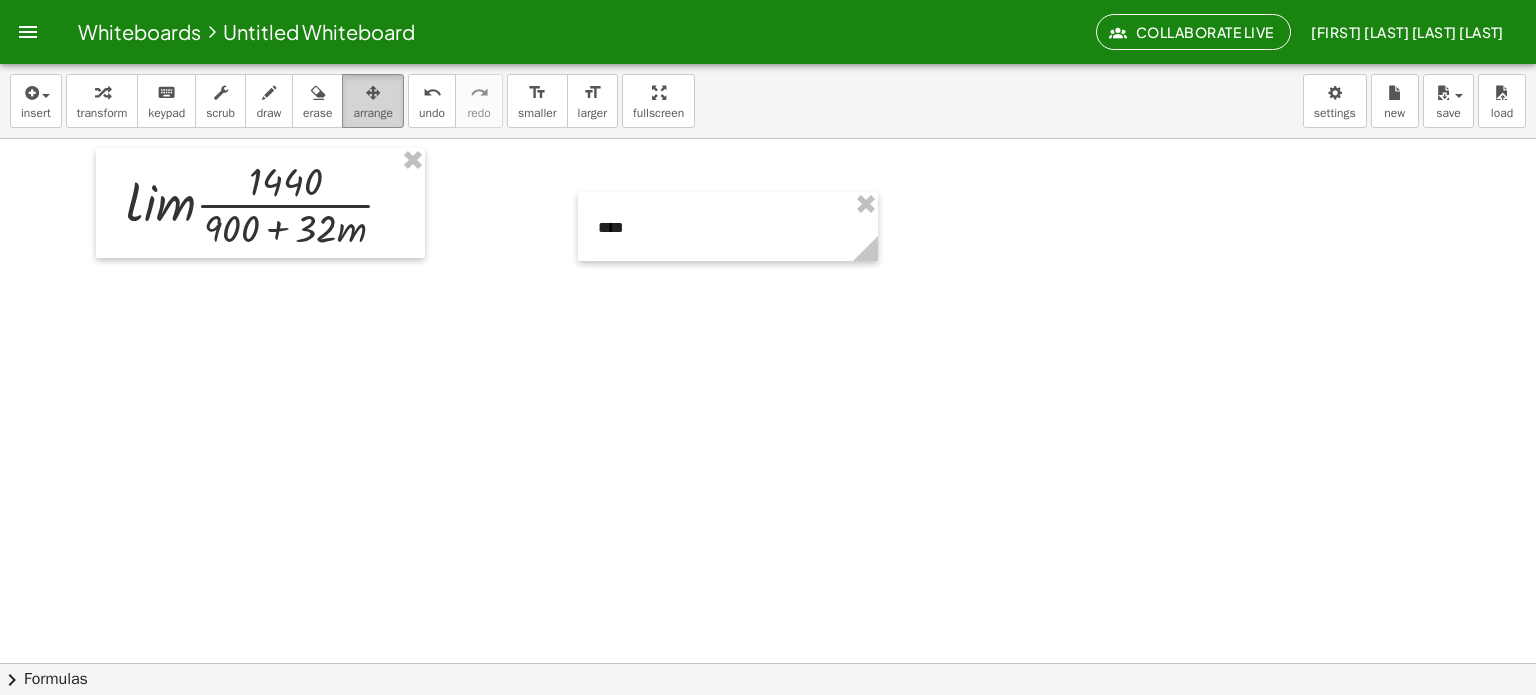 click at bounding box center [373, 92] 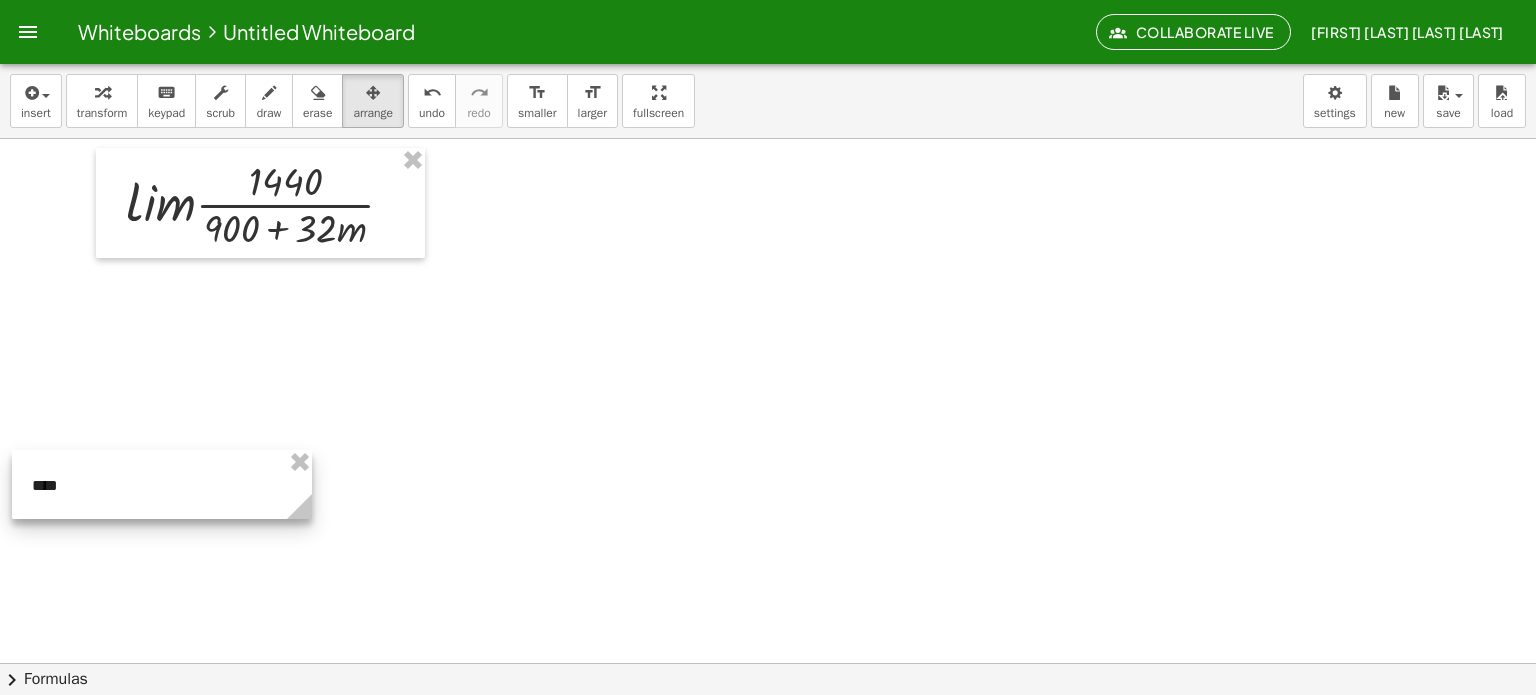 drag, startPoint x: 646, startPoint y: 239, endPoint x: 86, endPoint y: 481, distance: 610.0524 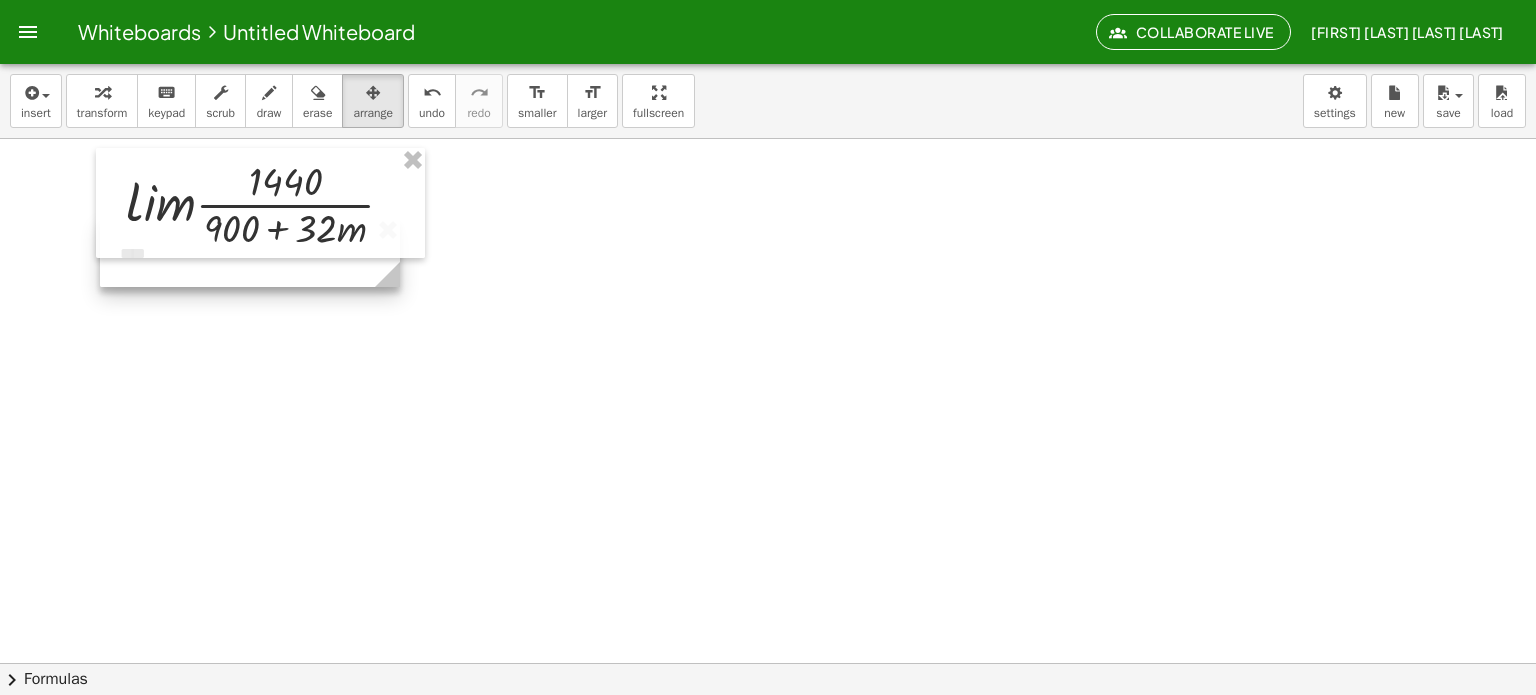 drag, startPoint x: 141, startPoint y: 378, endPoint x: 186, endPoint y: 247, distance: 138.51353 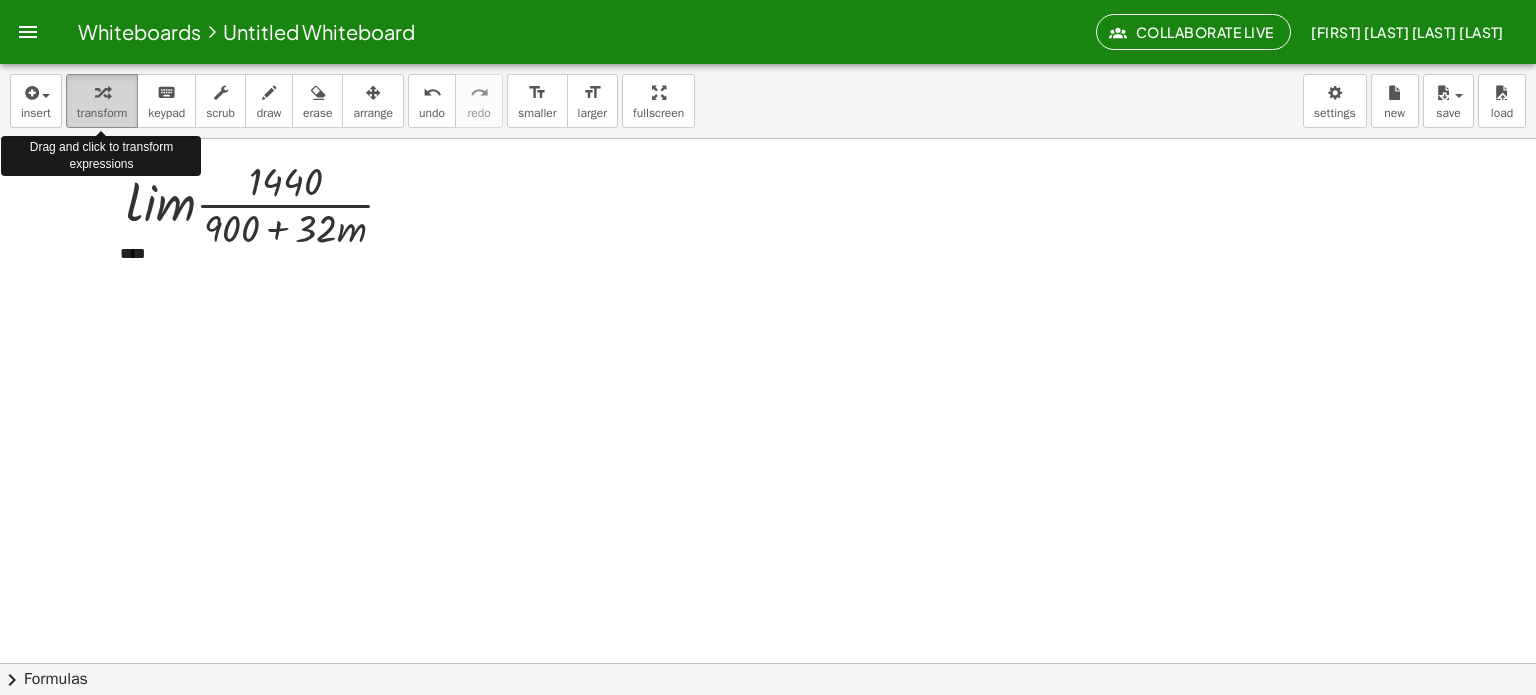 click at bounding box center [102, 92] 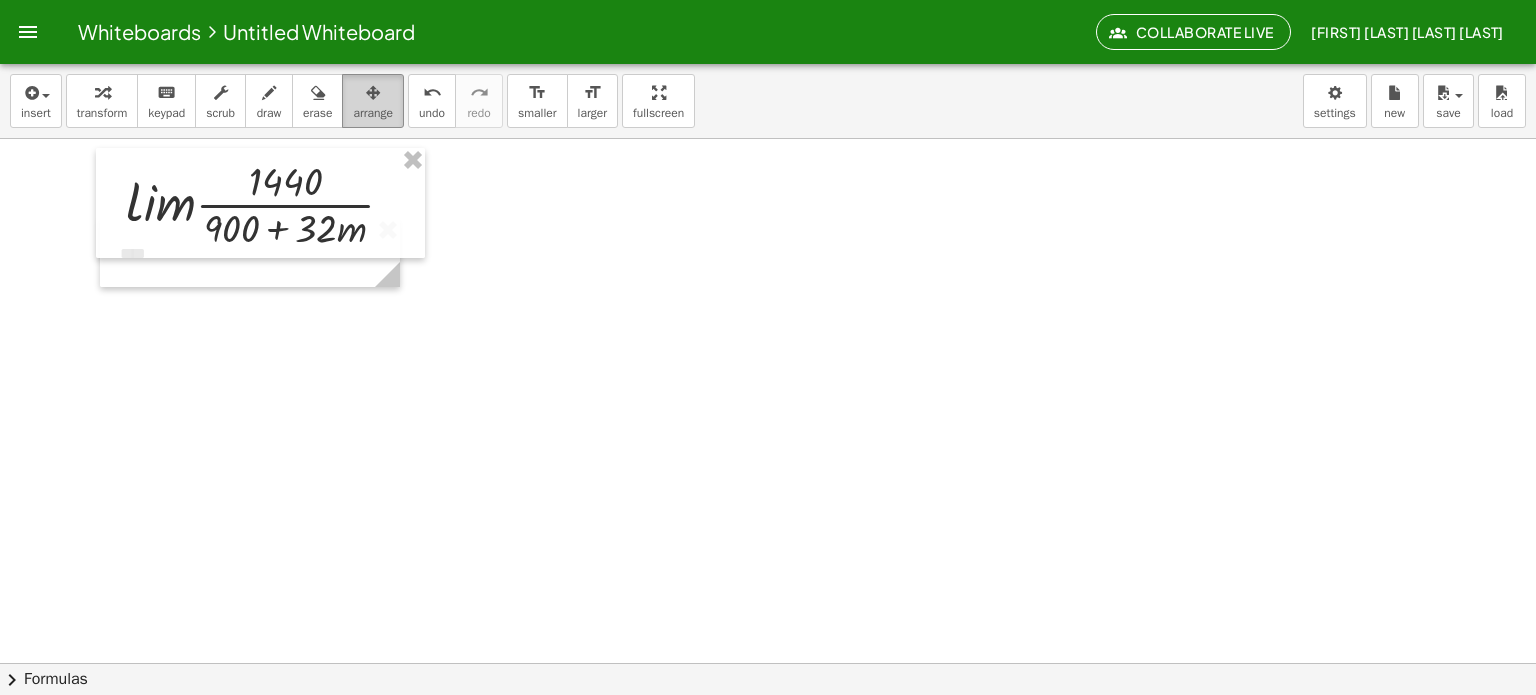 click on "arrange" at bounding box center [373, 113] 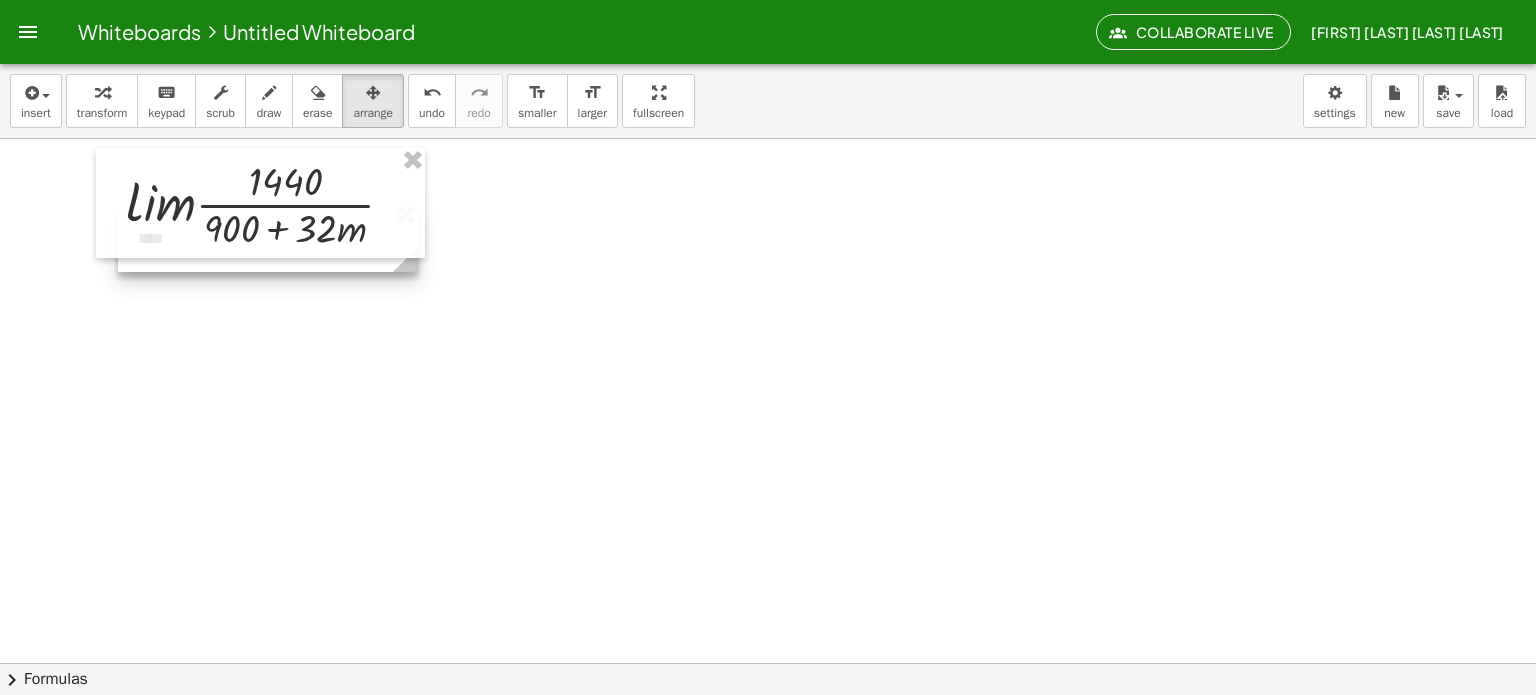 drag, startPoint x: 249, startPoint y: 278, endPoint x: 267, endPoint y: 263, distance: 23.43075 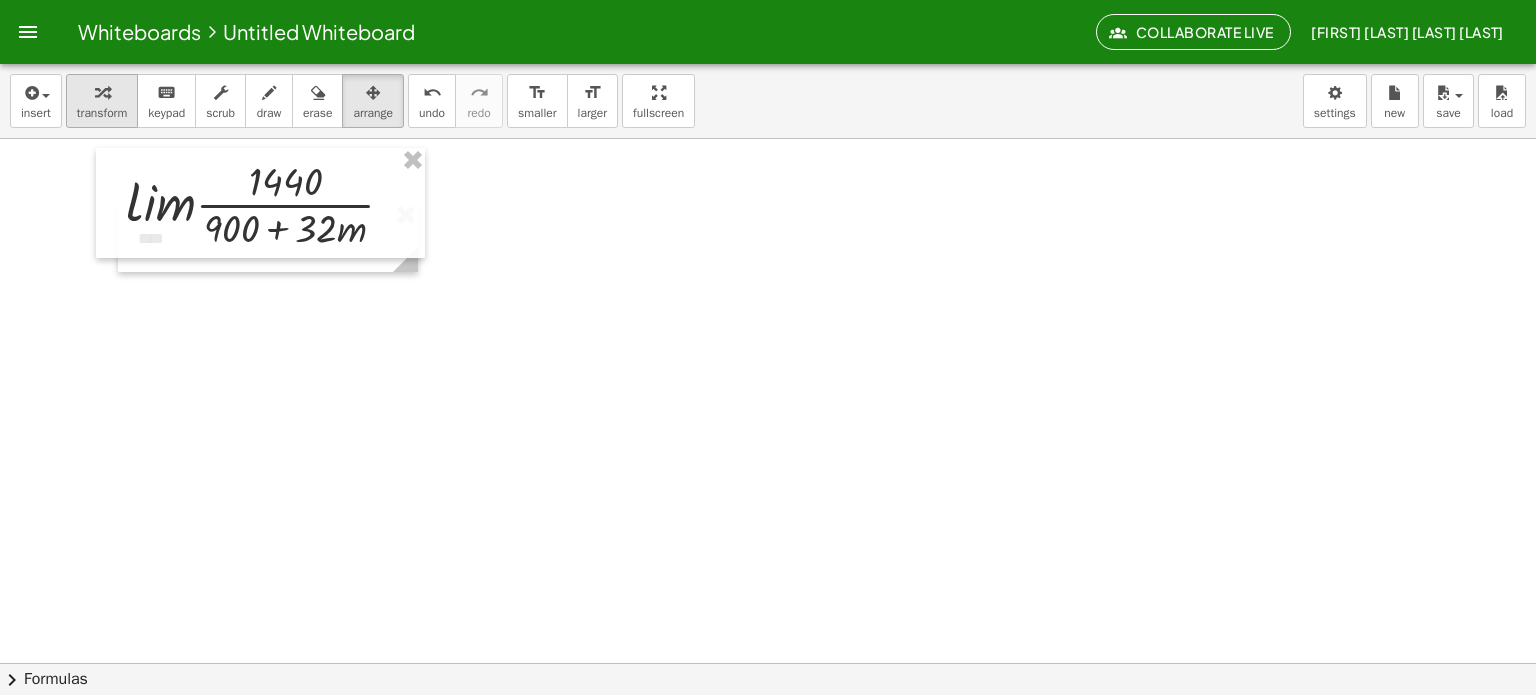 click at bounding box center (102, 93) 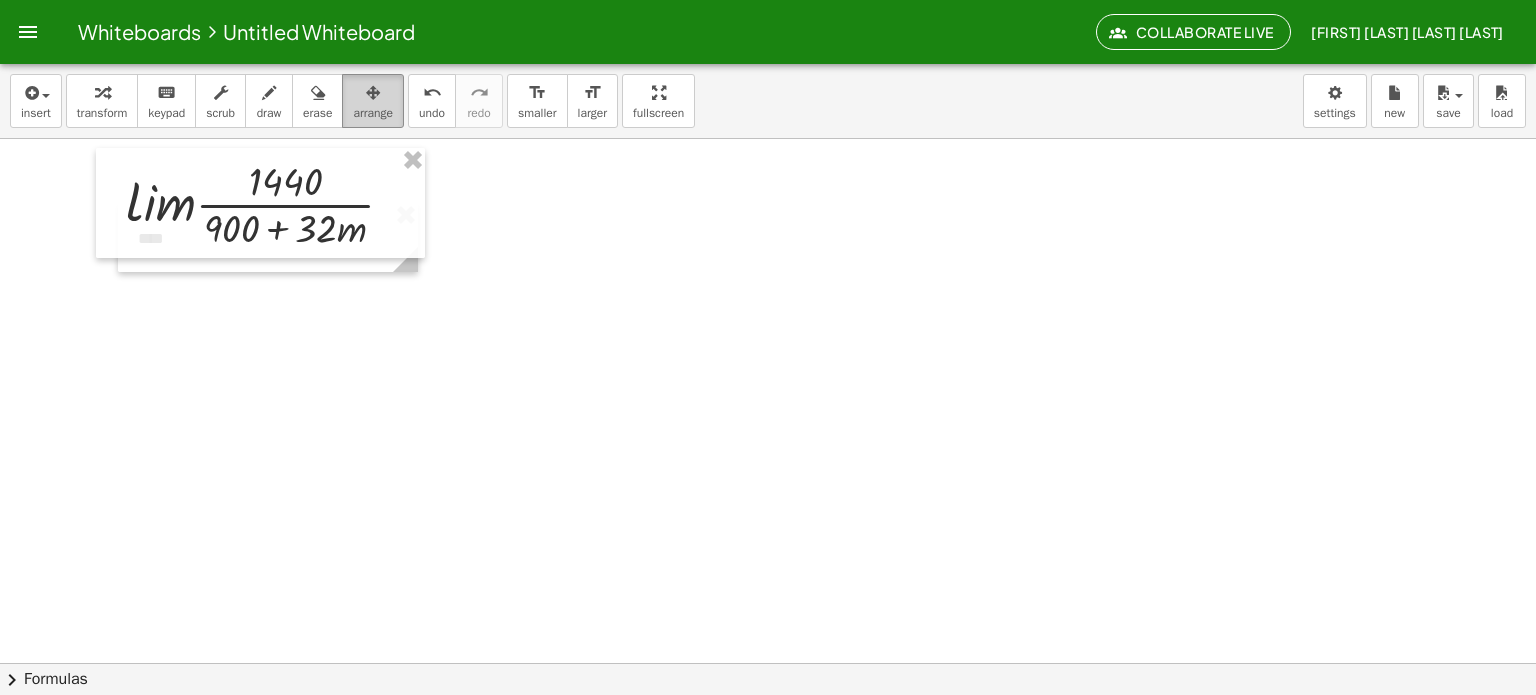 click on "arrange" at bounding box center (373, 113) 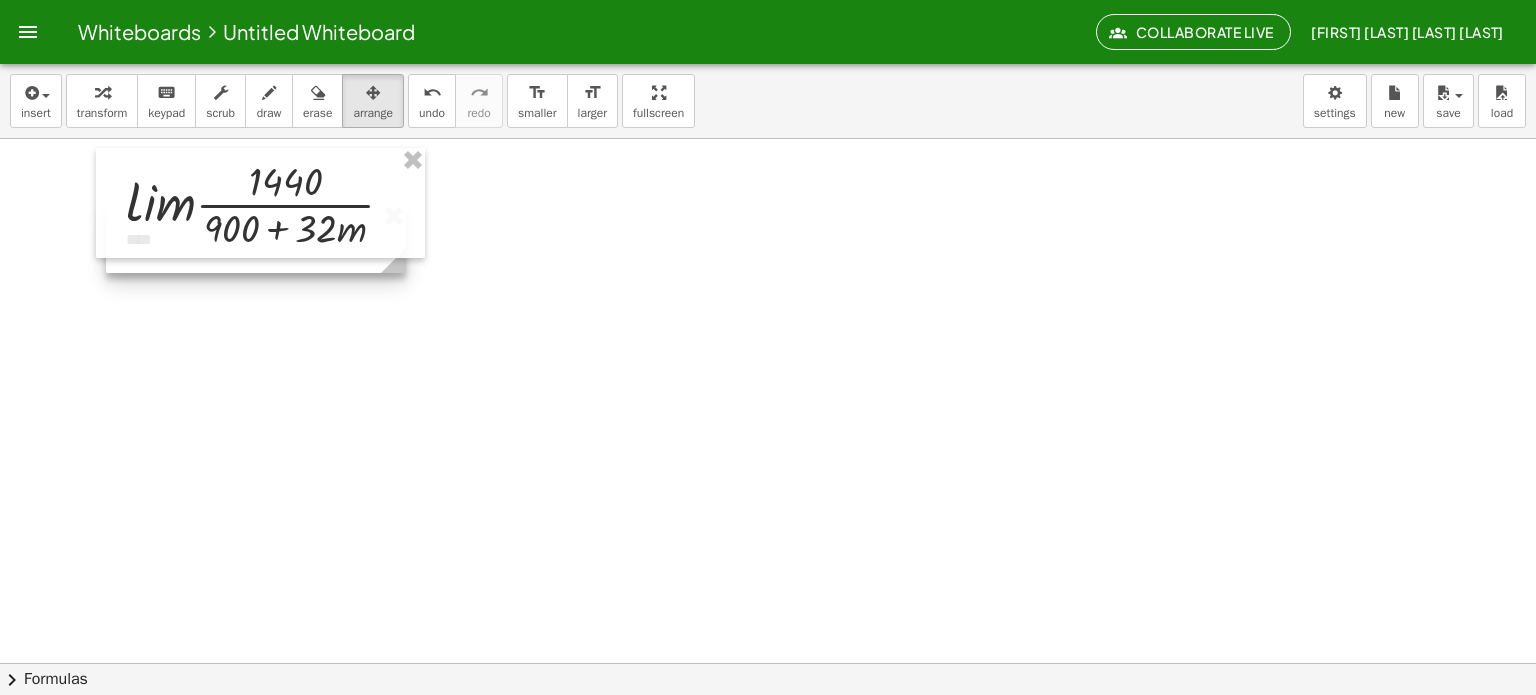 drag, startPoint x: 360, startPoint y: 271, endPoint x: 348, endPoint y: 272, distance: 12.0415945 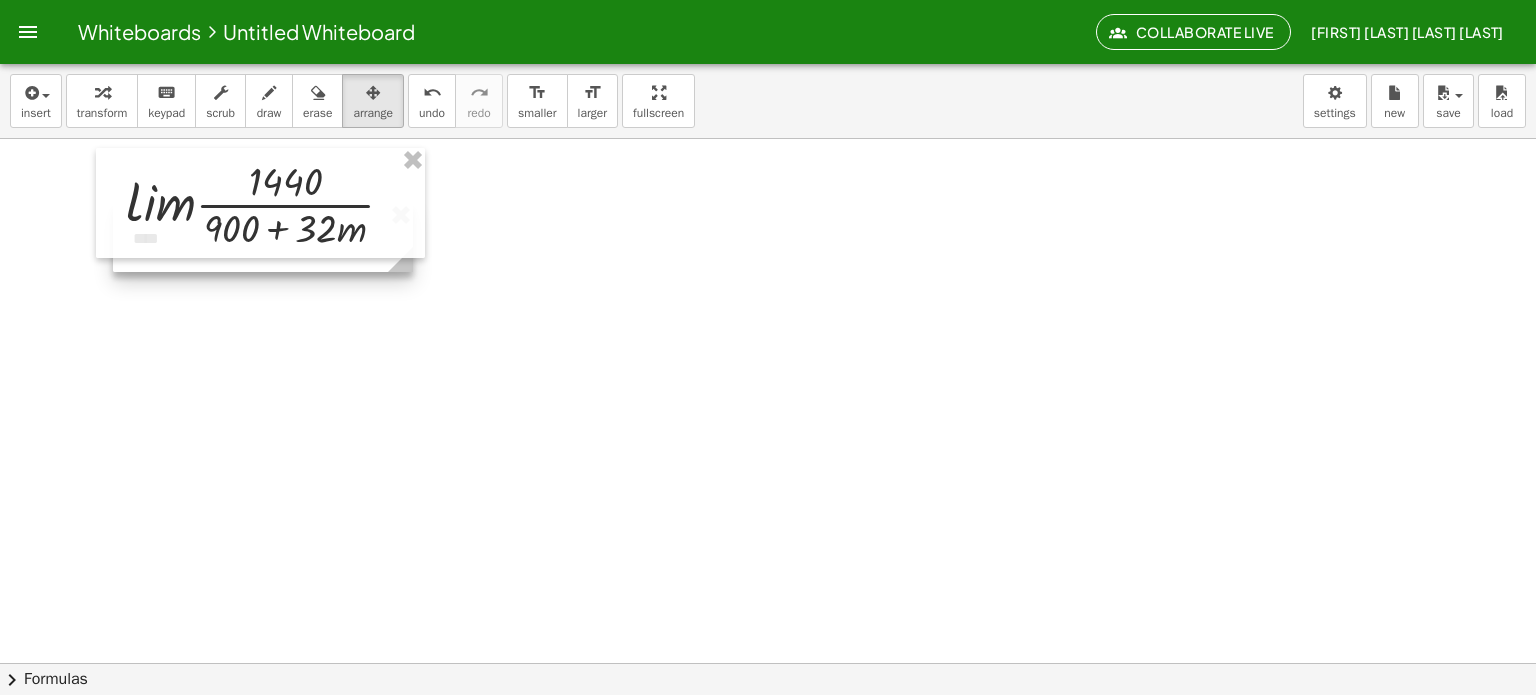 click at bounding box center (263, 237) 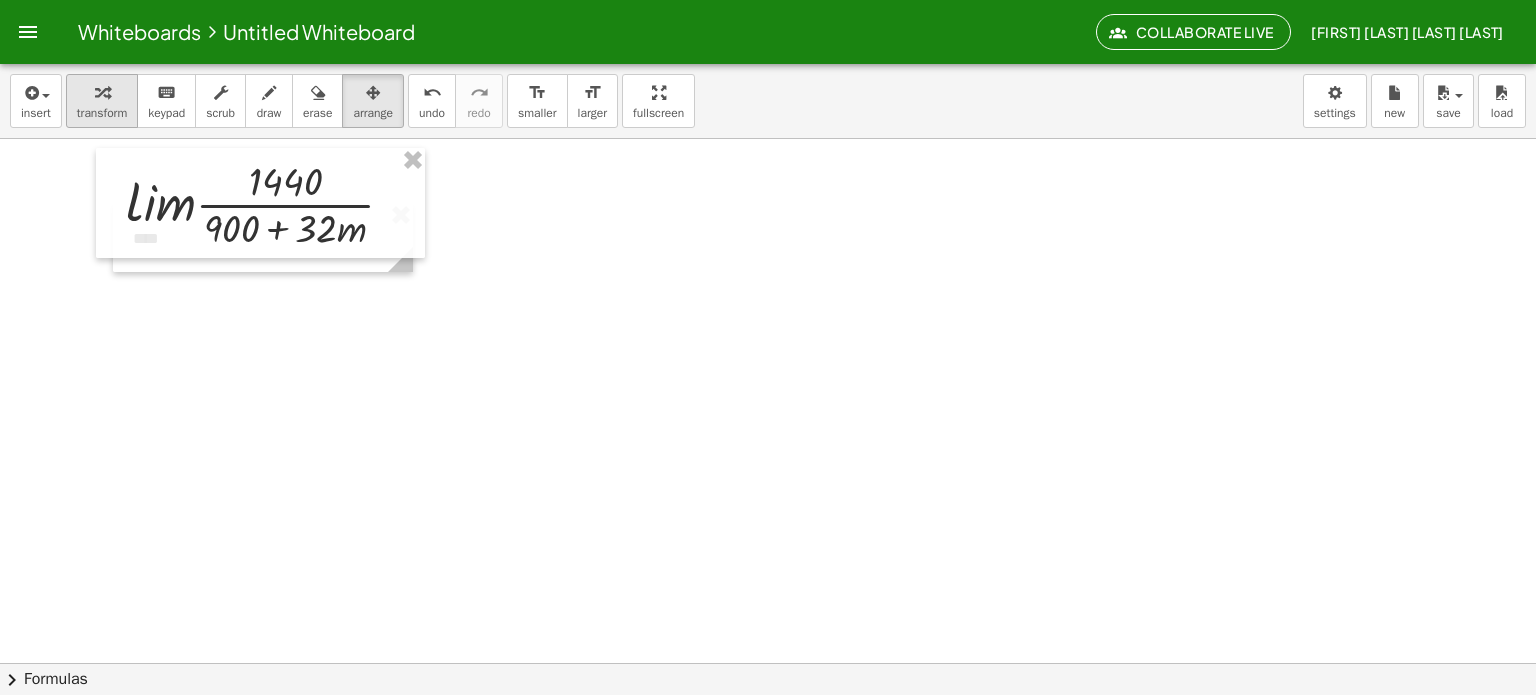 click on "transform" at bounding box center (102, 101) 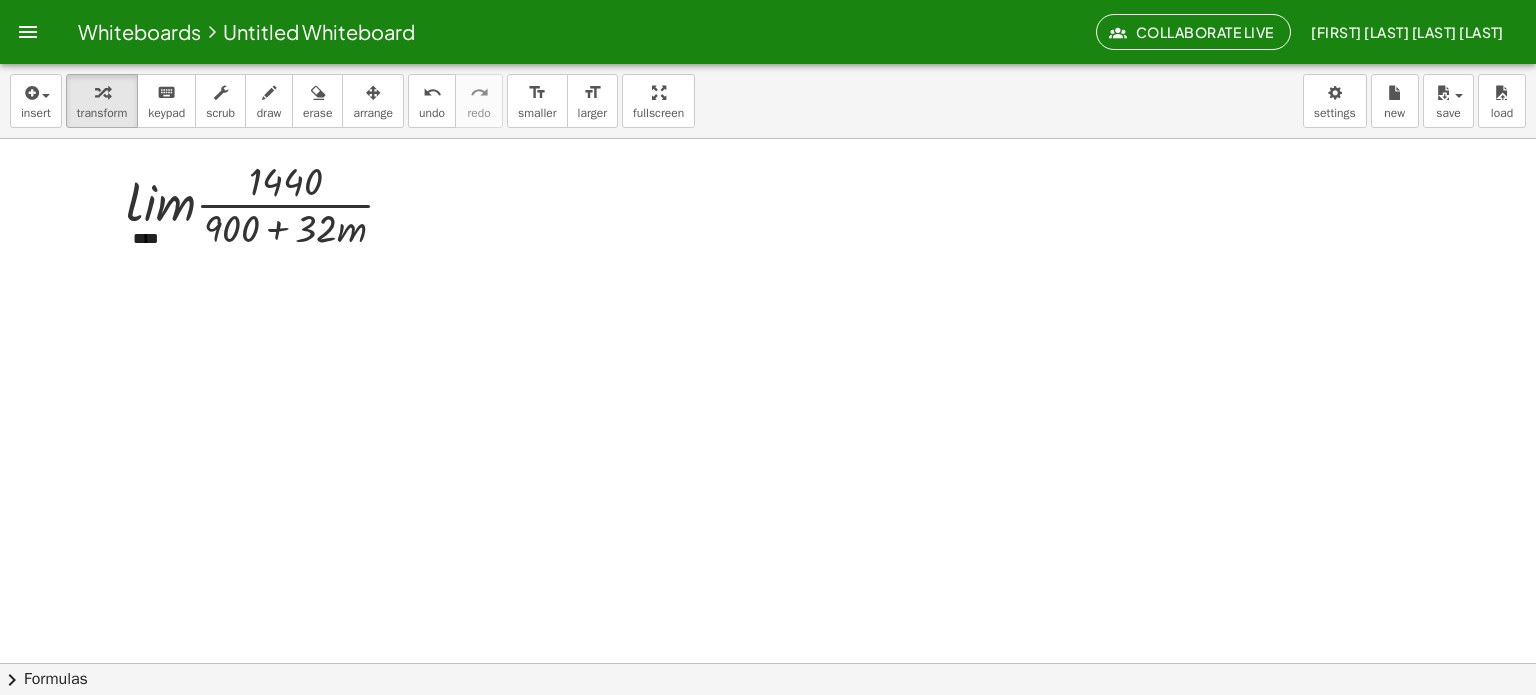 click at bounding box center (768, 728) 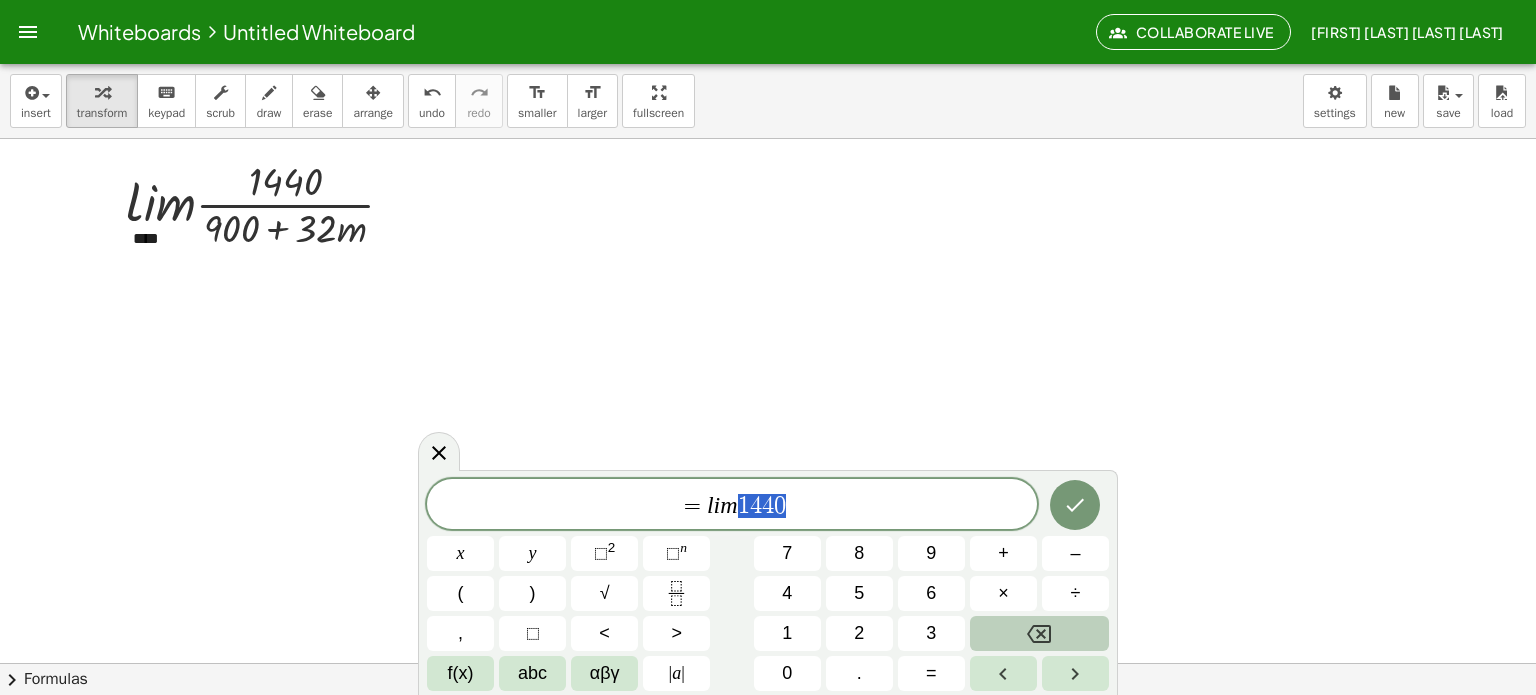 drag, startPoint x: 740, startPoint y: 505, endPoint x: 787, endPoint y: 503, distance: 47.042534 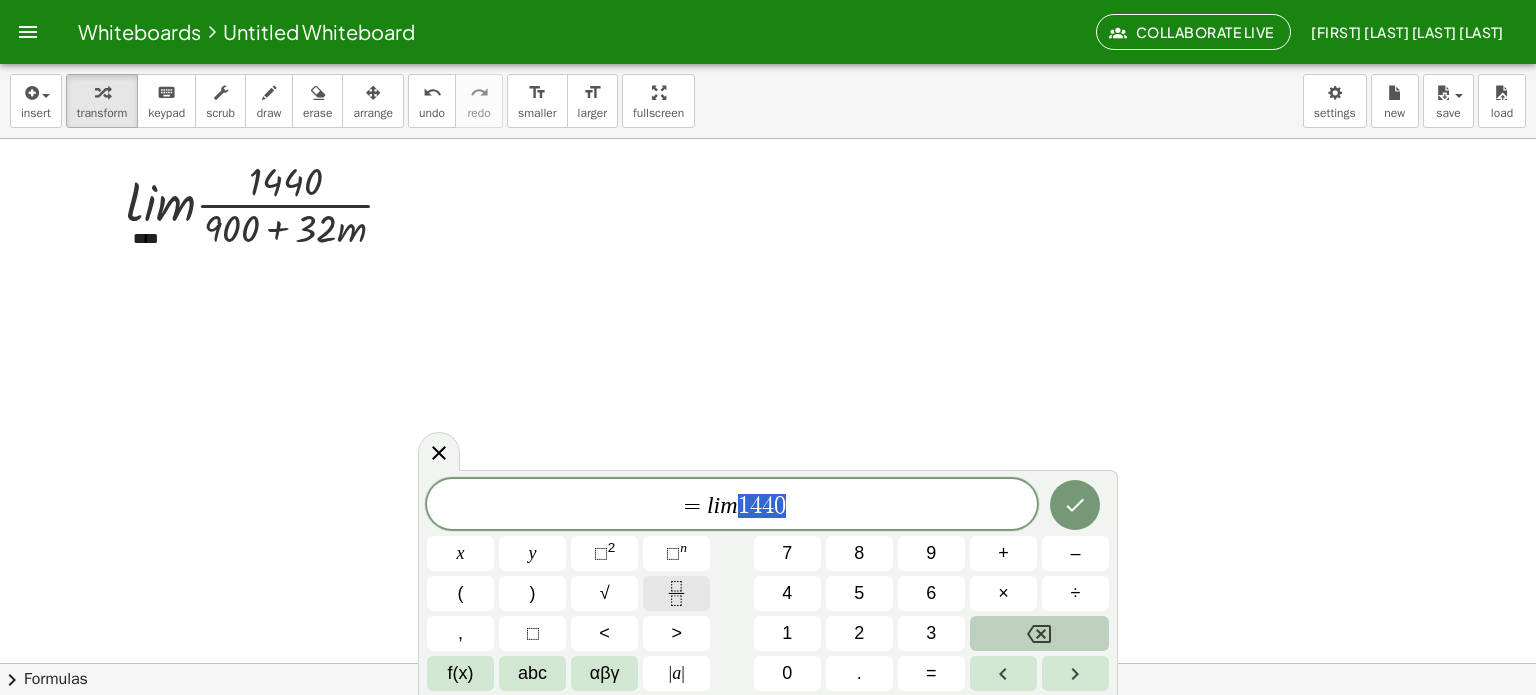 click at bounding box center [676, 593] 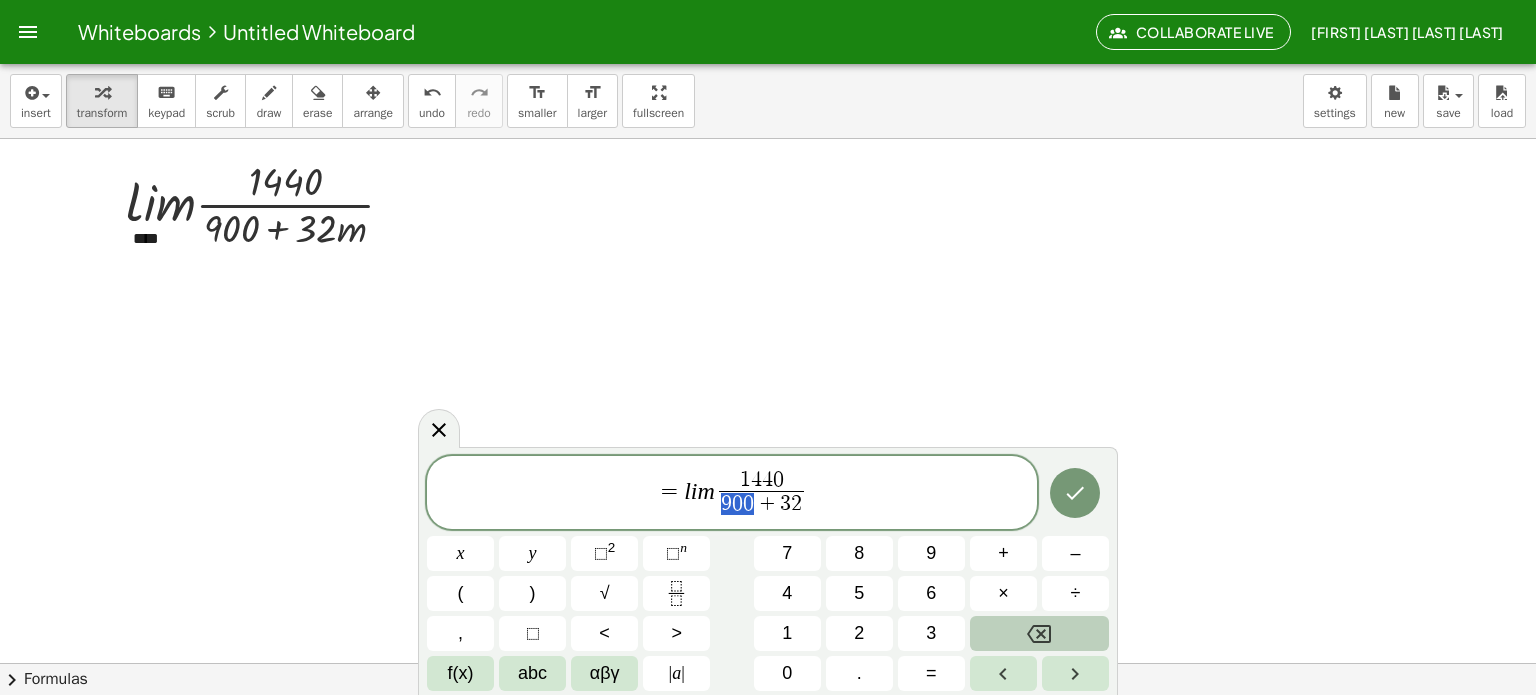 drag, startPoint x: 752, startPoint y: 500, endPoint x: 724, endPoint y: 503, distance: 28.160255 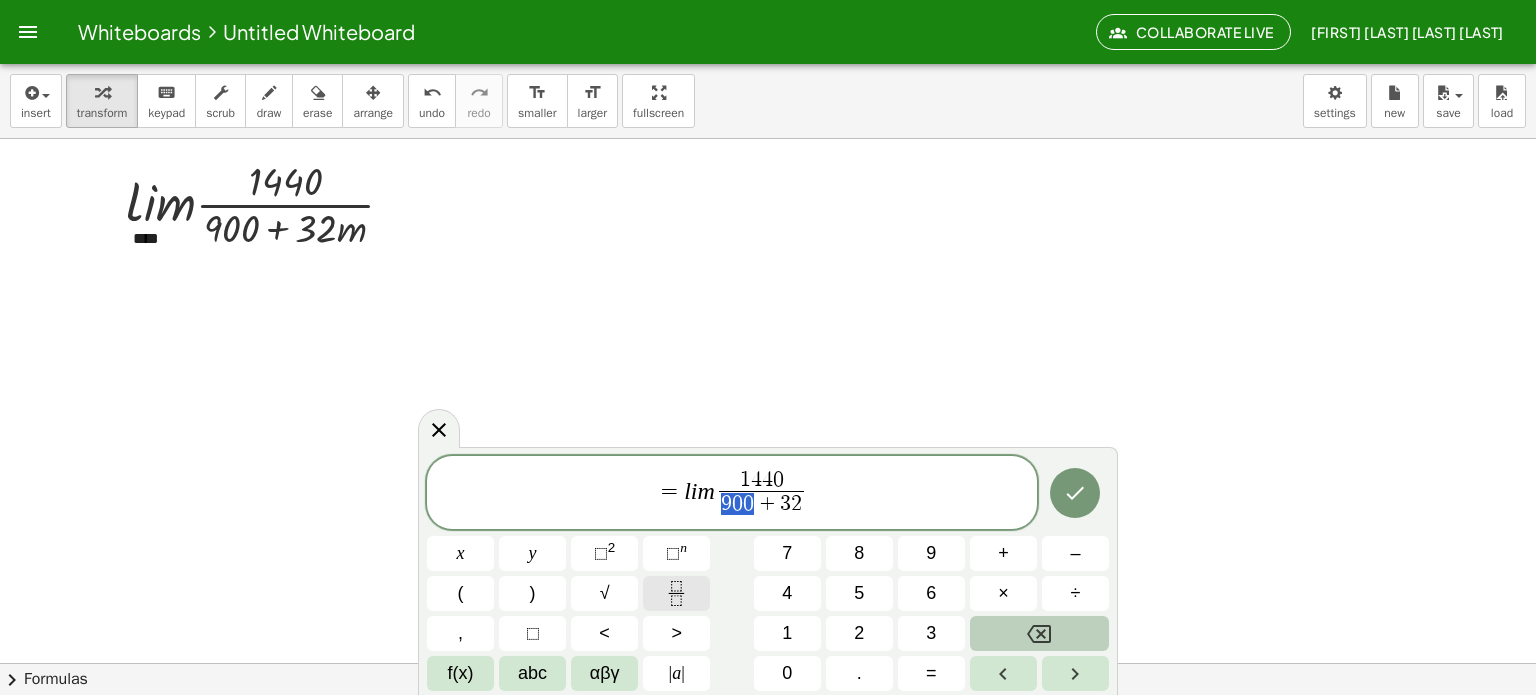 click 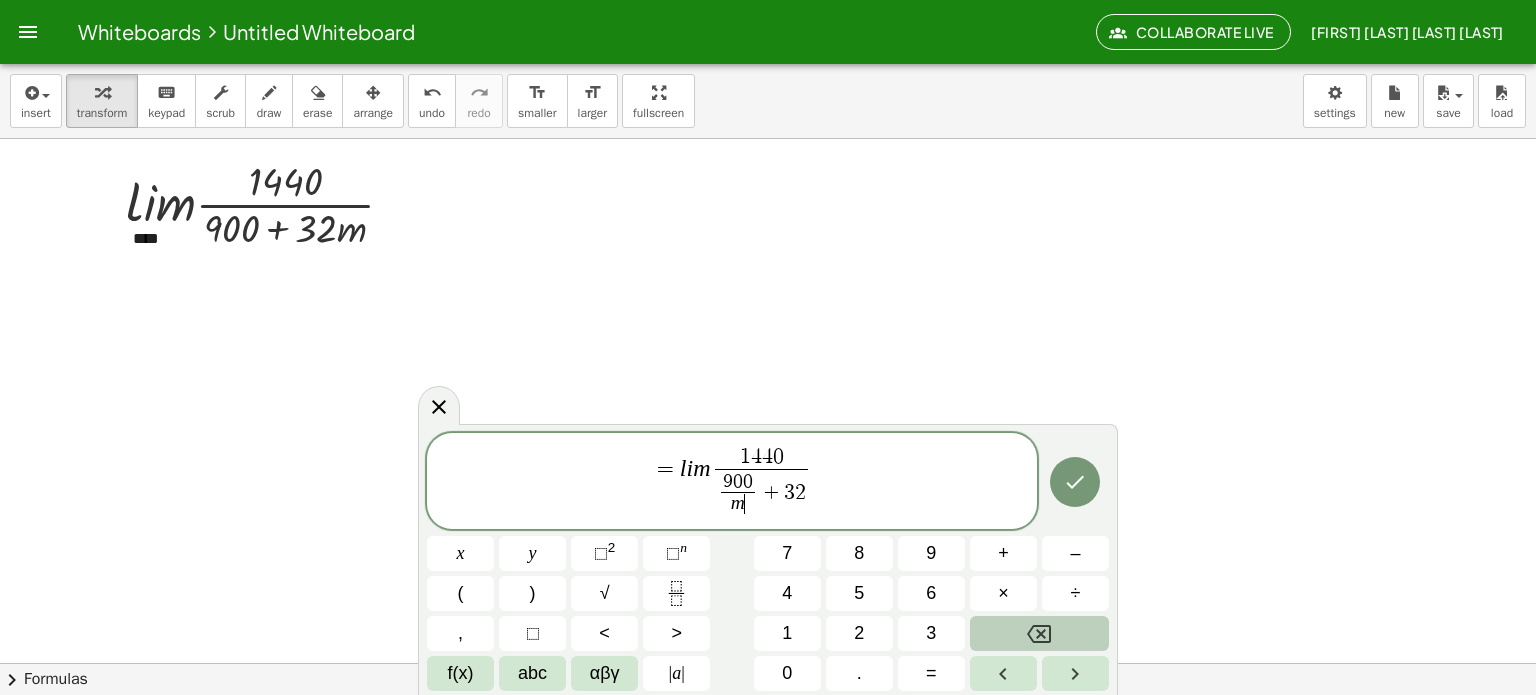 click on "= l i m 1 4 4 0 9 0 0 m ​ ​ + 3 2 ​" at bounding box center [732, 482] 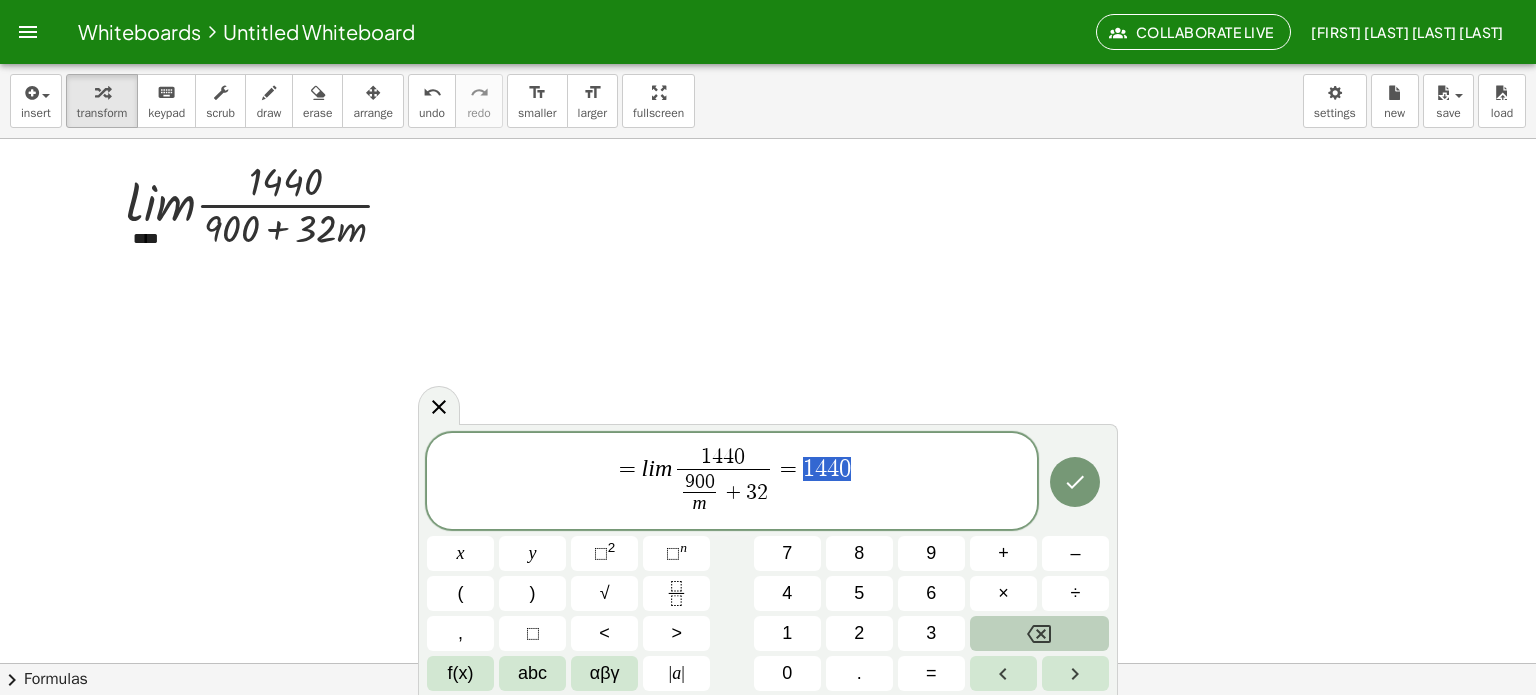 drag, startPoint x: 858, startPoint y: 464, endPoint x: 788, endPoint y: 484, distance: 72.8011 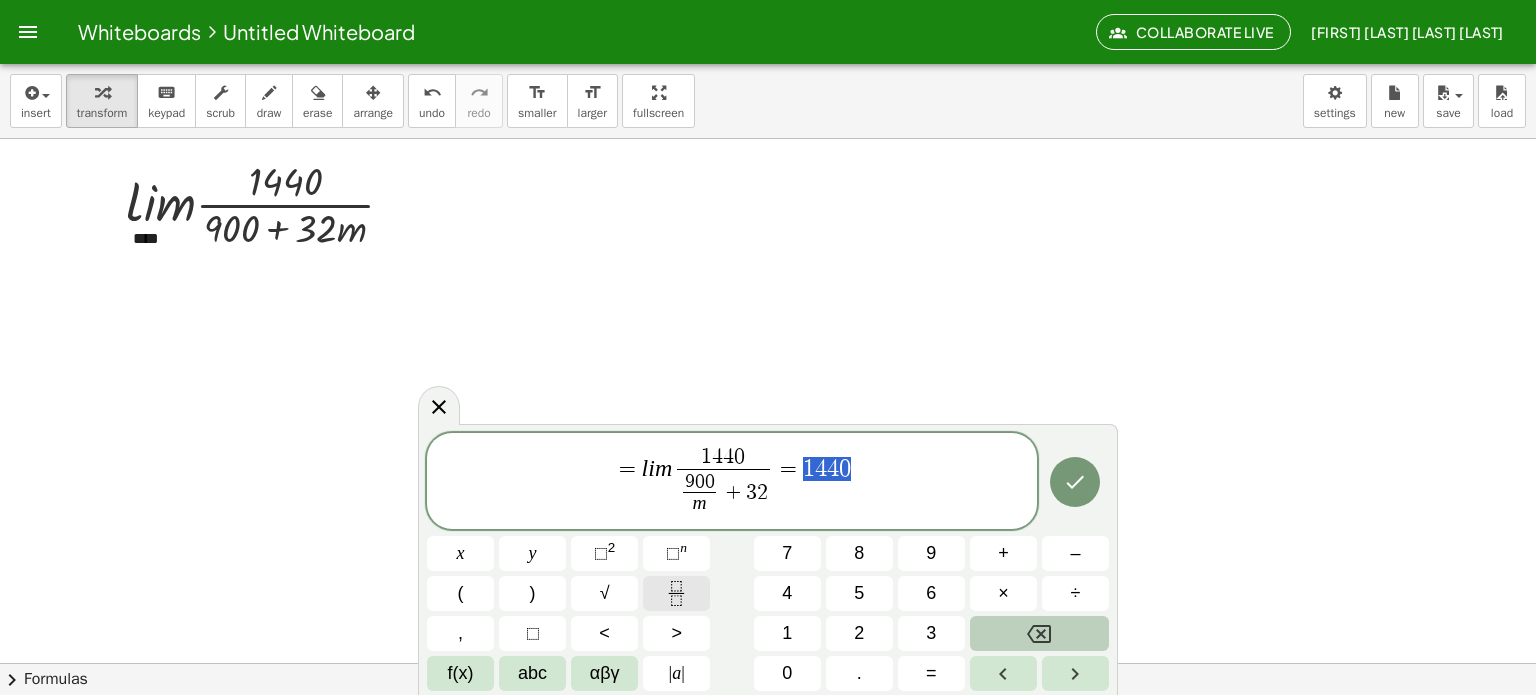 click 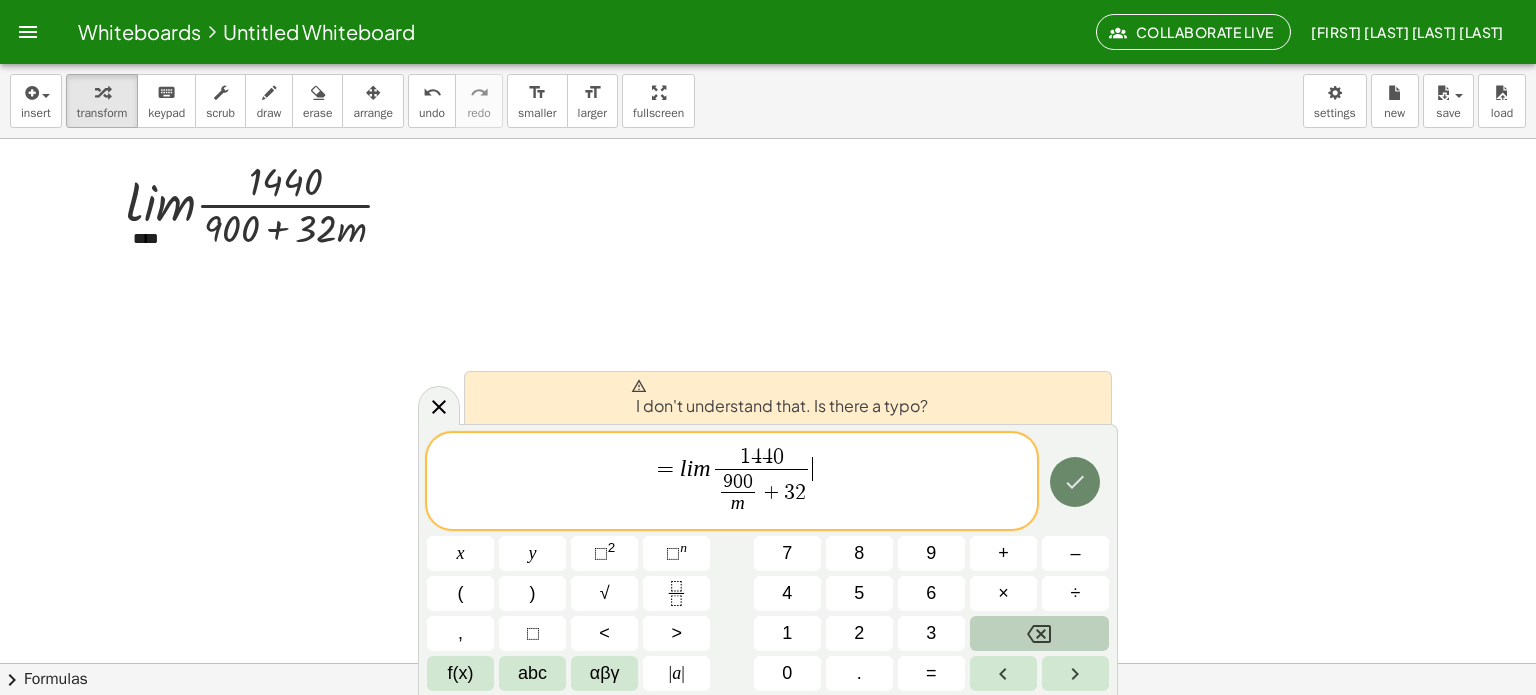 click 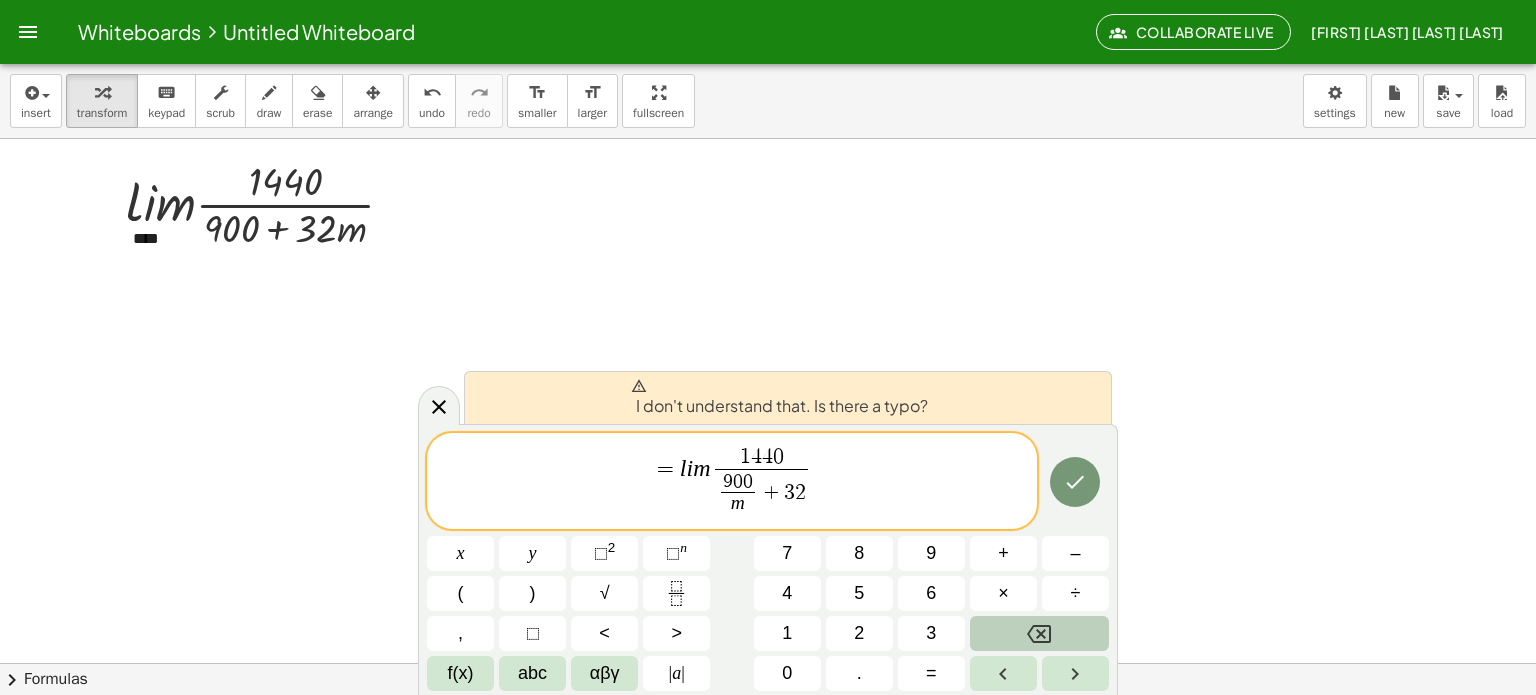 click on "=" at bounding box center [665, 469] 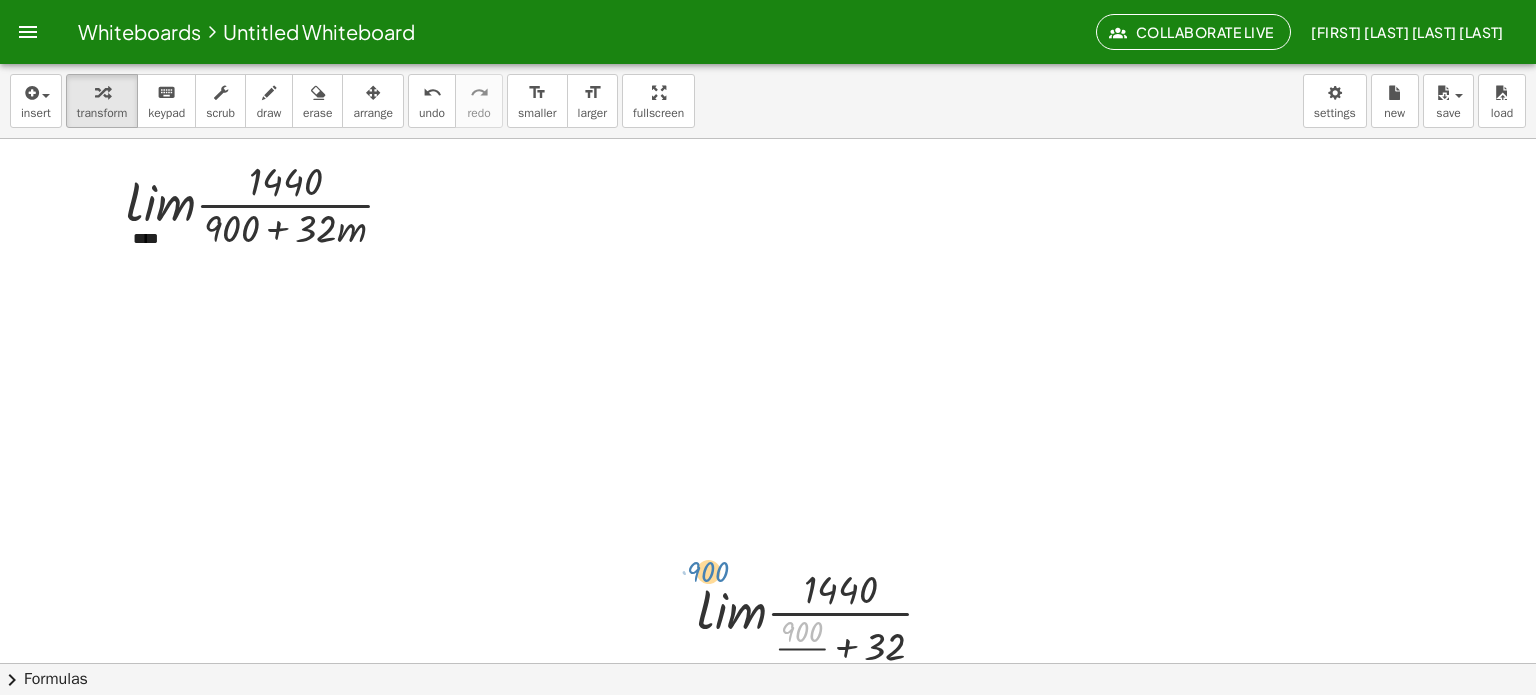 drag, startPoint x: 821, startPoint y: 623, endPoint x: 727, endPoint y: 563, distance: 111.516815 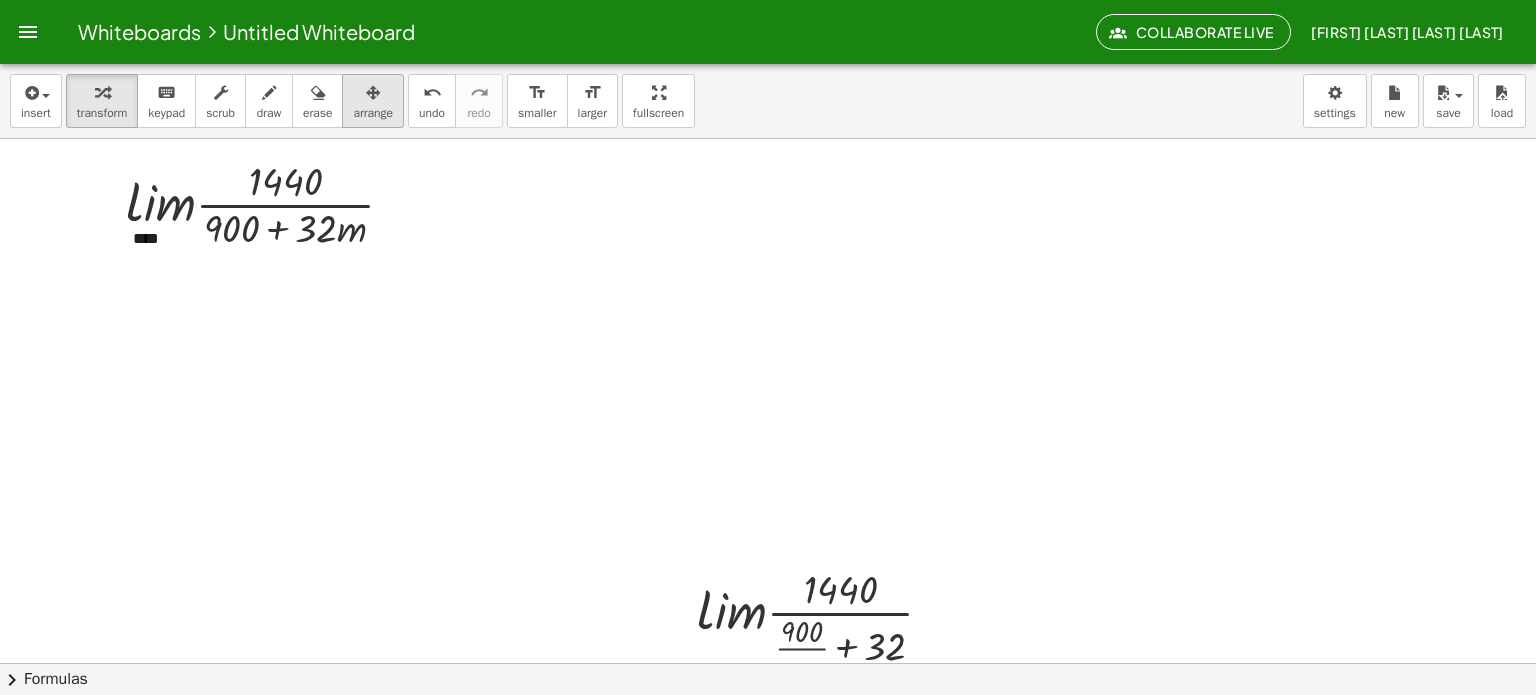 click at bounding box center [373, 92] 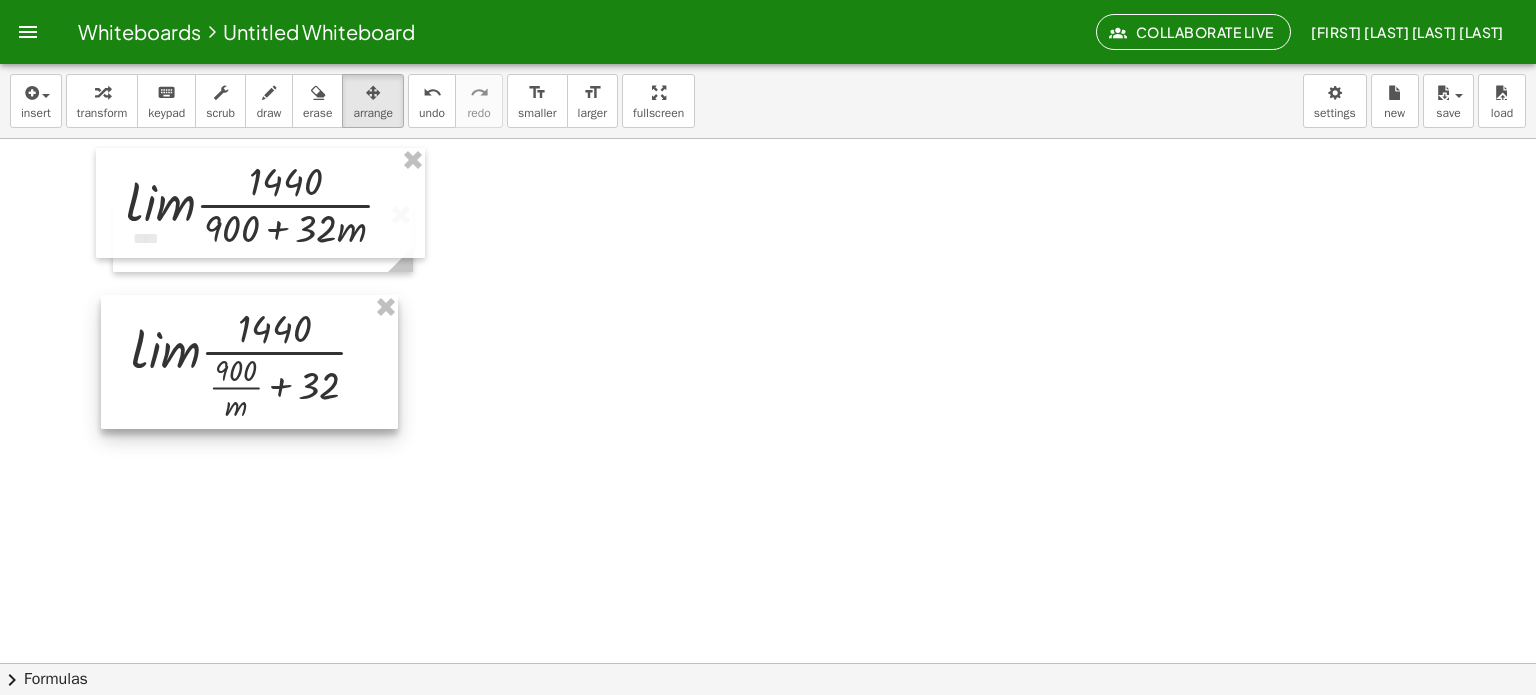 drag, startPoint x: 863, startPoint y: 650, endPoint x: 296, endPoint y: 389, distance: 624.1875 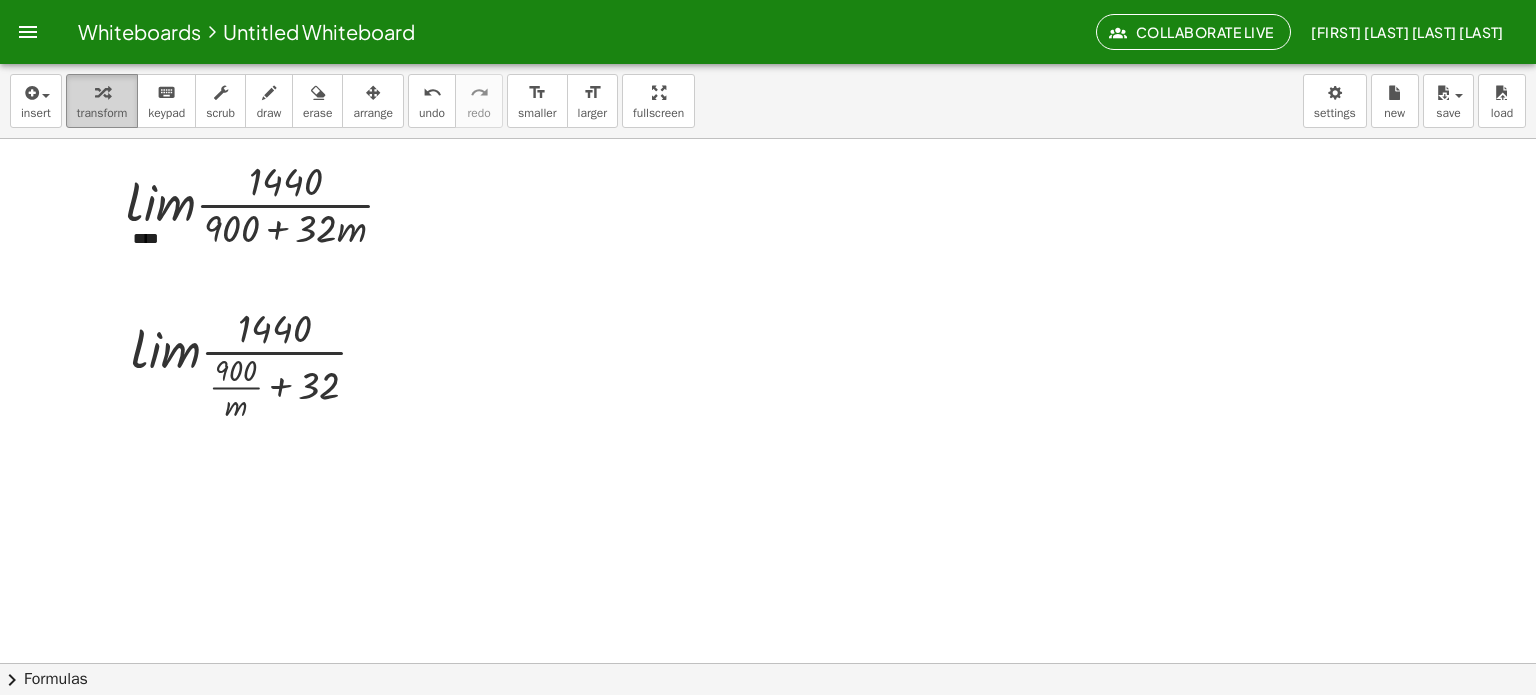 click at bounding box center (102, 92) 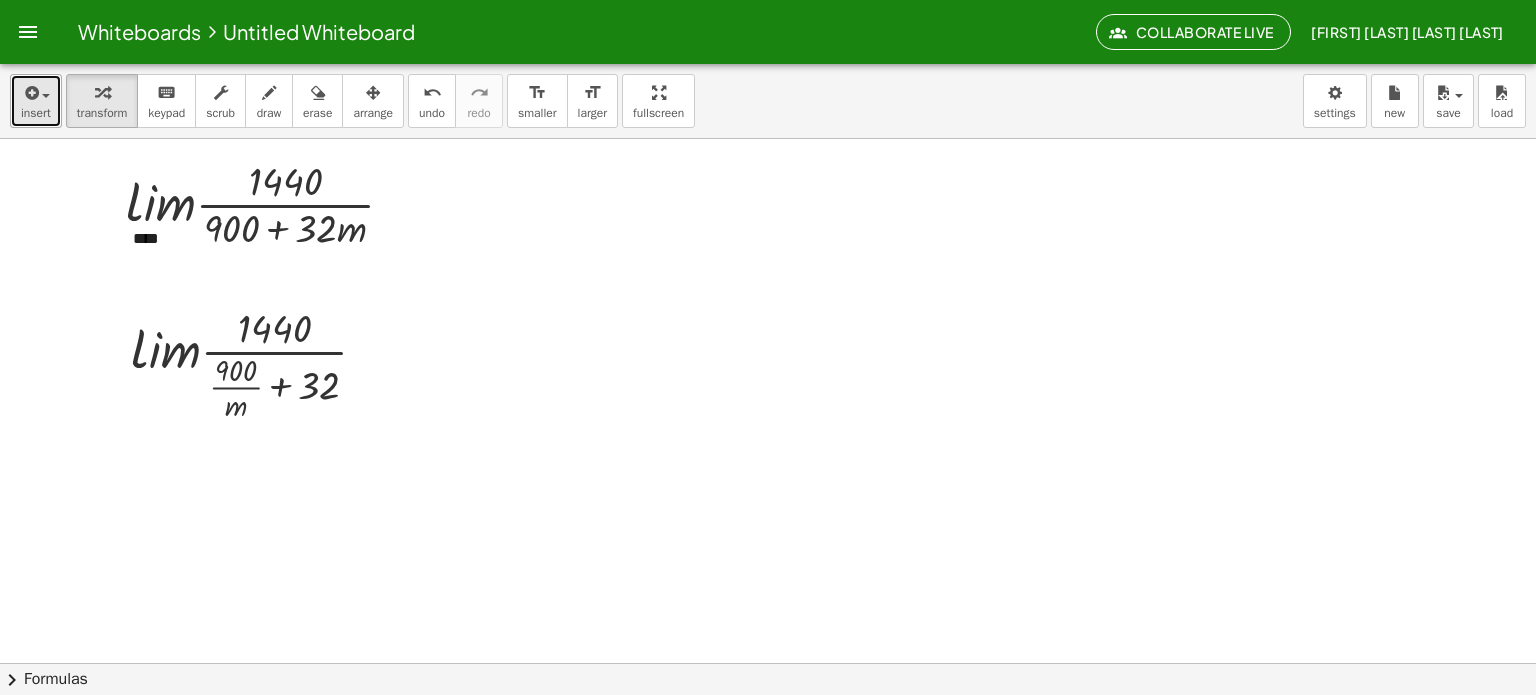 drag, startPoint x: 172, startPoint y: 243, endPoint x: 22, endPoint y: 95, distance: 210.72256 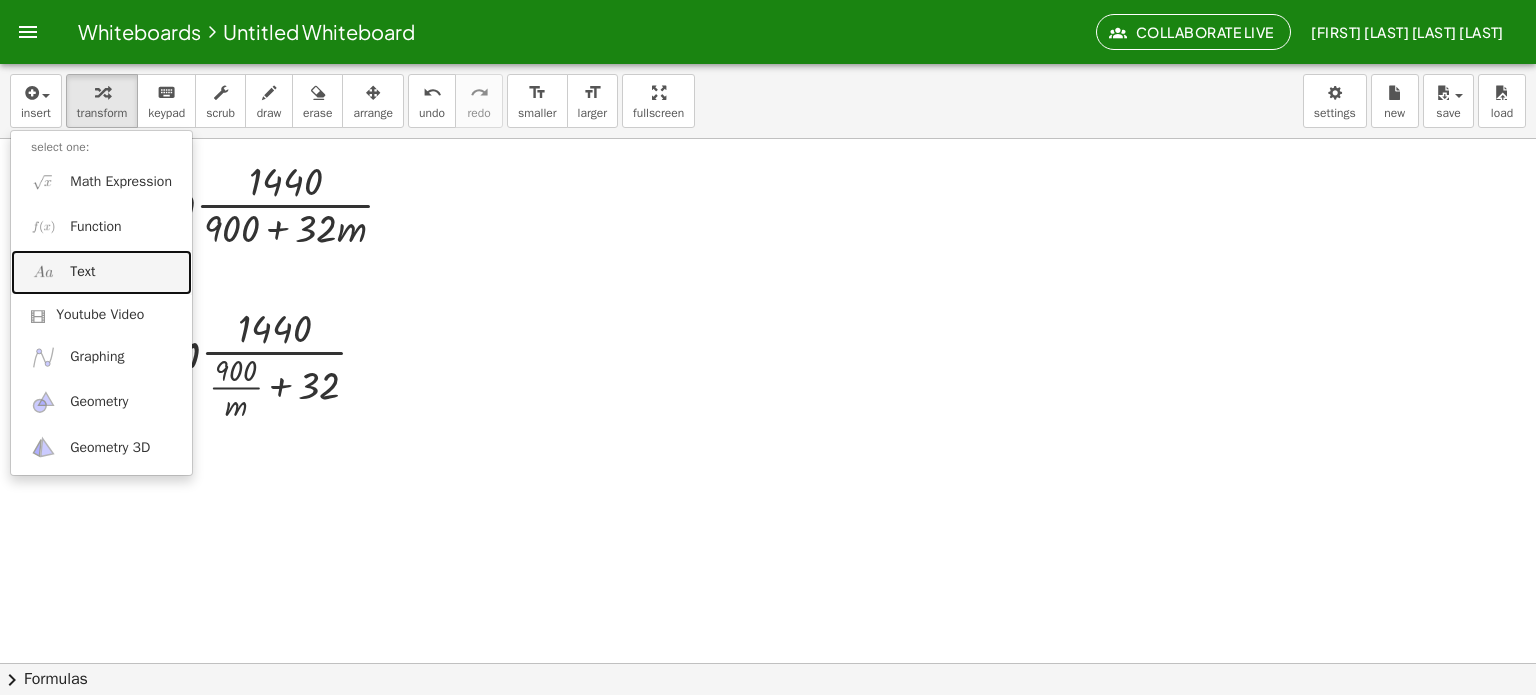 click on "Text" at bounding box center [82, 272] 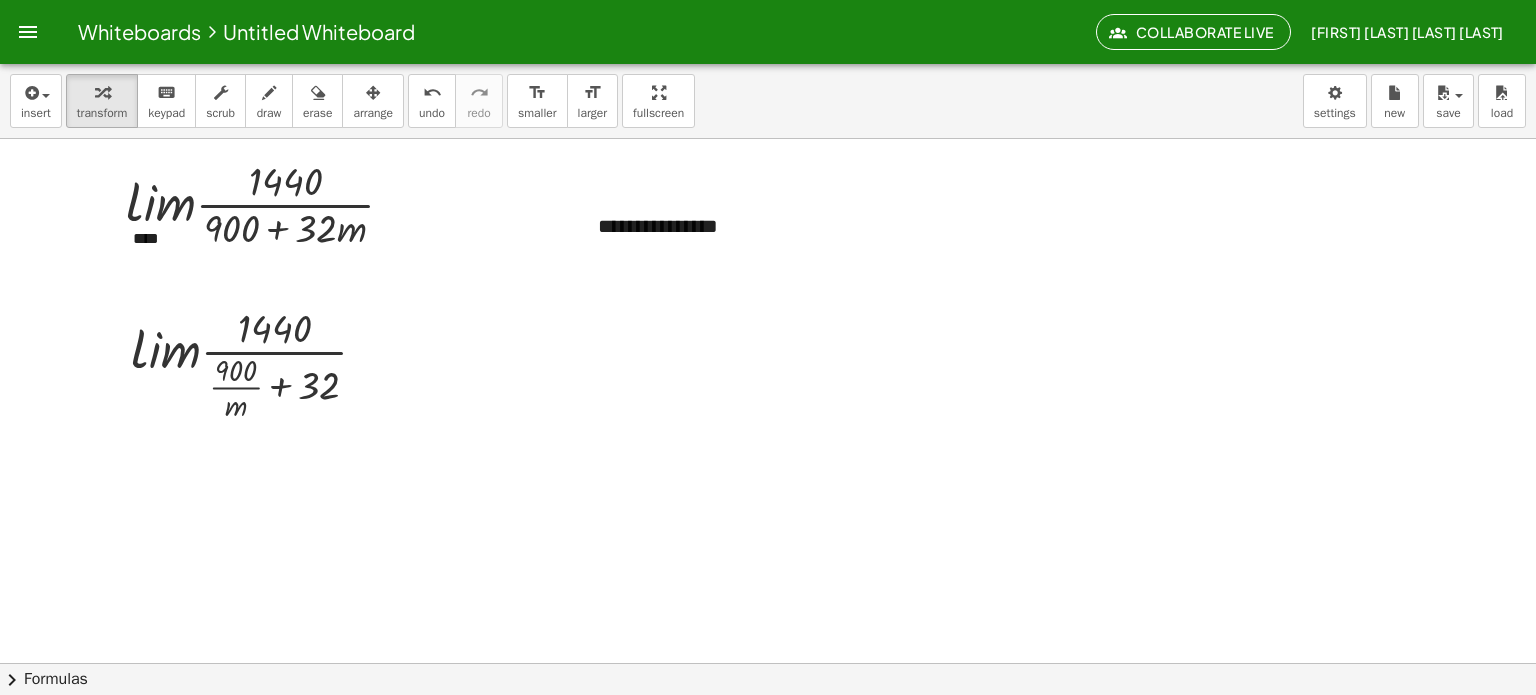 type 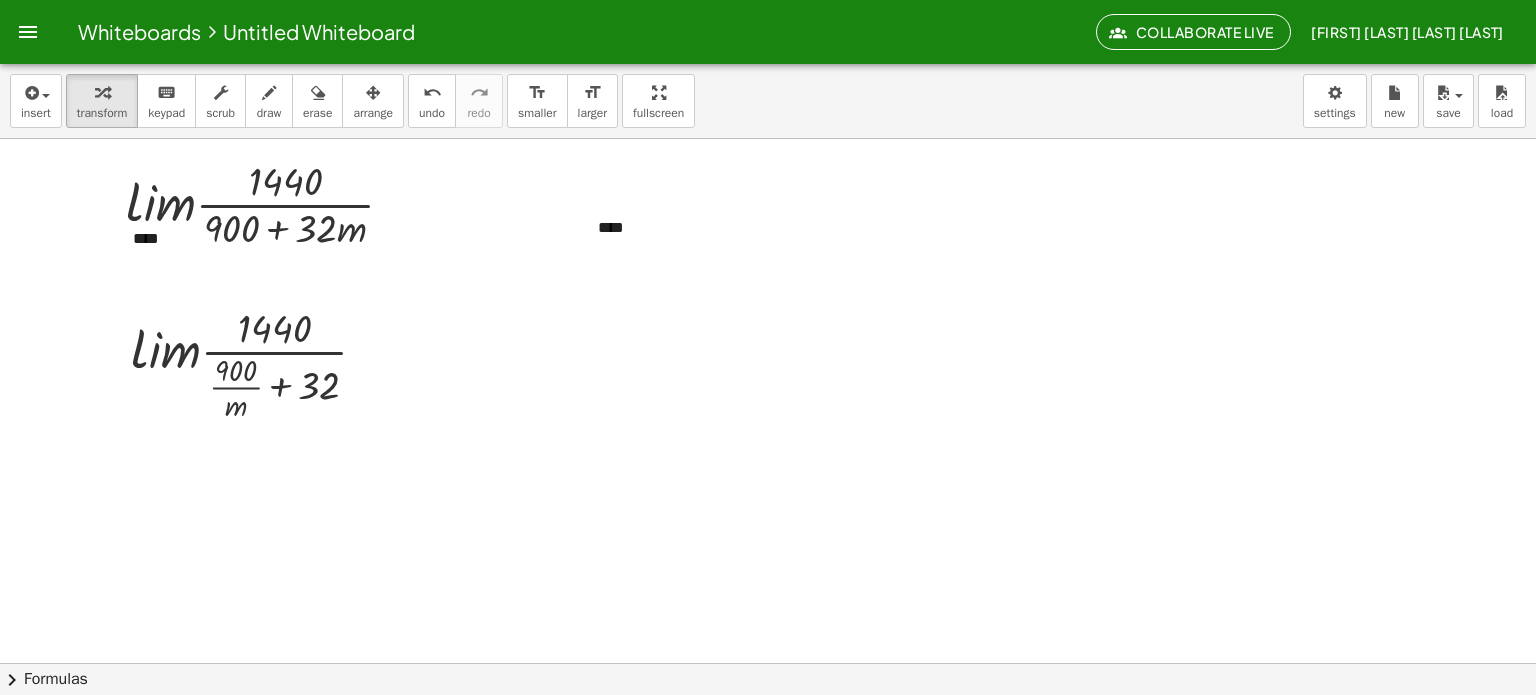 click at bounding box center [768, 728] 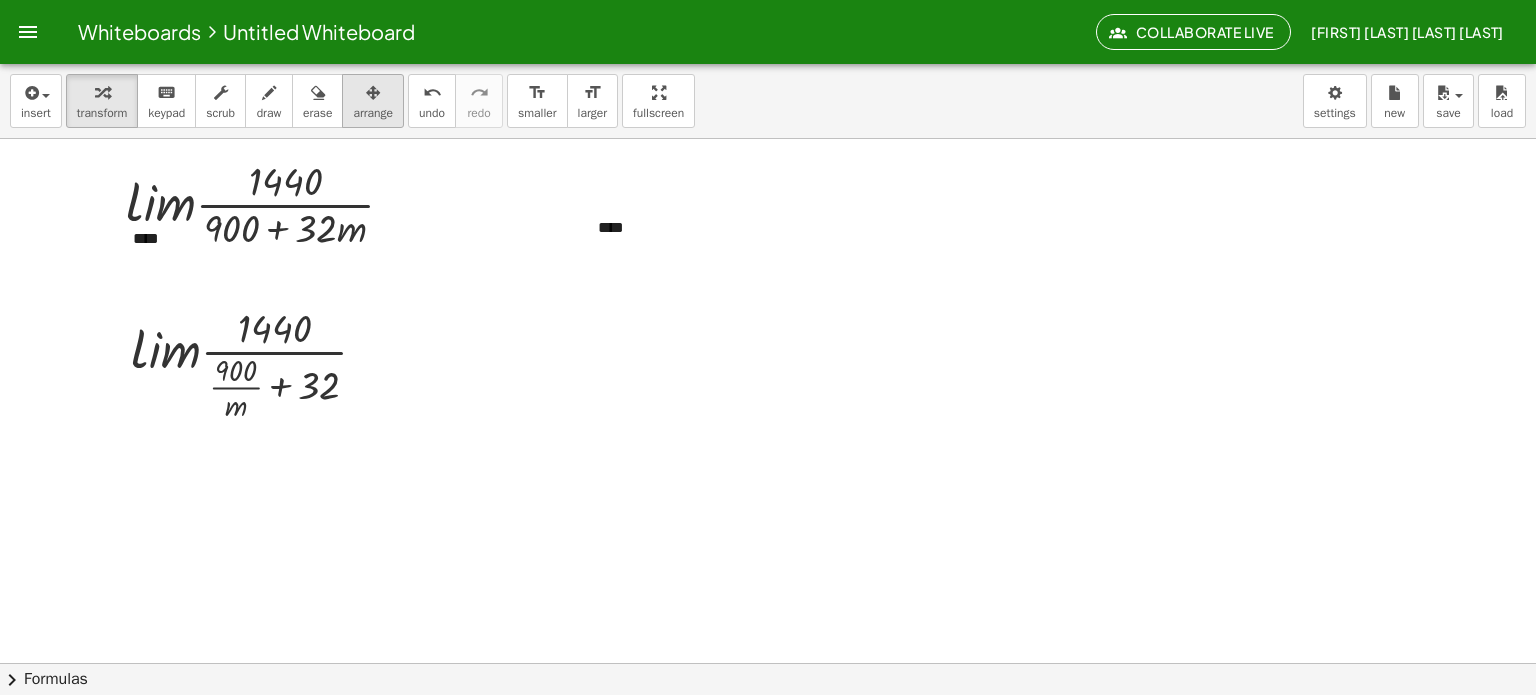 click at bounding box center [373, 93] 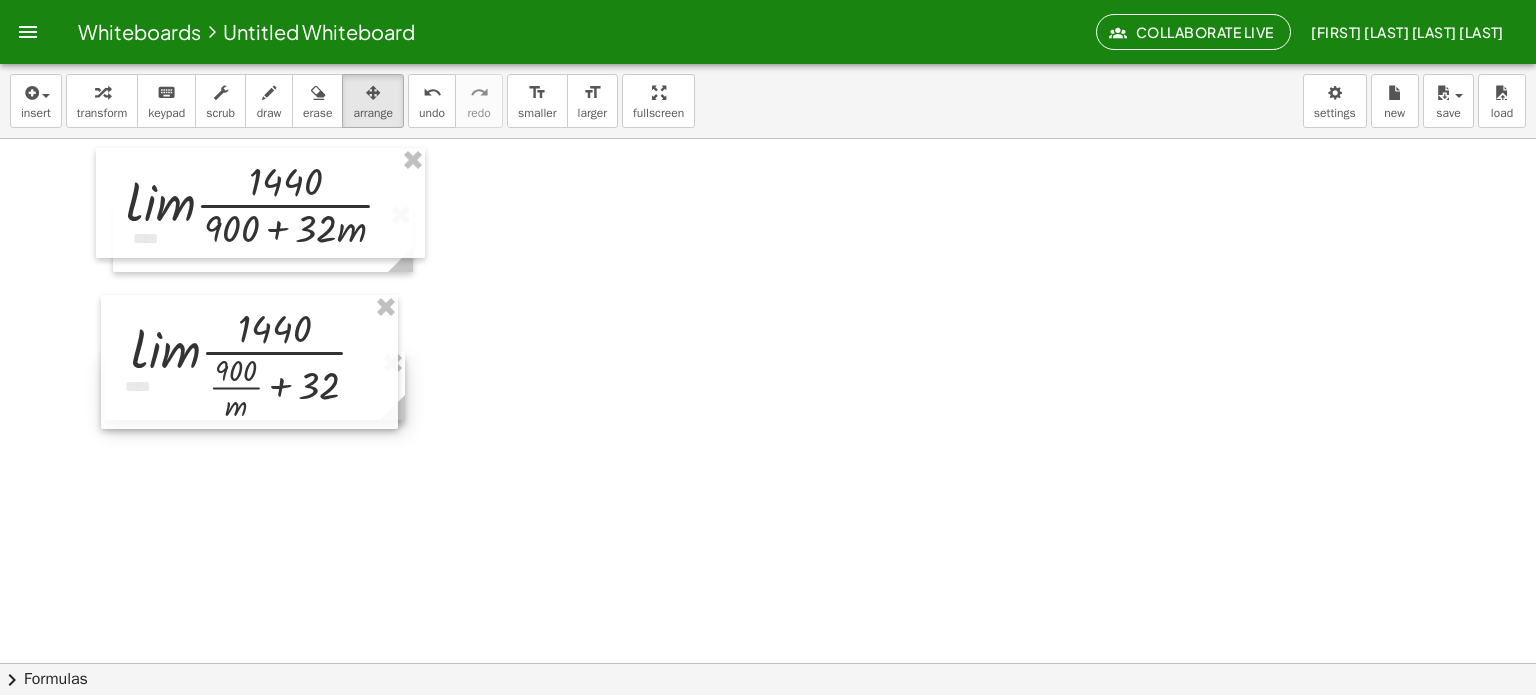 drag, startPoint x: 653, startPoint y: 234, endPoint x: 180, endPoint y: 393, distance: 499.00903 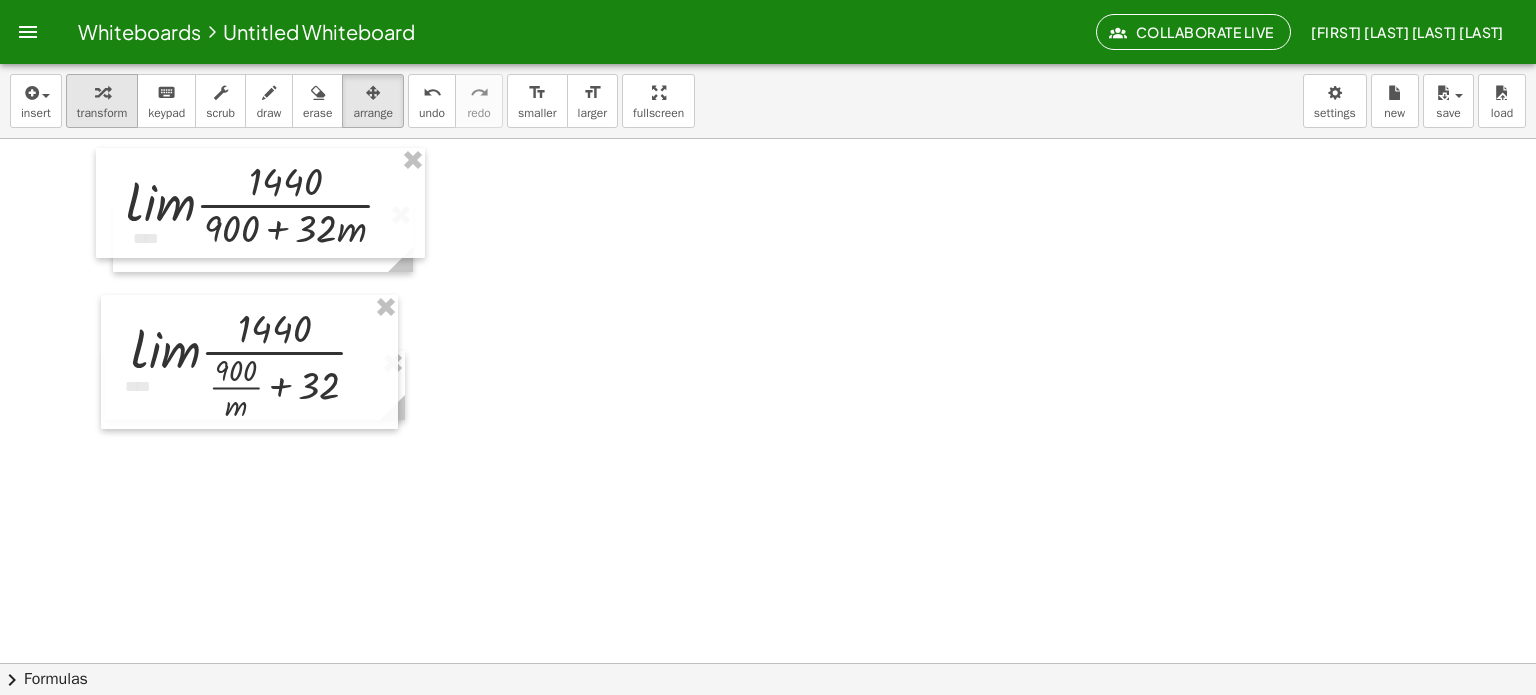 click at bounding box center [102, 92] 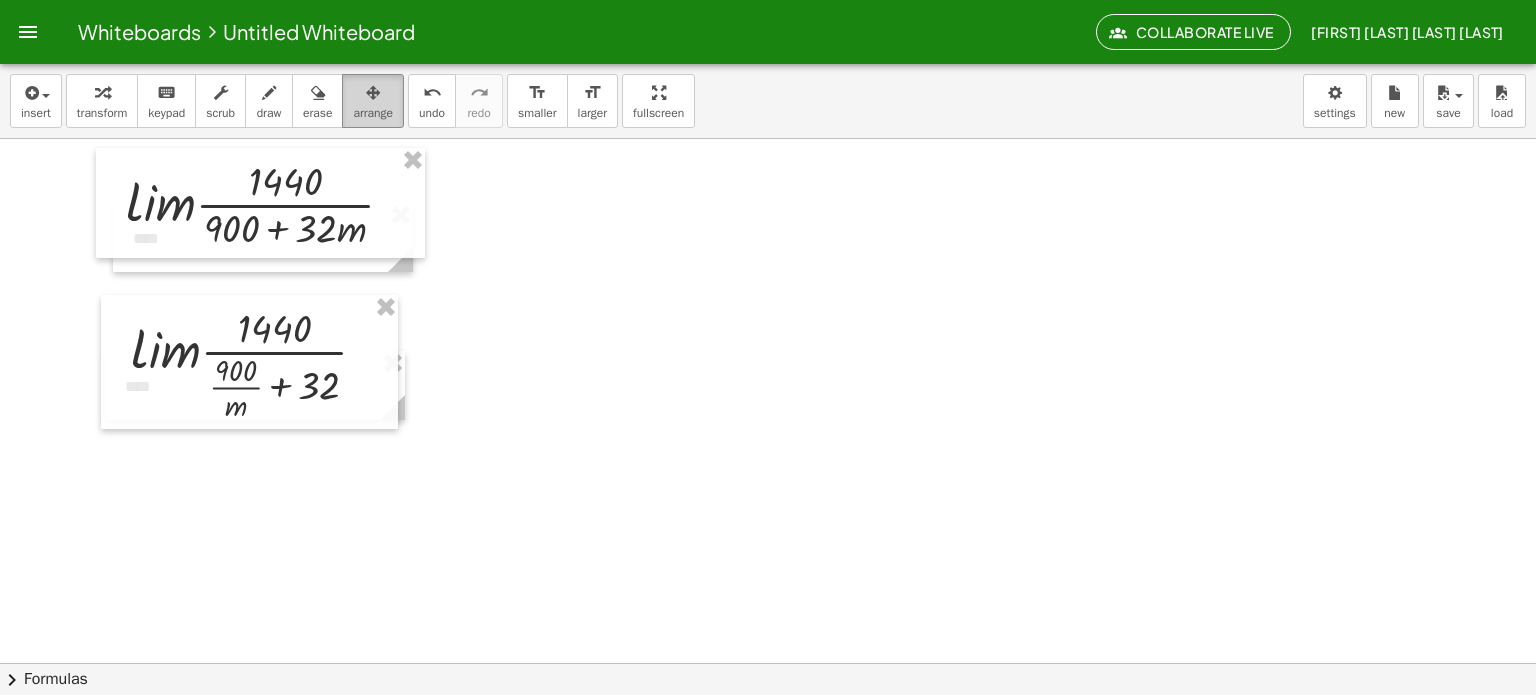 drag, startPoint x: 372, startPoint y: 116, endPoint x: 310, endPoint y: 177, distance: 86.977005 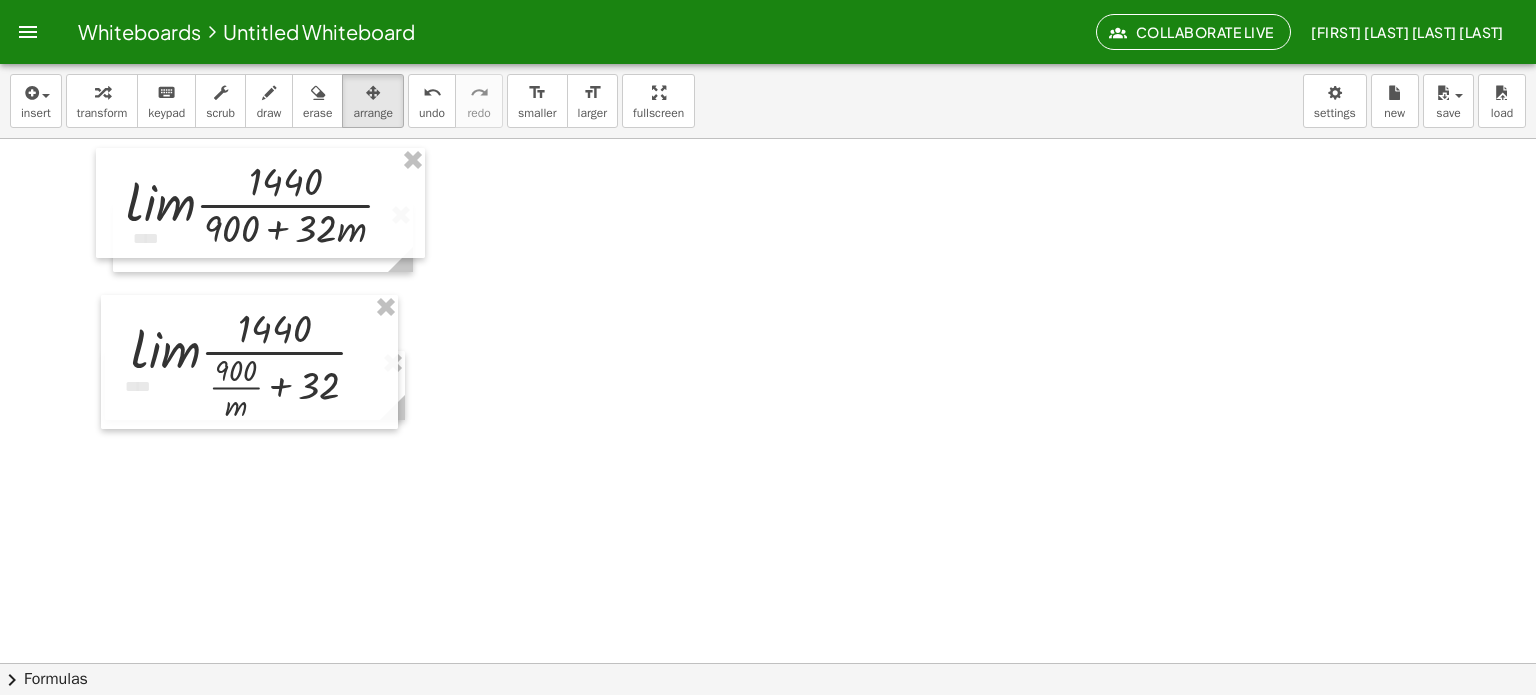 click on "arrange" at bounding box center (373, 113) 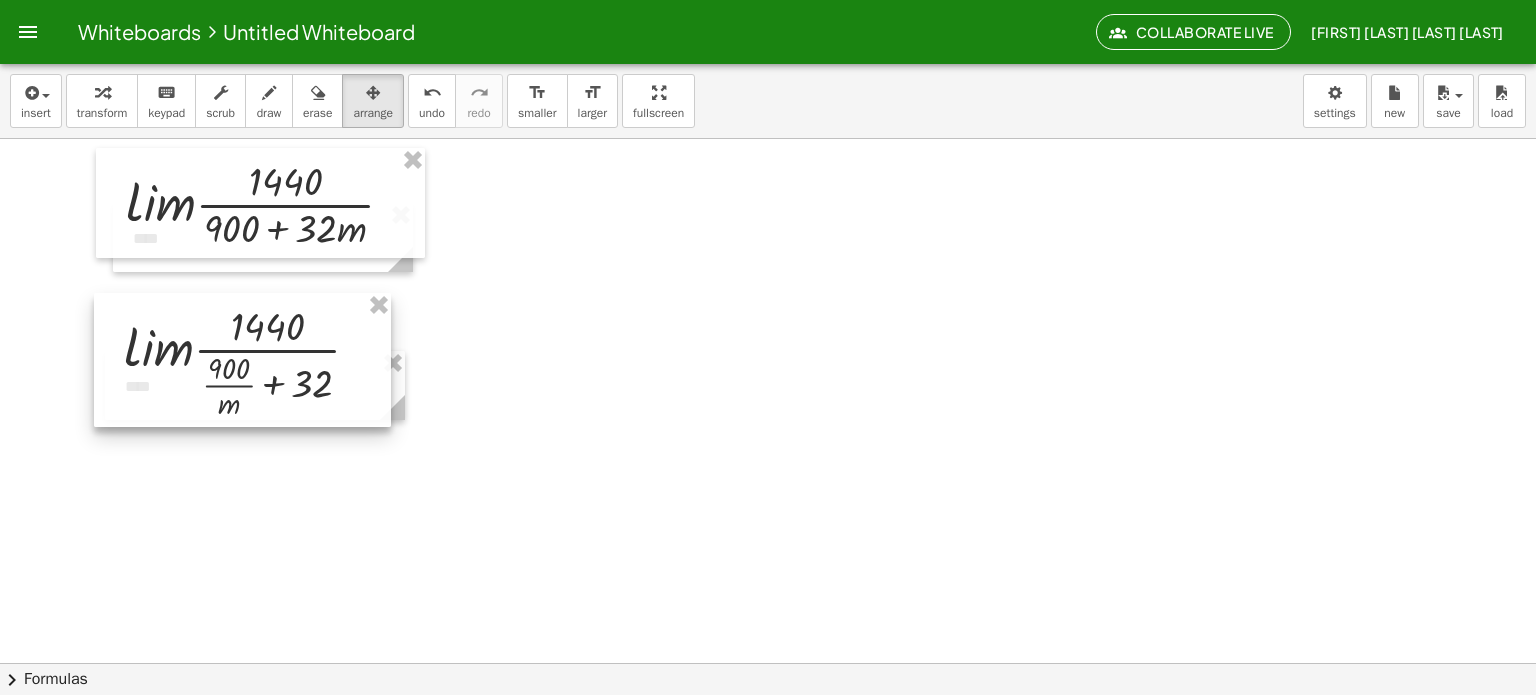 click at bounding box center (242, 360) 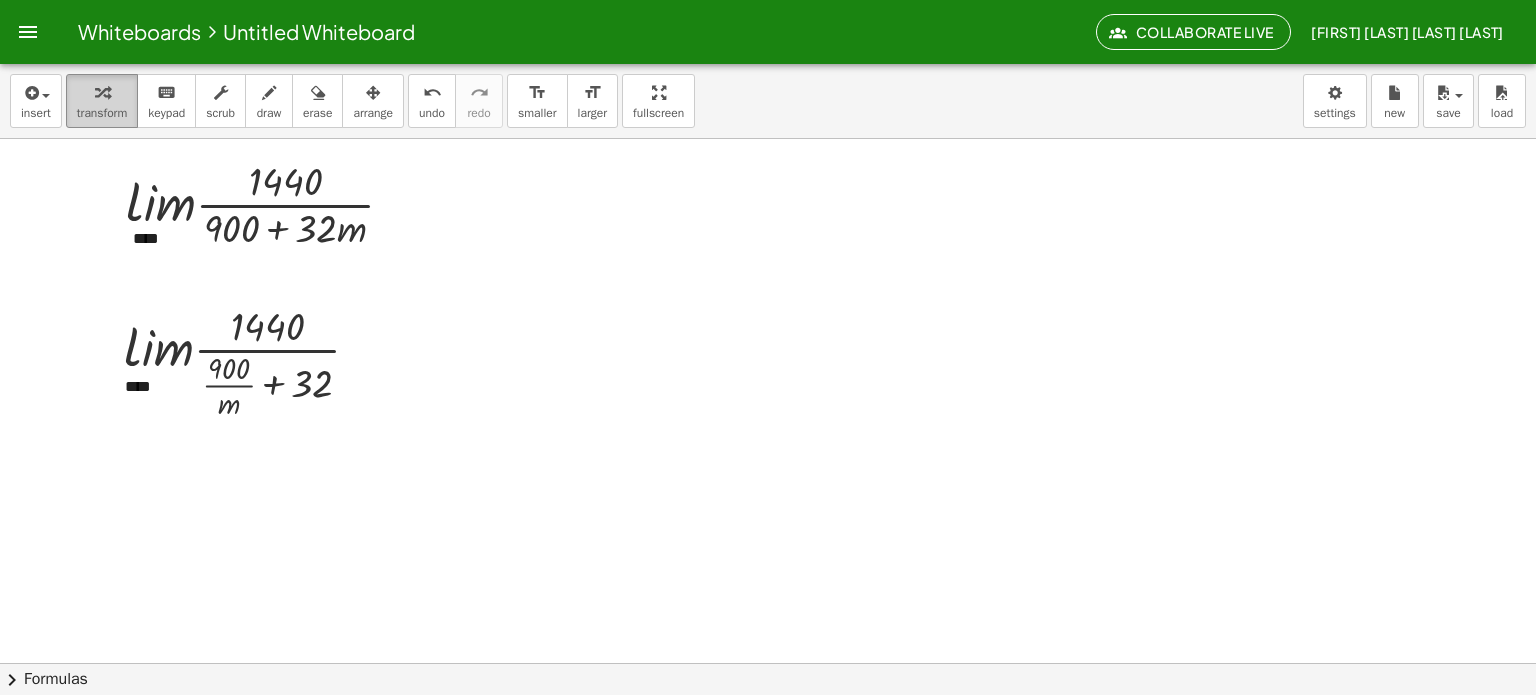 click at bounding box center (102, 92) 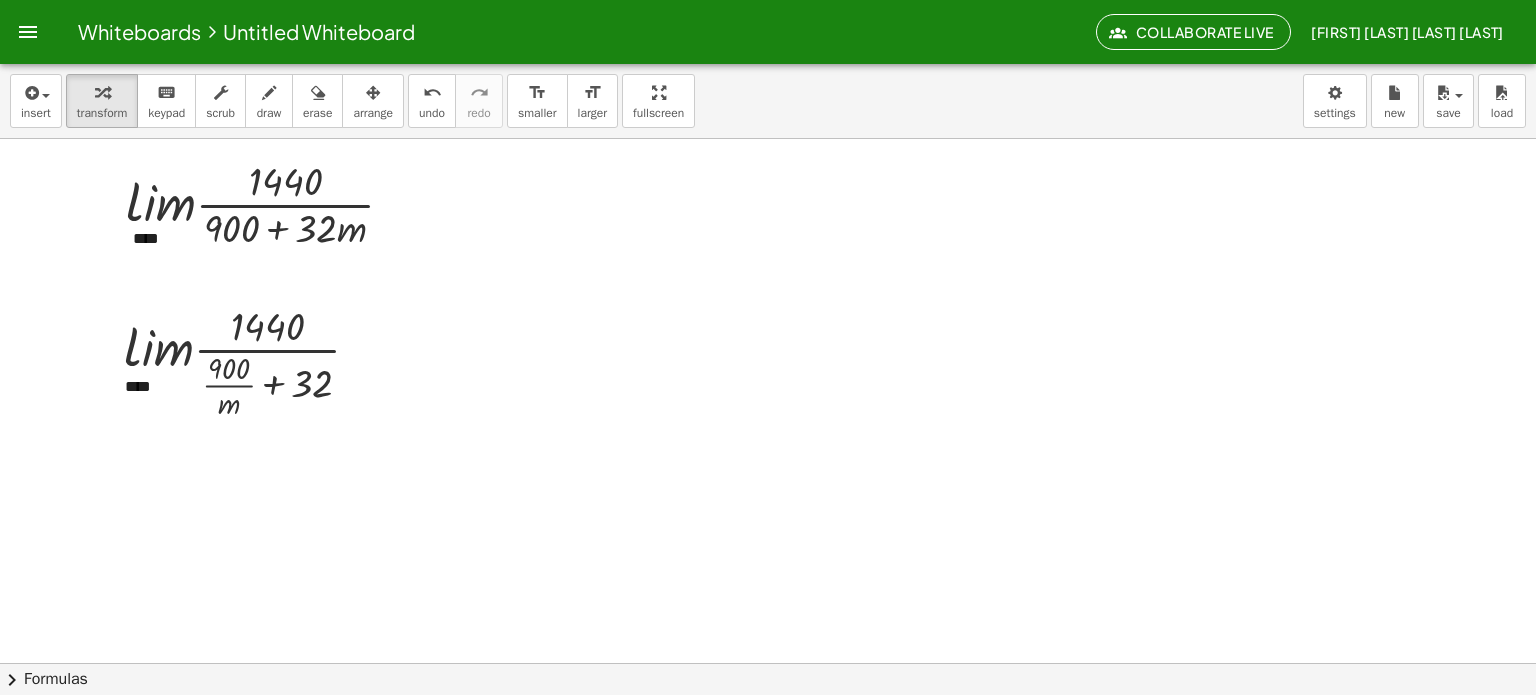 click at bounding box center [768, 728] 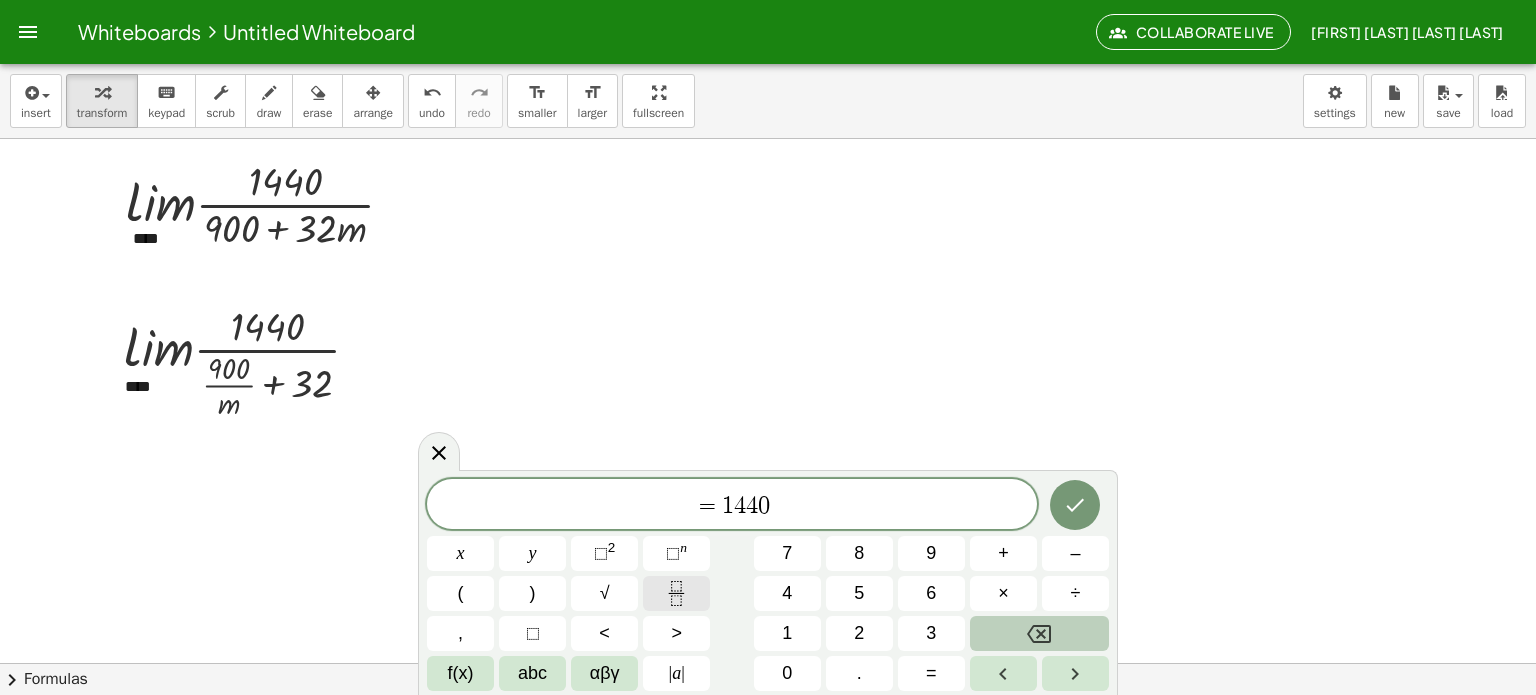 click at bounding box center [676, 593] 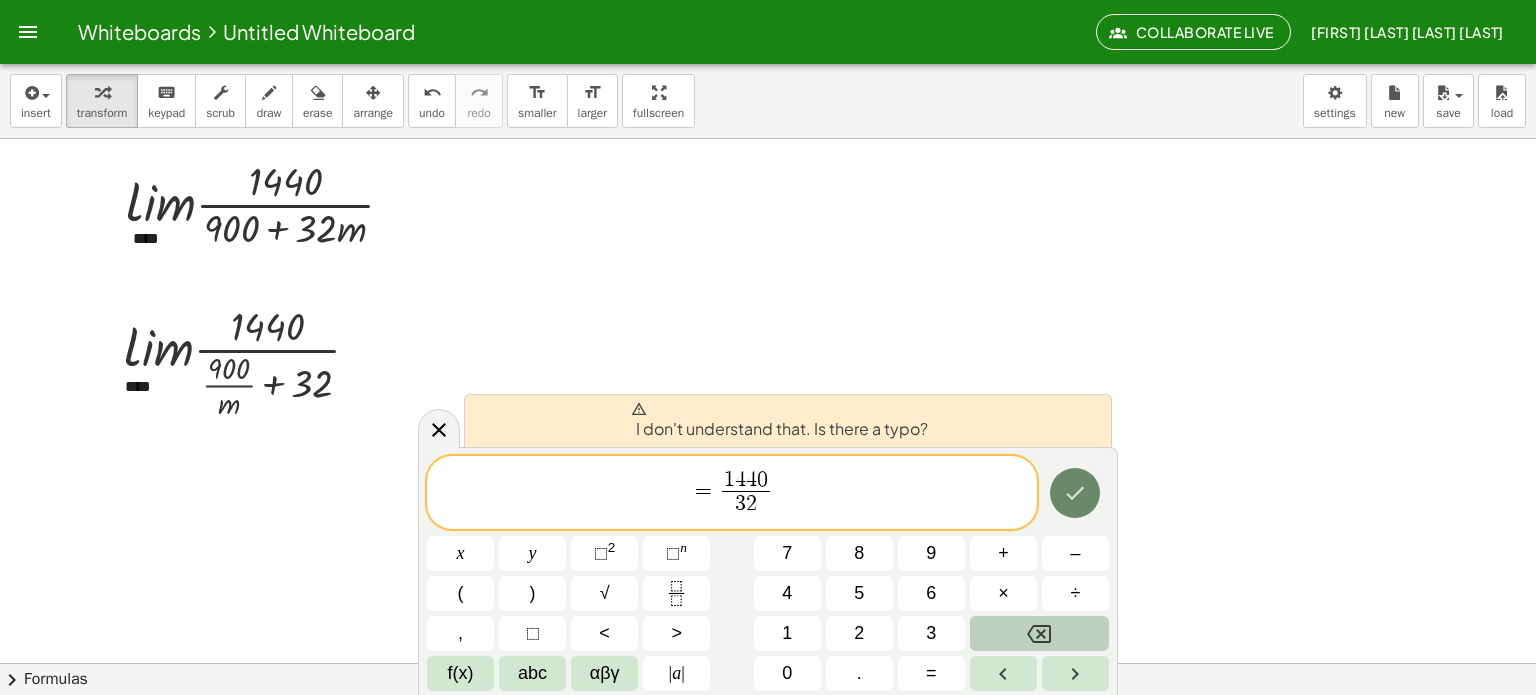 click 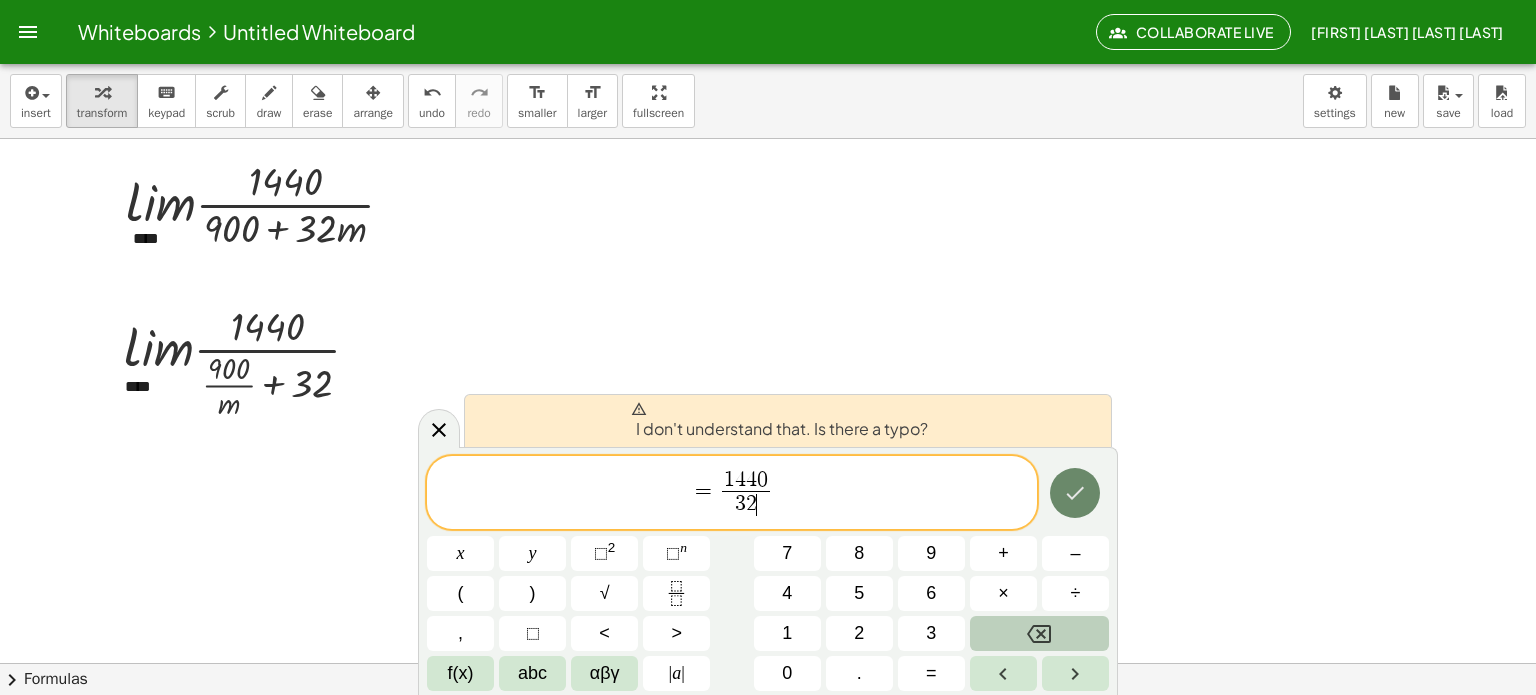 click 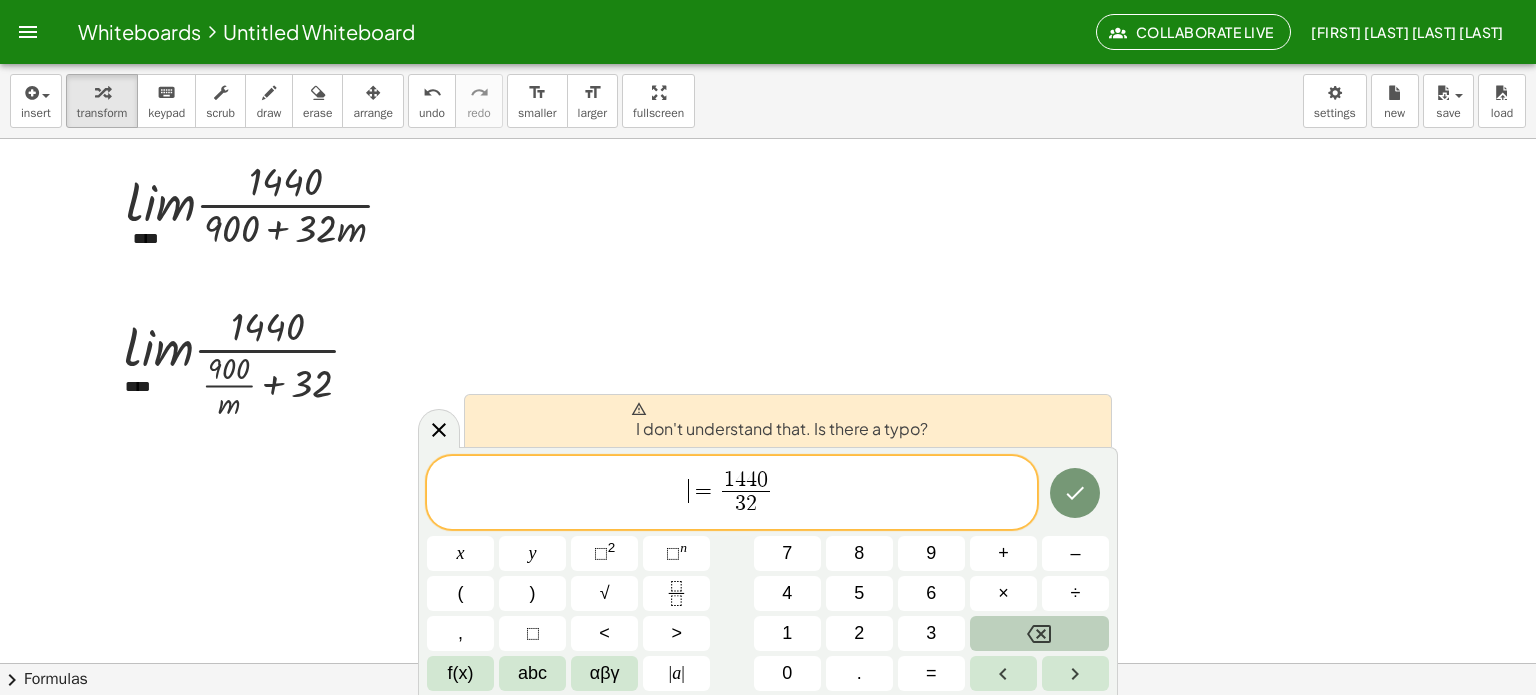 click on "​ = 1 4 4 0 3 2 ​" at bounding box center (732, 494) 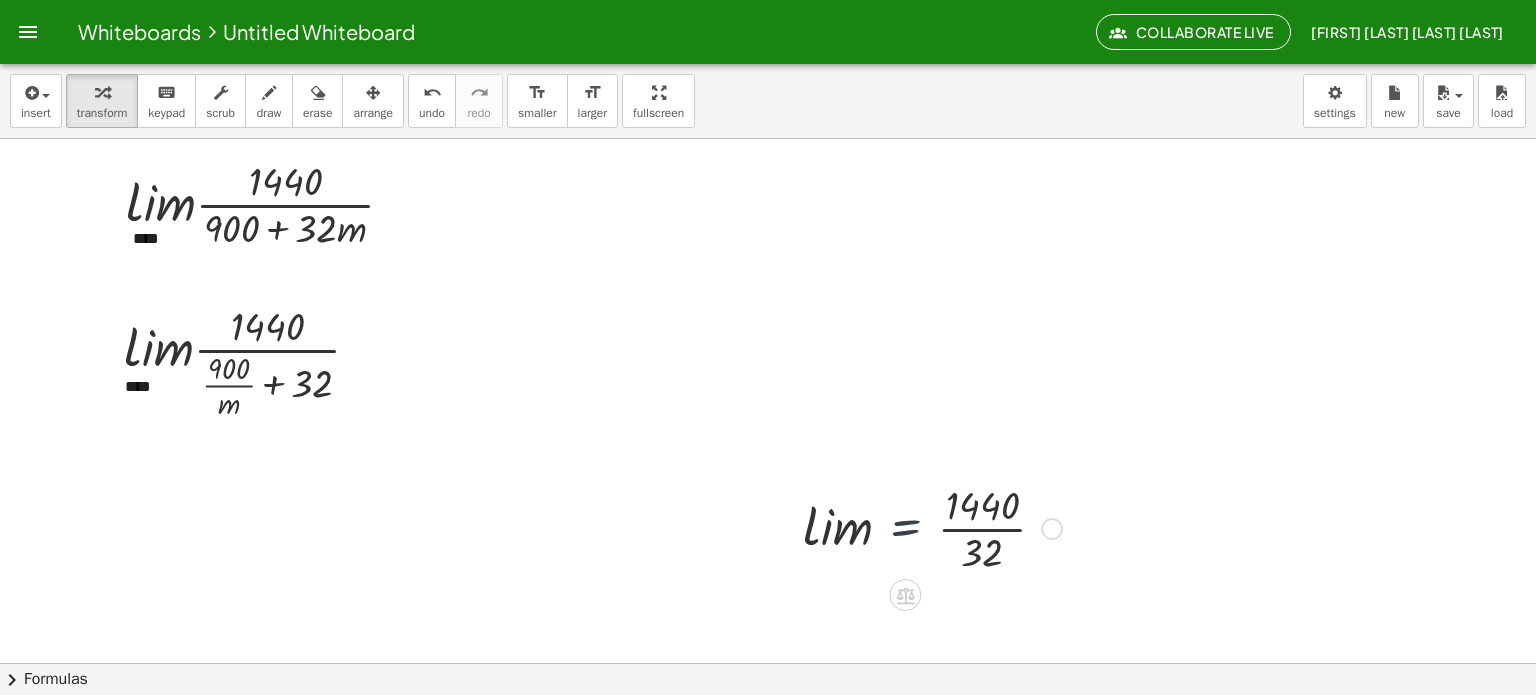 drag, startPoint x: 933, startPoint y: 521, endPoint x: 903, endPoint y: 521, distance: 30 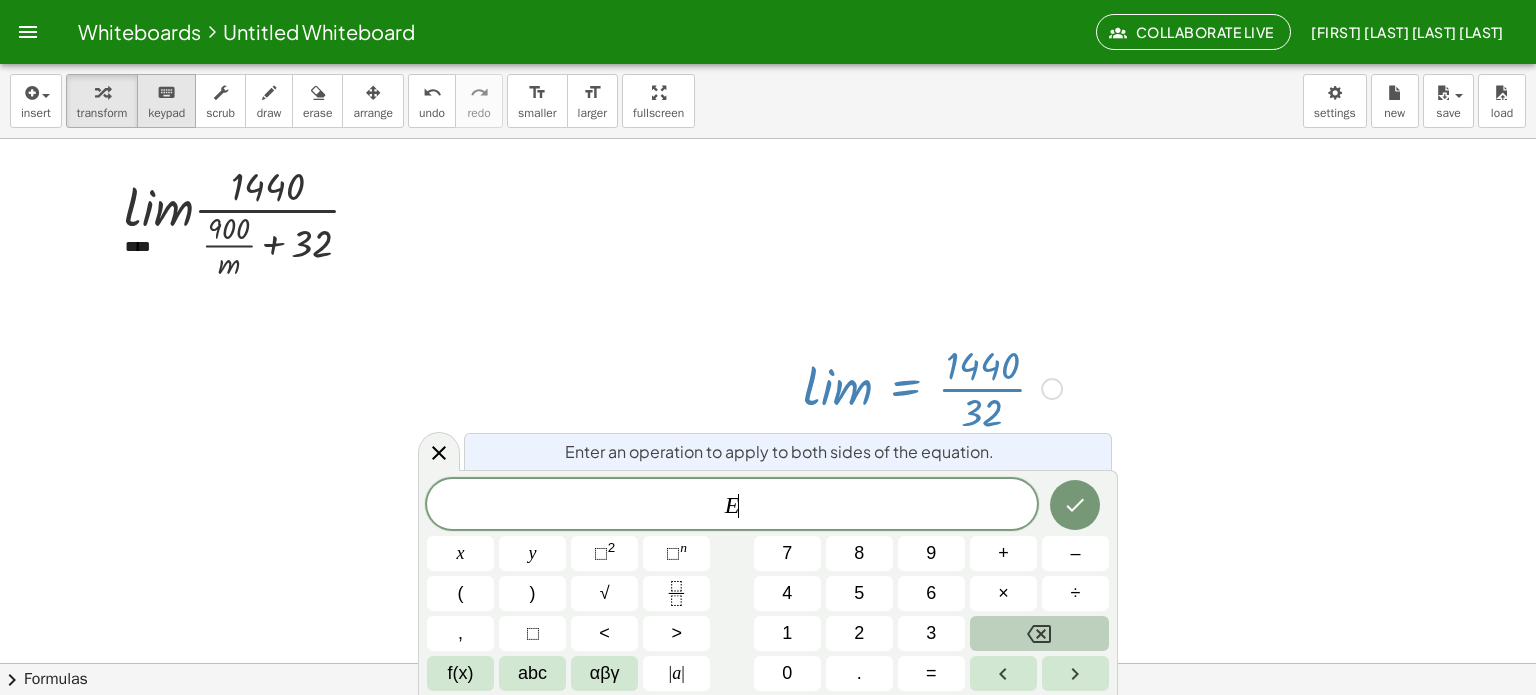 scroll, scrollTop: 161, scrollLeft: 0, axis: vertical 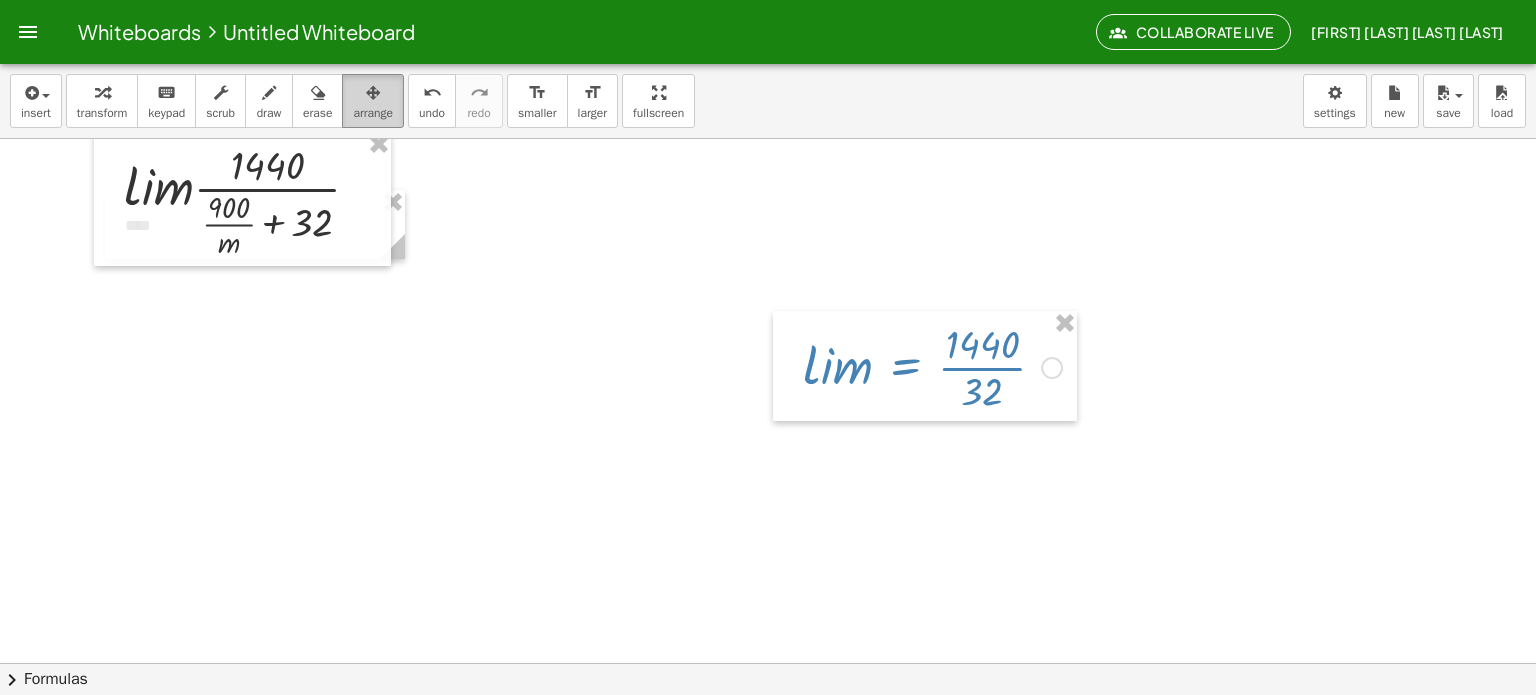 click on "arrange" at bounding box center (373, 101) 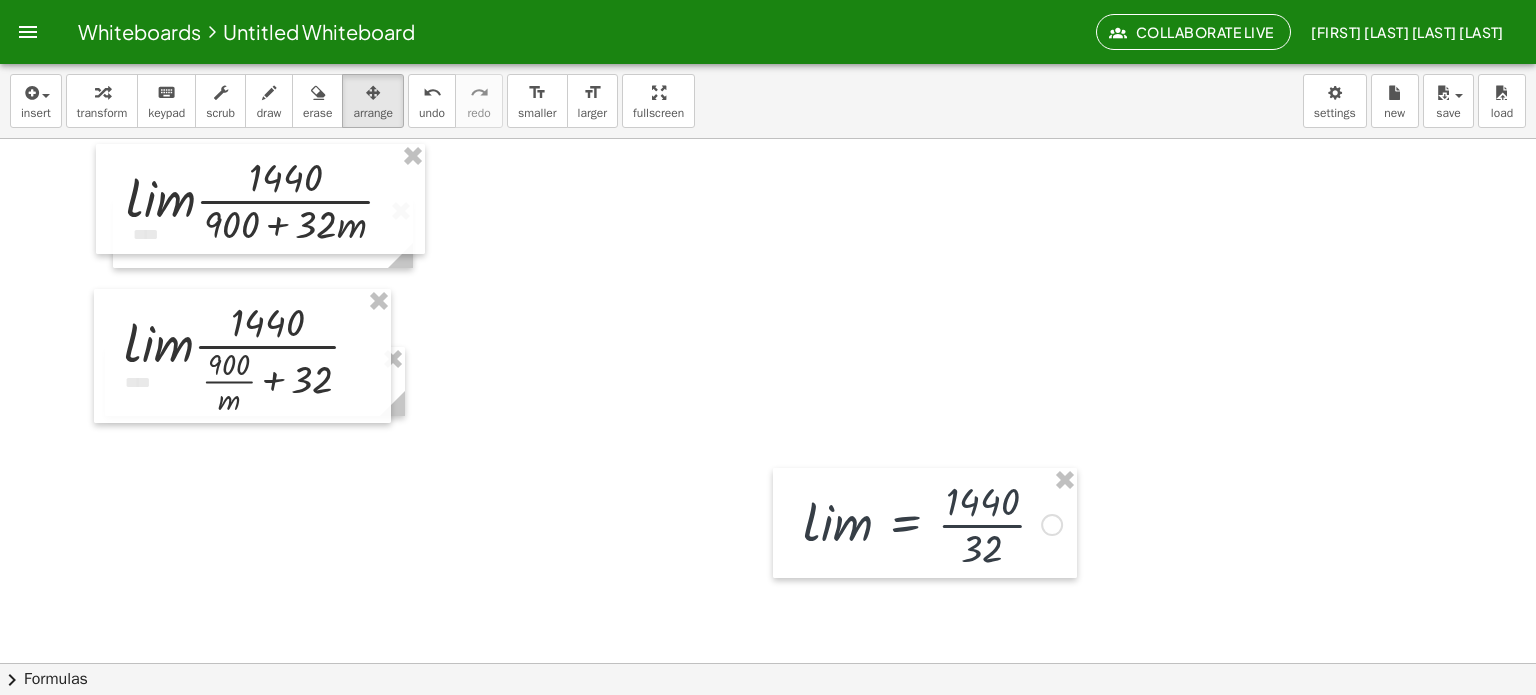 scroll, scrollTop: 0, scrollLeft: 0, axis: both 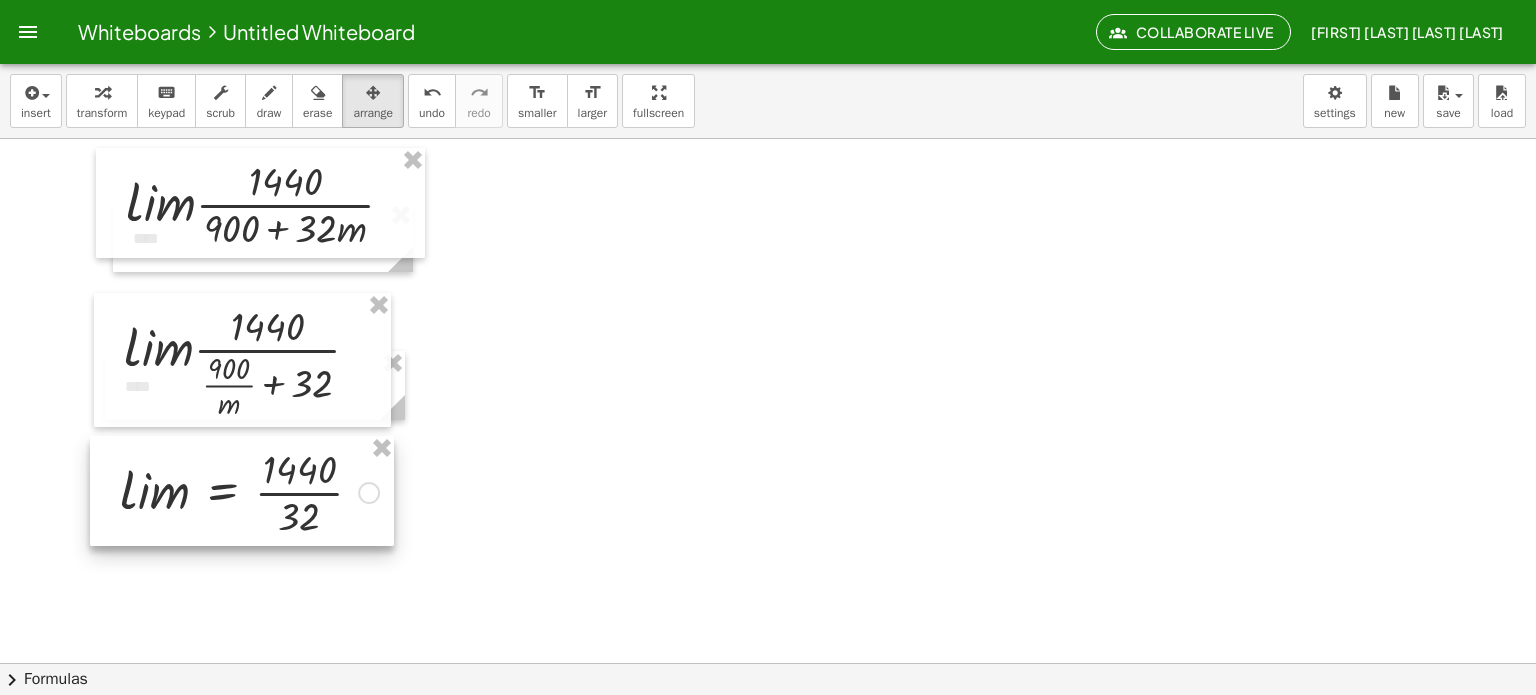 drag, startPoint x: 968, startPoint y: 527, endPoint x: 285, endPoint y: 491, distance: 683.9481 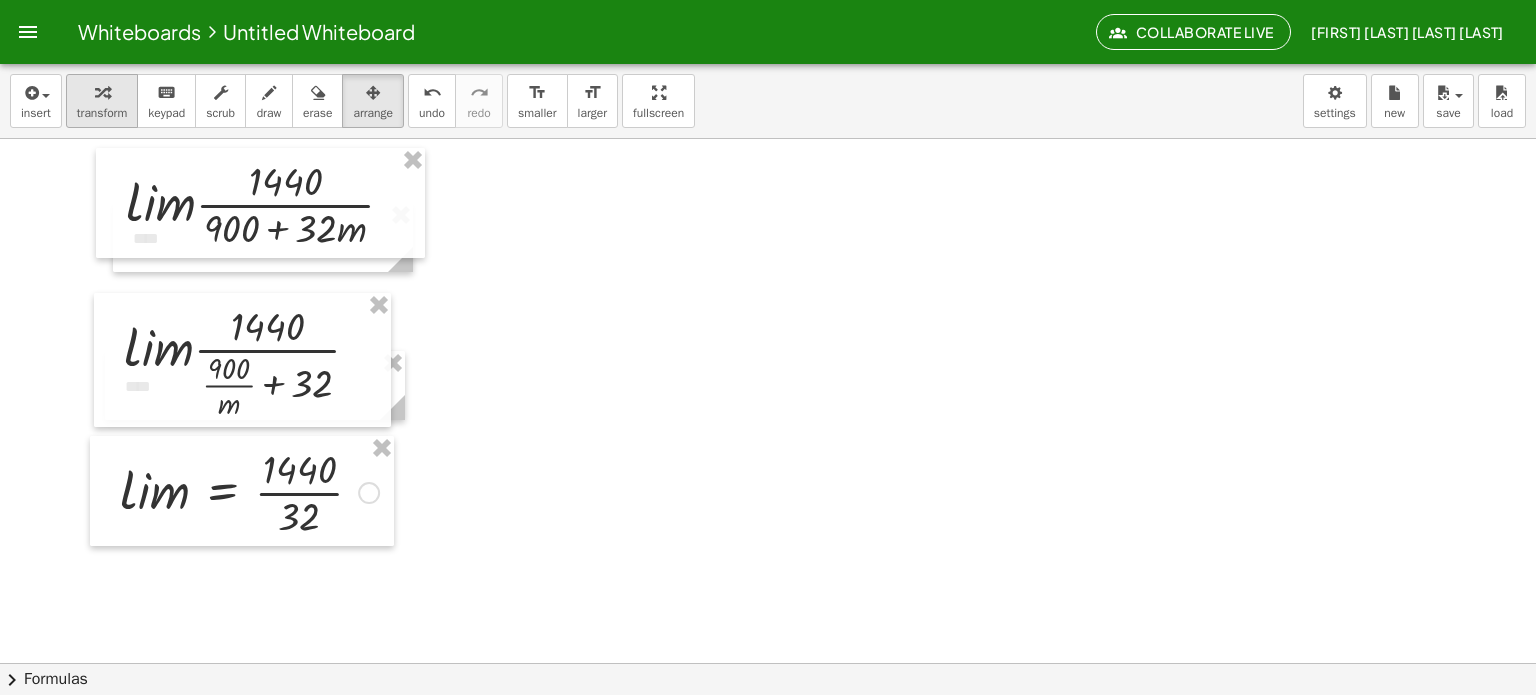 click at bounding box center (102, 93) 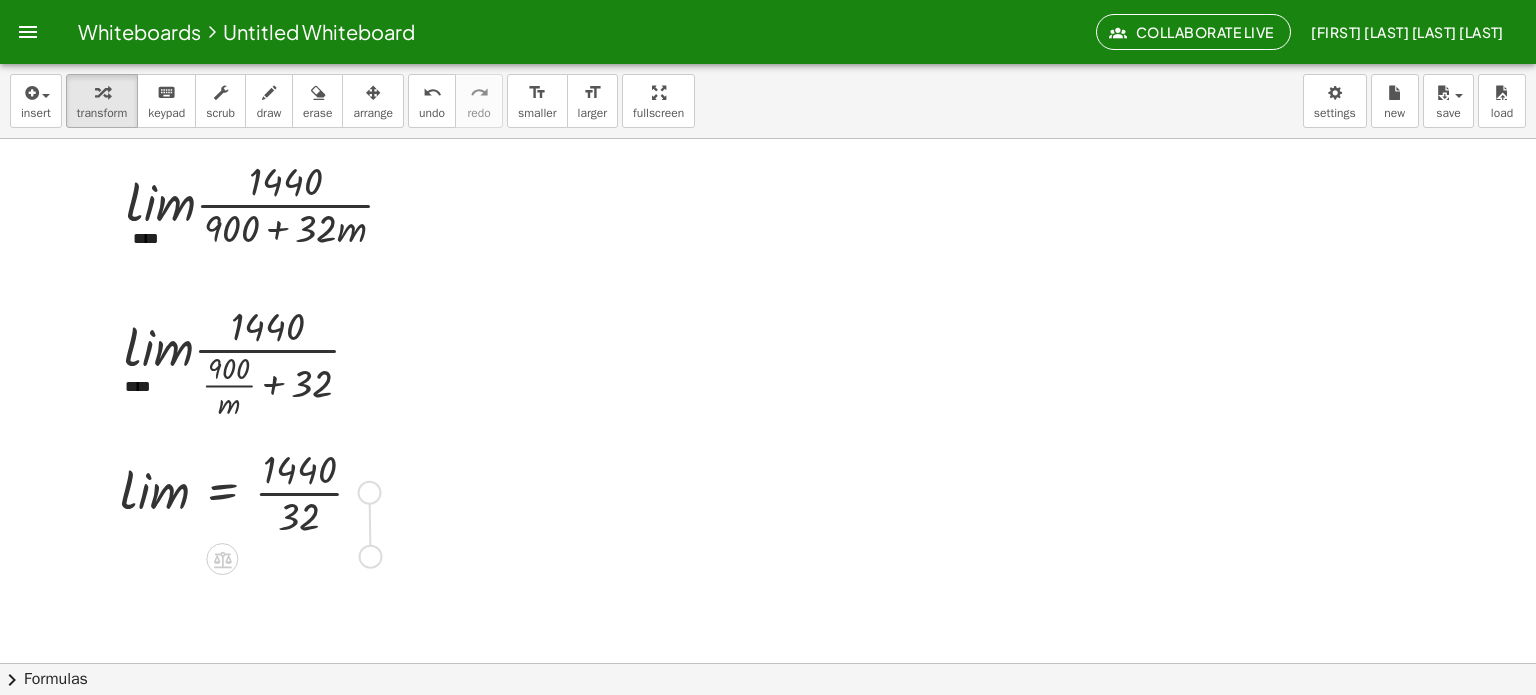 drag, startPoint x: 372, startPoint y: 487, endPoint x: 373, endPoint y: 555, distance: 68.007355 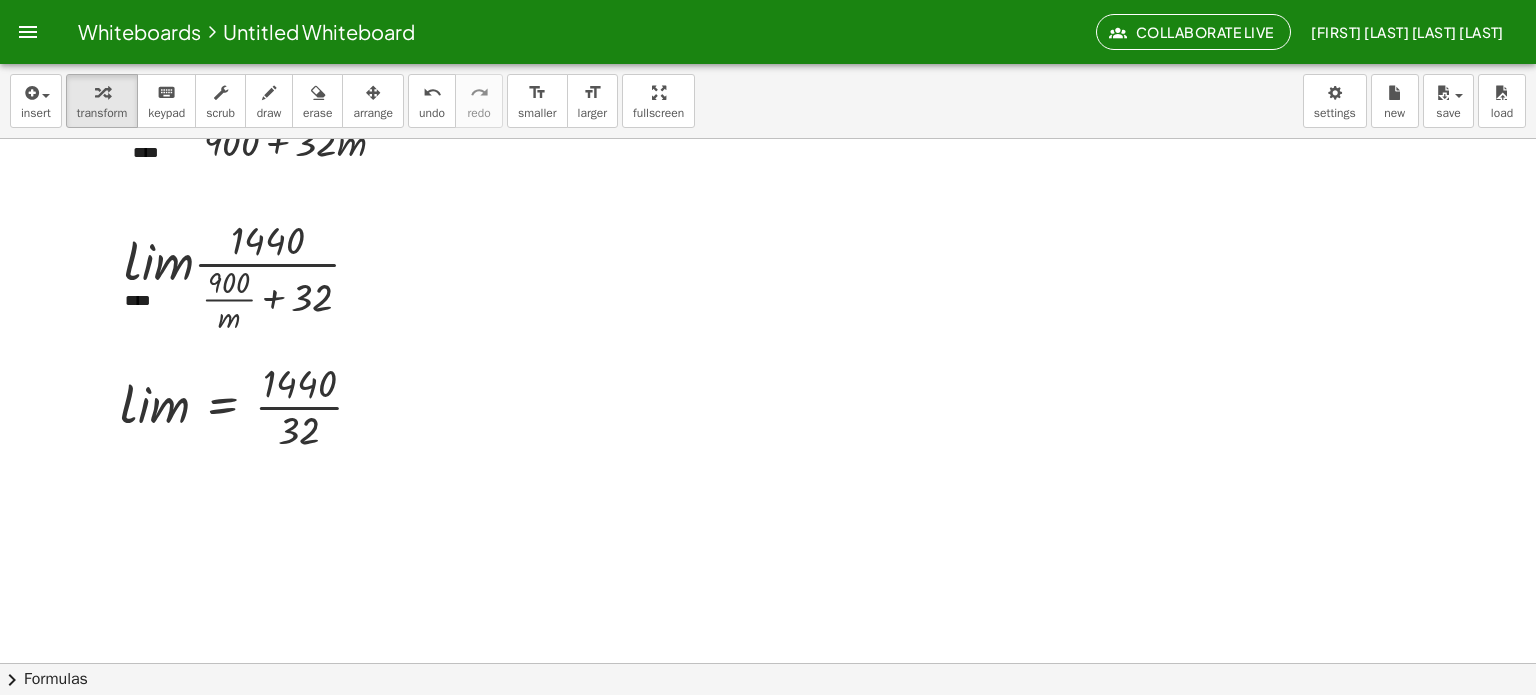 scroll, scrollTop: 0, scrollLeft: 0, axis: both 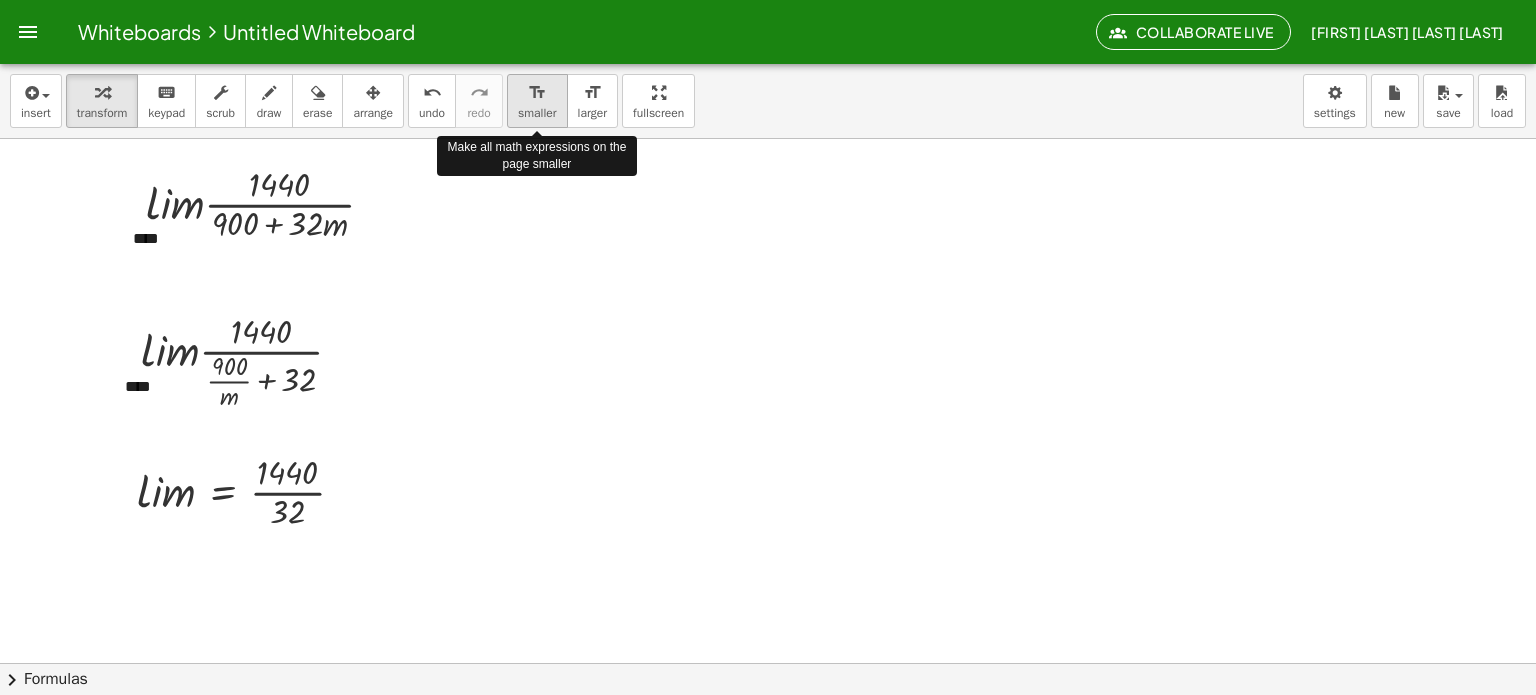click on "format_size" at bounding box center (537, 92) 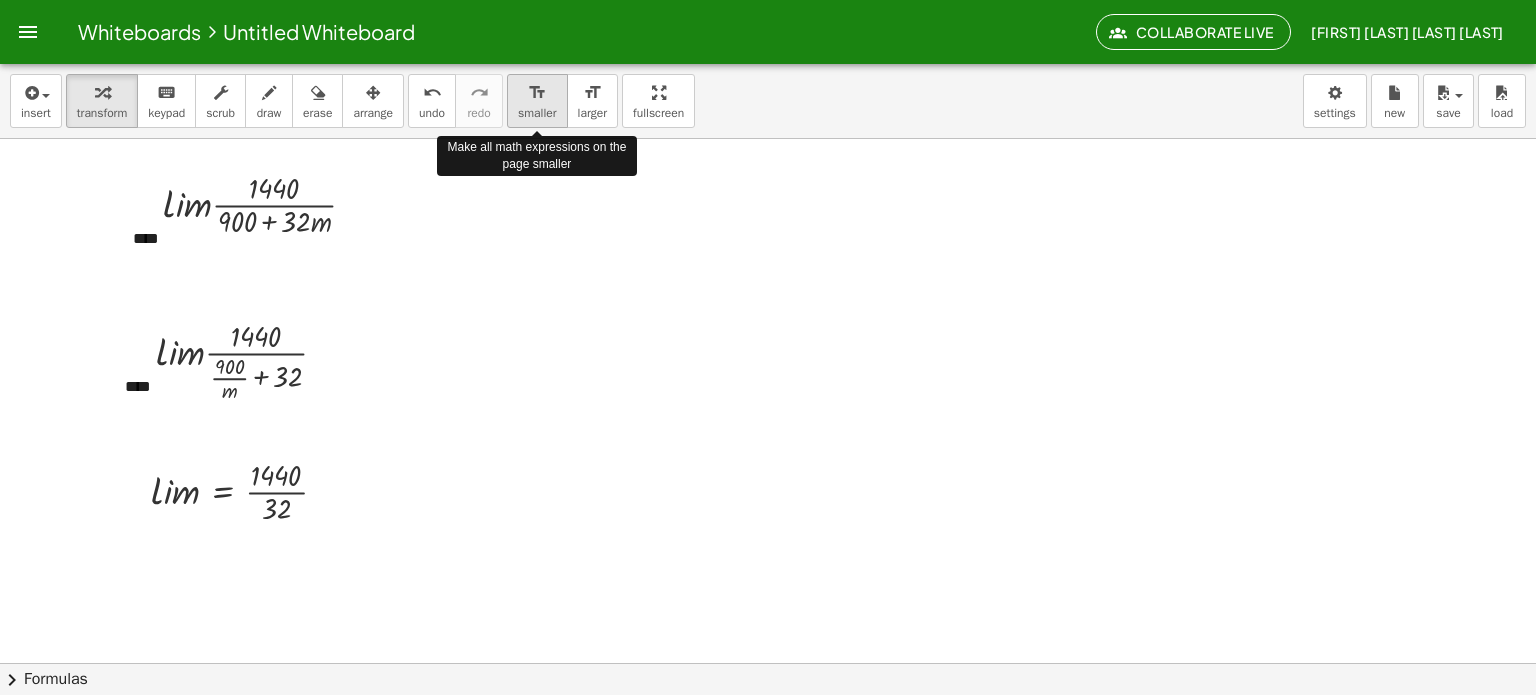 click on "format_size" at bounding box center [537, 92] 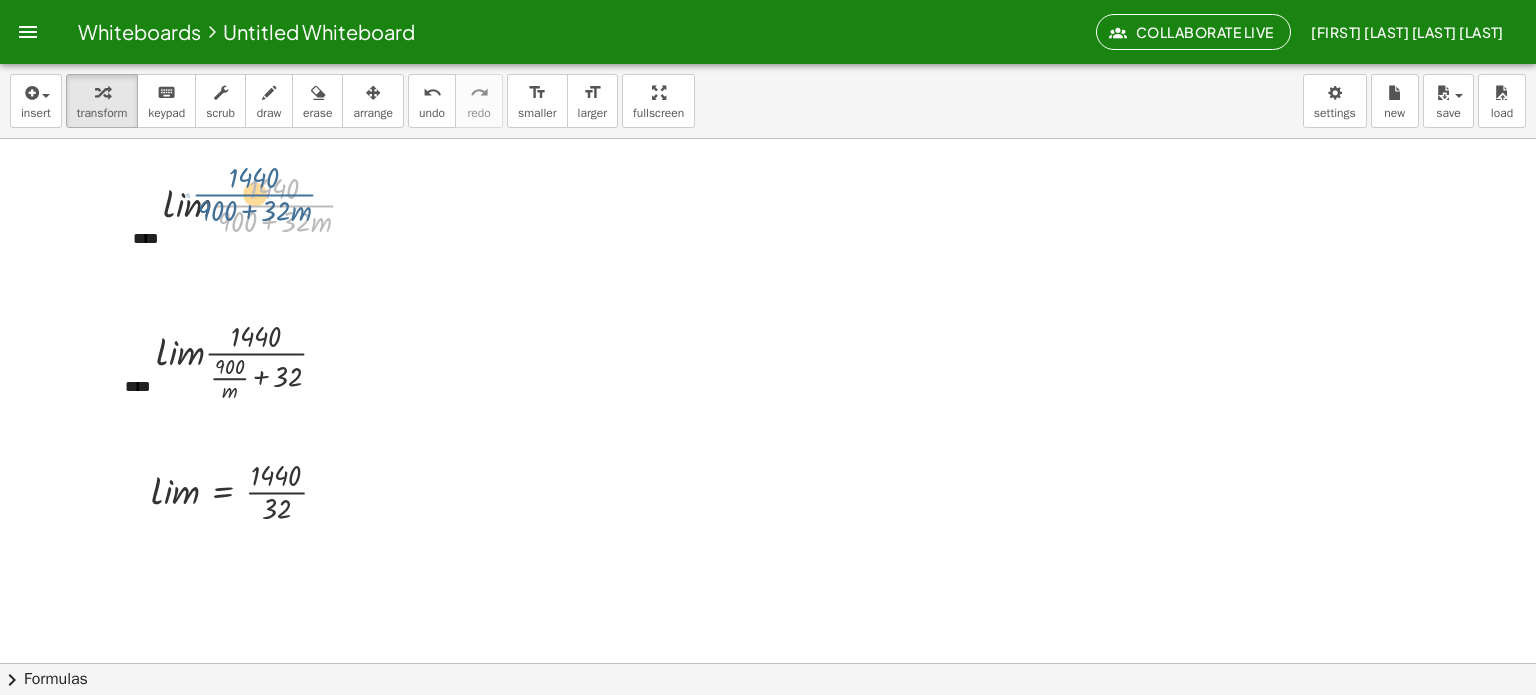 drag, startPoint x: 260, startPoint y: 207, endPoint x: 240, endPoint y: 196, distance: 22.825424 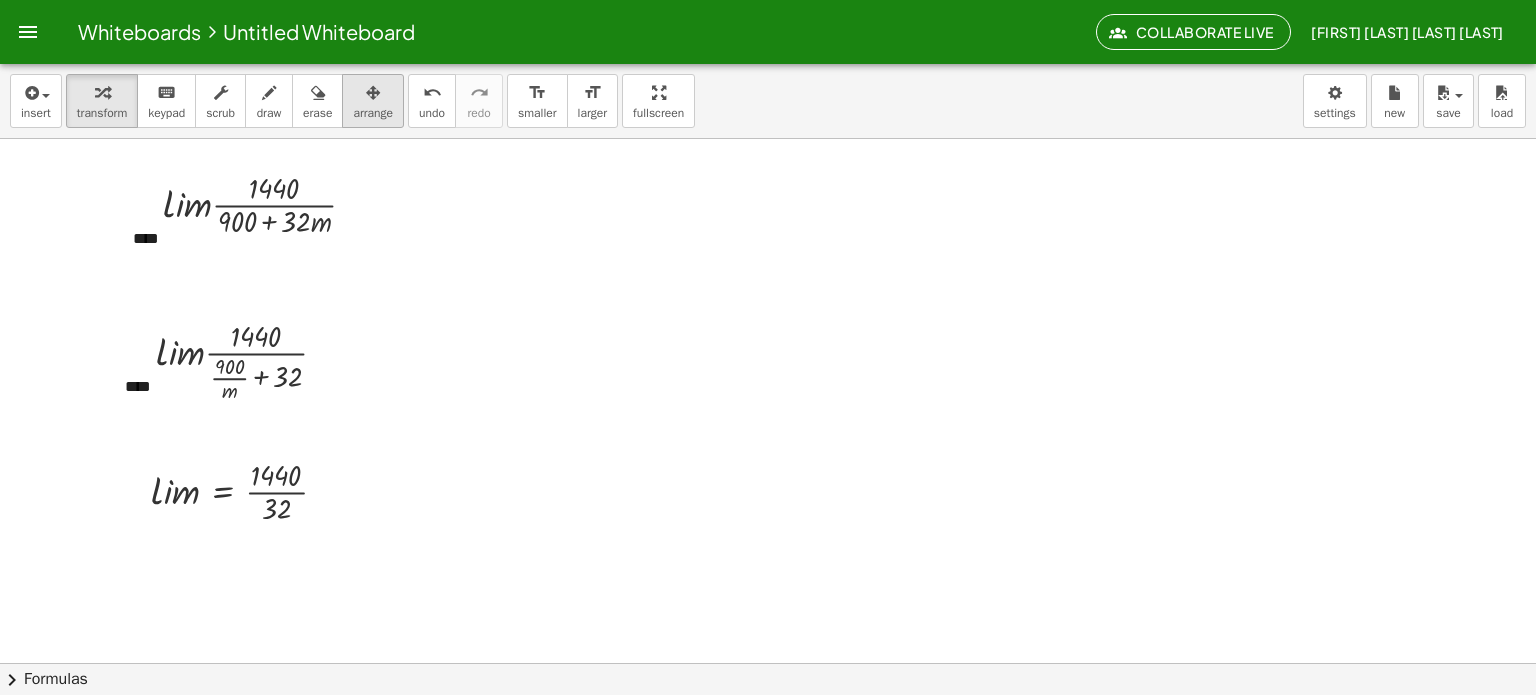 click on "arrange" at bounding box center (373, 113) 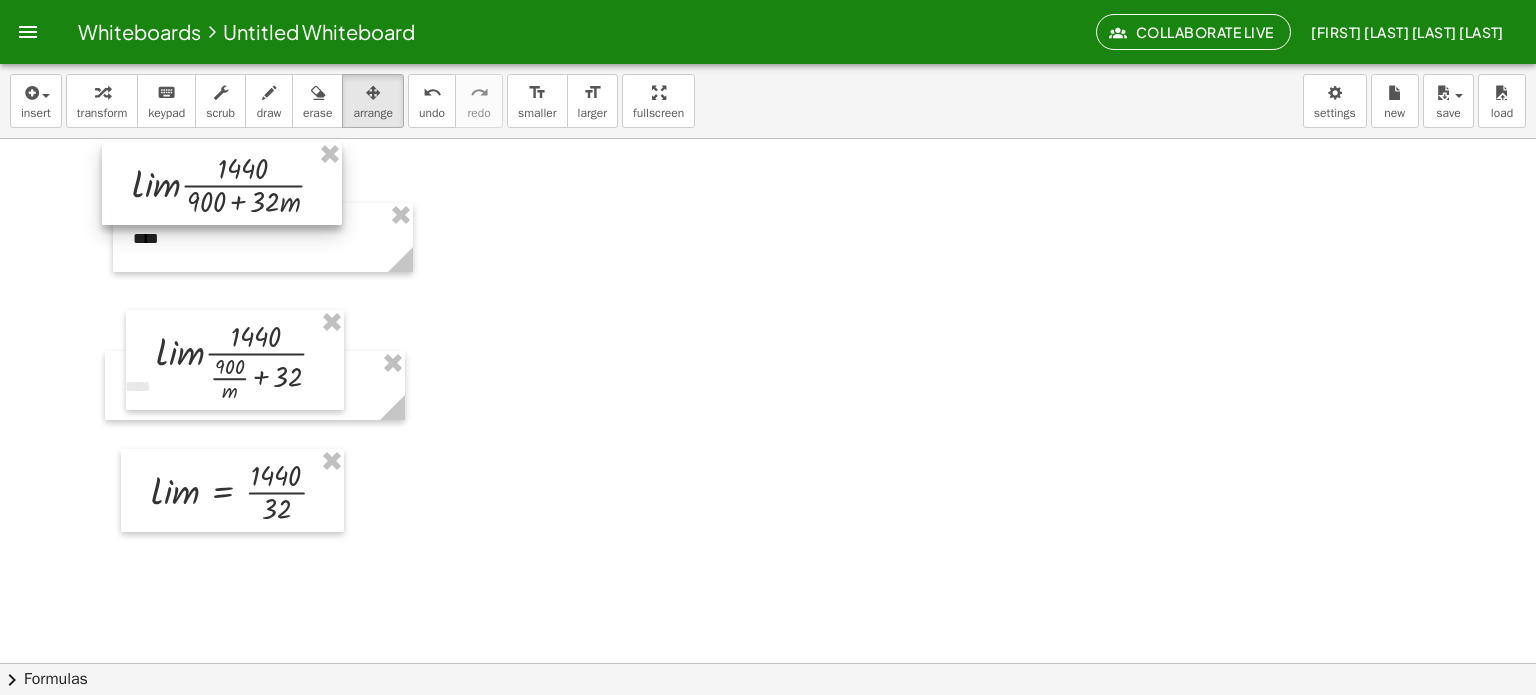 drag, startPoint x: 278, startPoint y: 201, endPoint x: 247, endPoint y: 181, distance: 36.891735 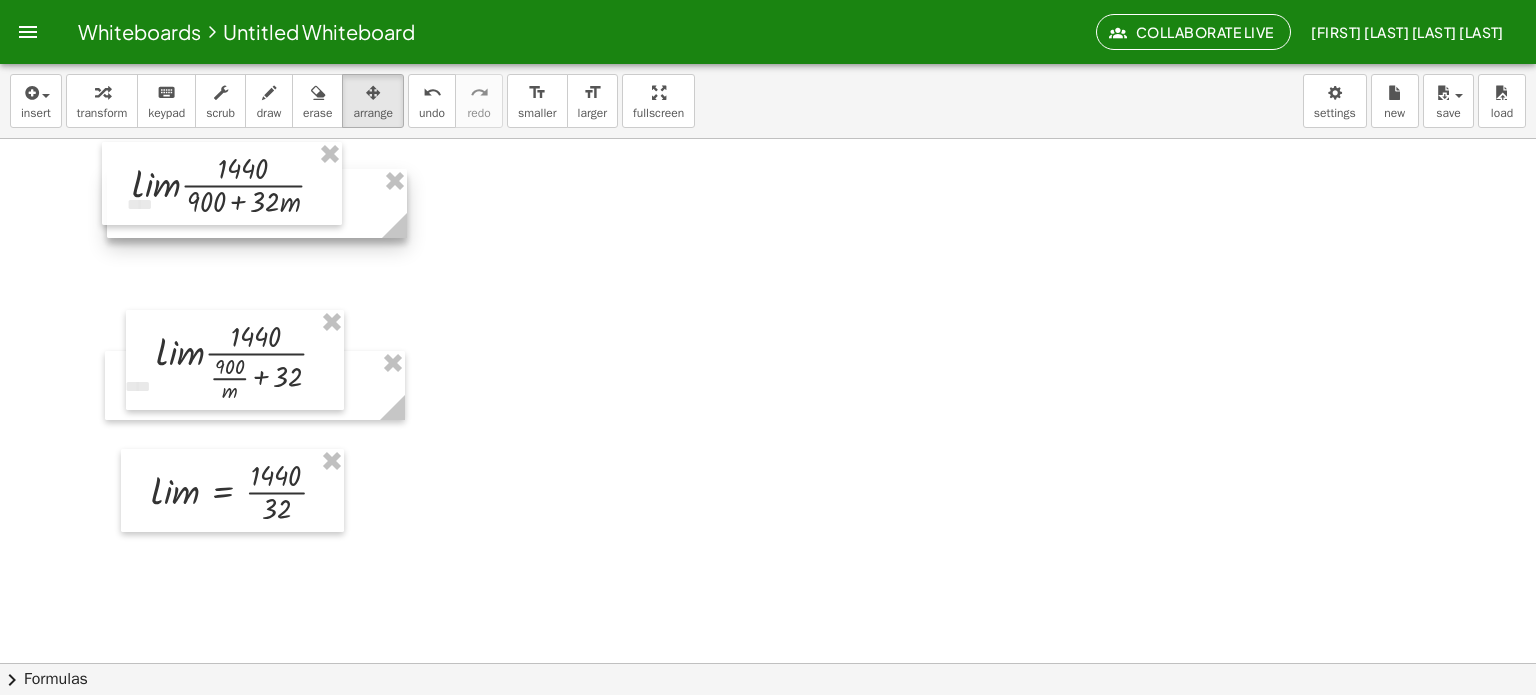 drag, startPoint x: 282, startPoint y: 243, endPoint x: 276, endPoint y: 209, distance: 34.525352 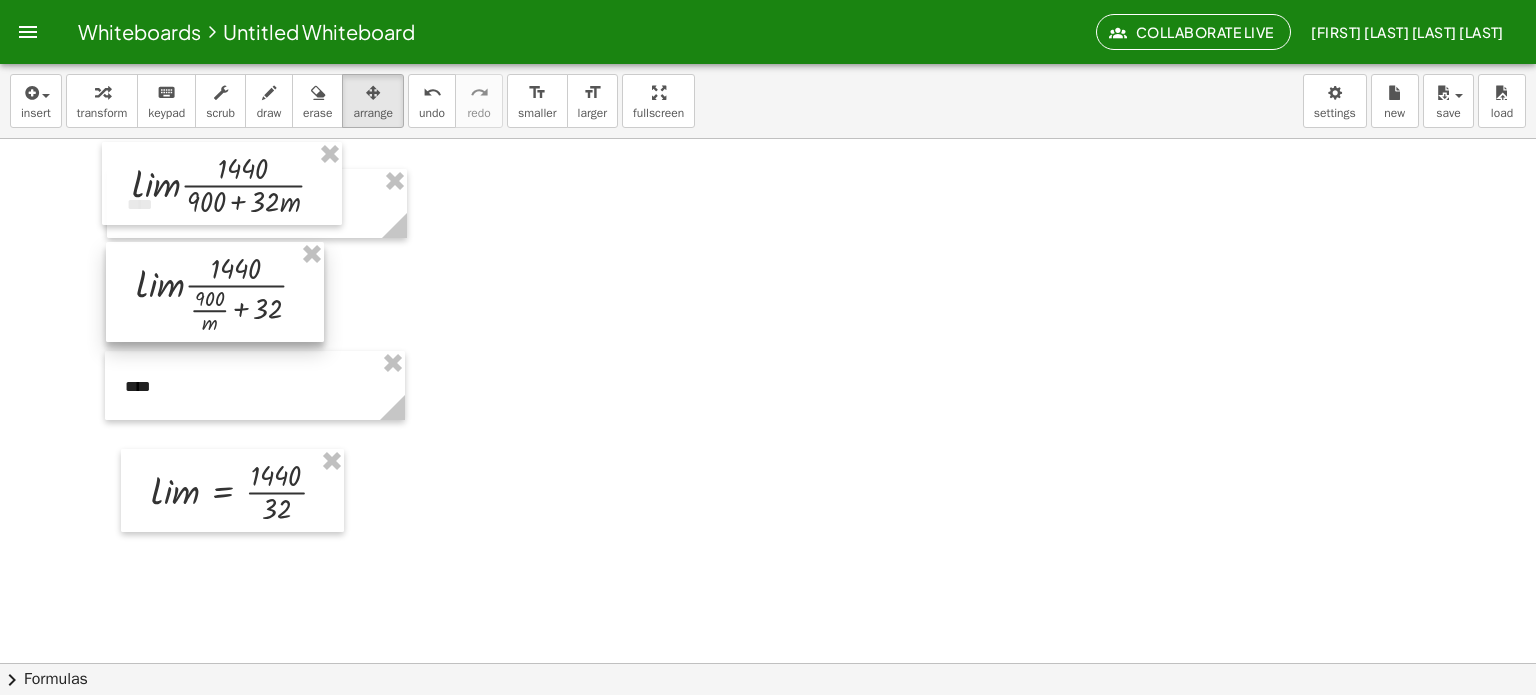 drag, startPoint x: 261, startPoint y: 330, endPoint x: 241, endPoint y: 262, distance: 70.88018 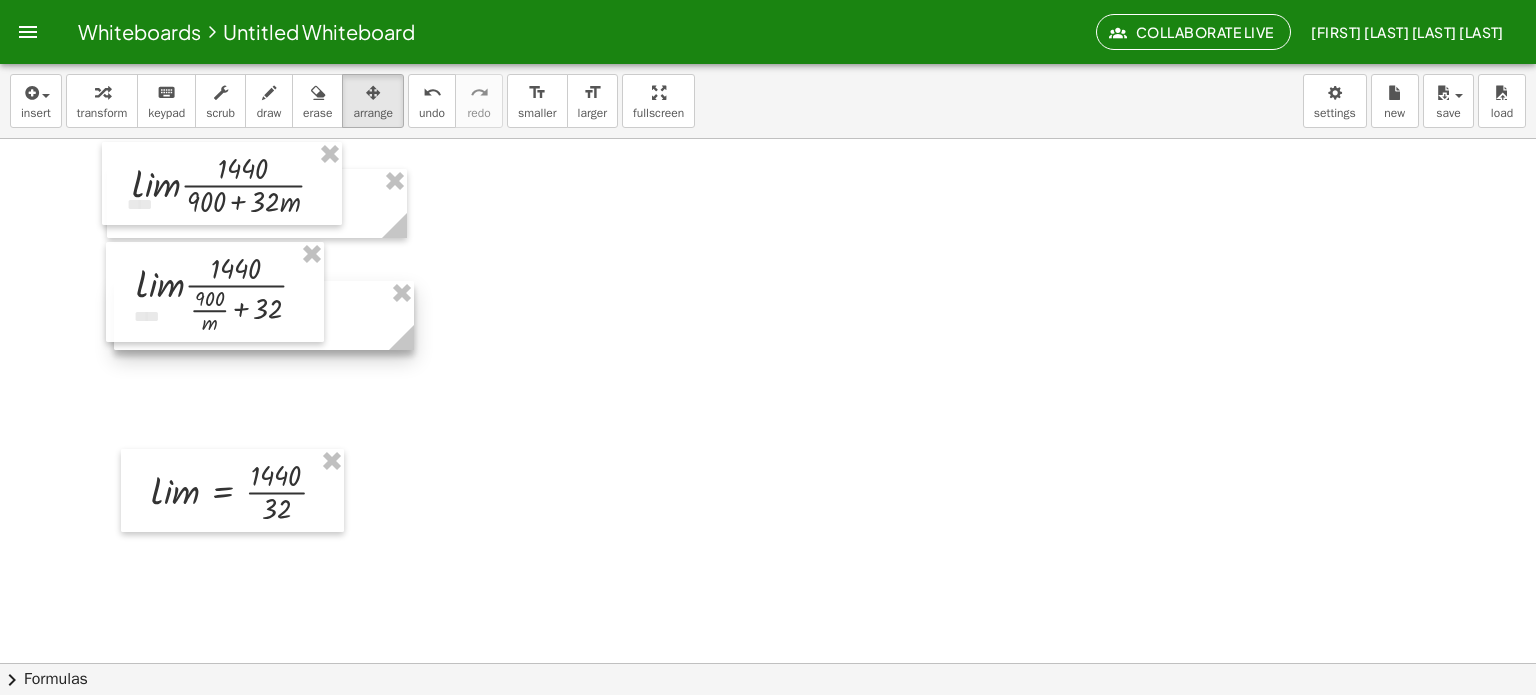 drag, startPoint x: 263, startPoint y: 388, endPoint x: 272, endPoint y: 318, distance: 70.5762 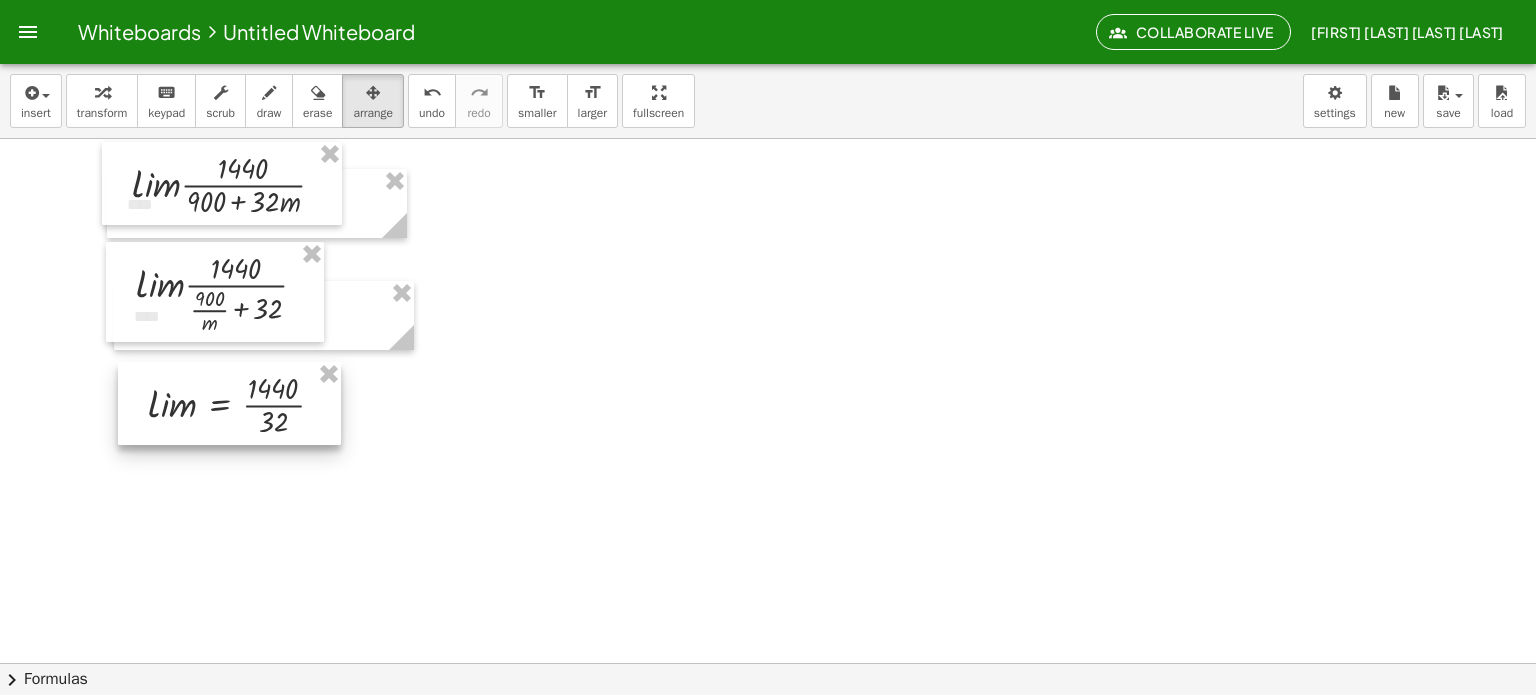 drag, startPoint x: 244, startPoint y: 478, endPoint x: 241, endPoint y: 391, distance: 87.05171 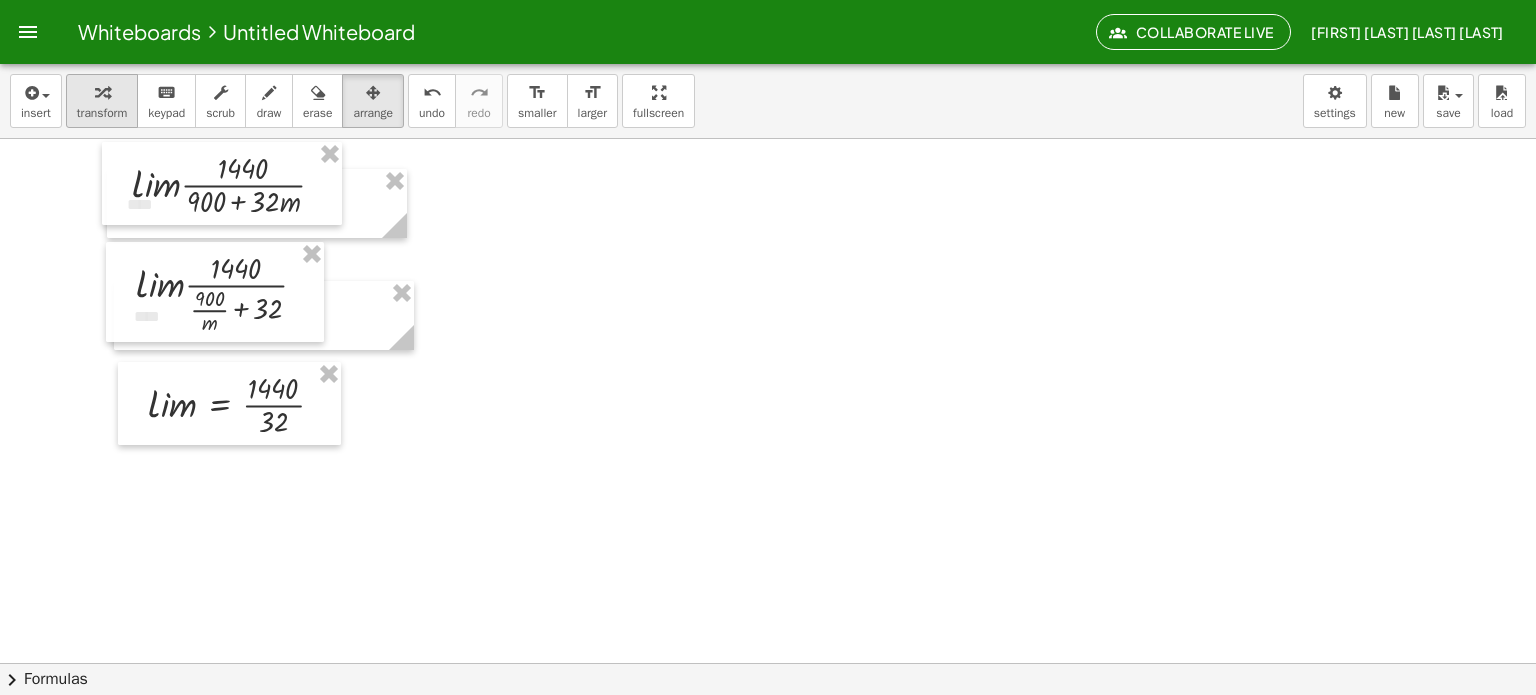 click on "transform" at bounding box center [102, 113] 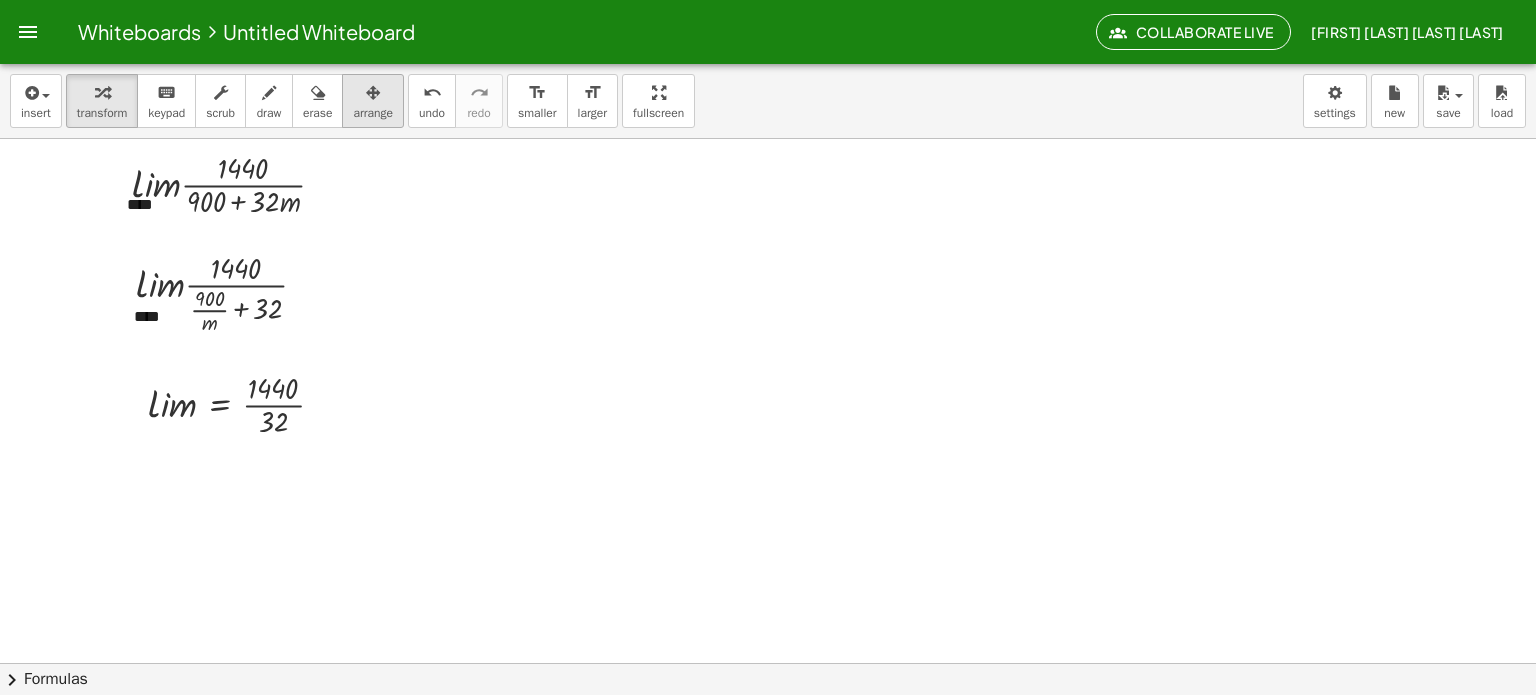 click at bounding box center (373, 92) 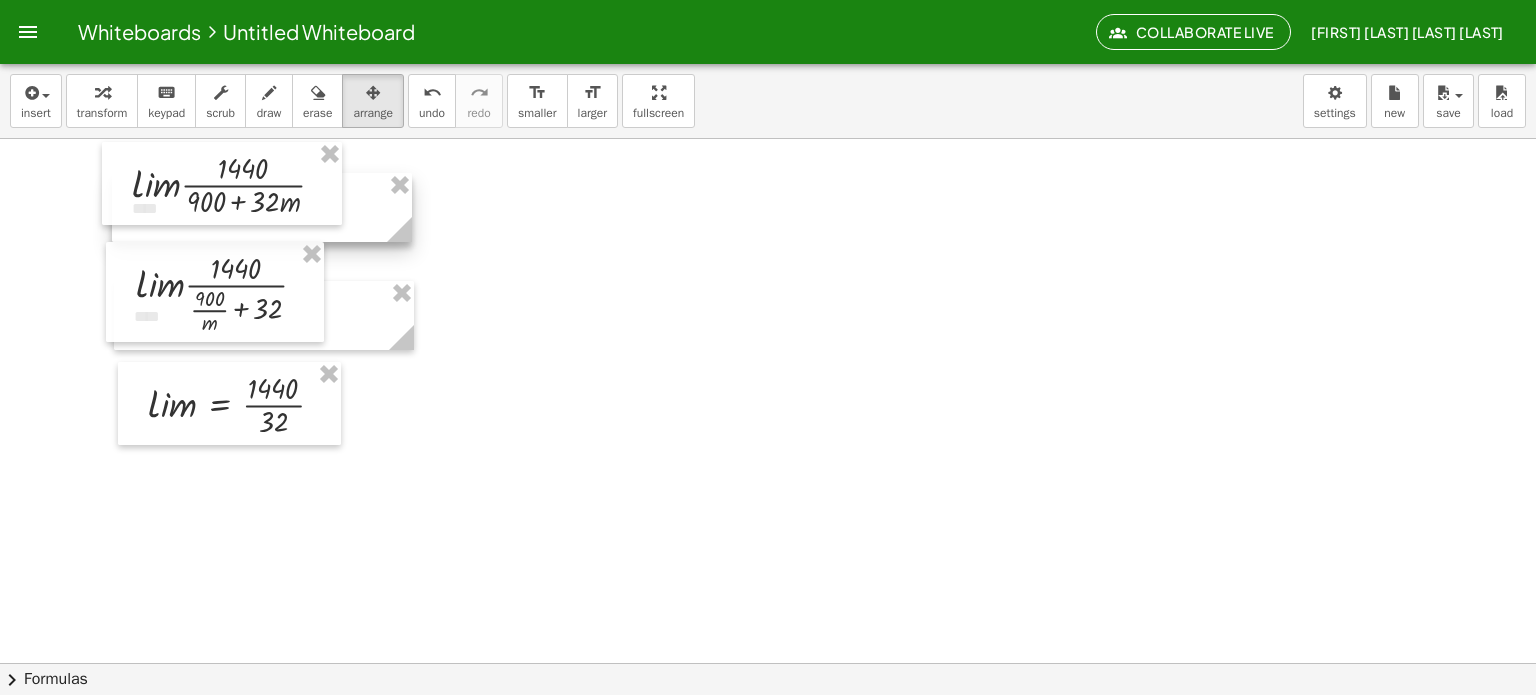 click at bounding box center [262, 207] 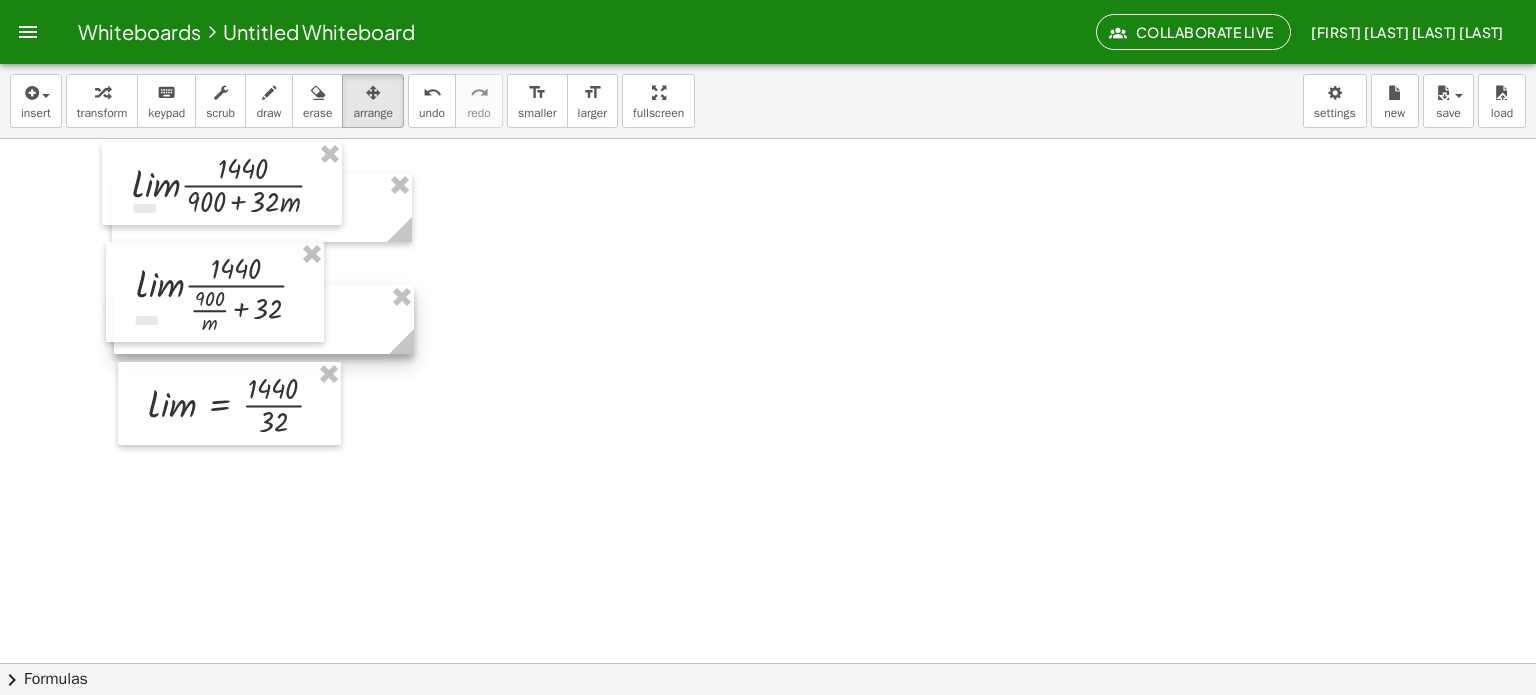 click at bounding box center [264, 319] 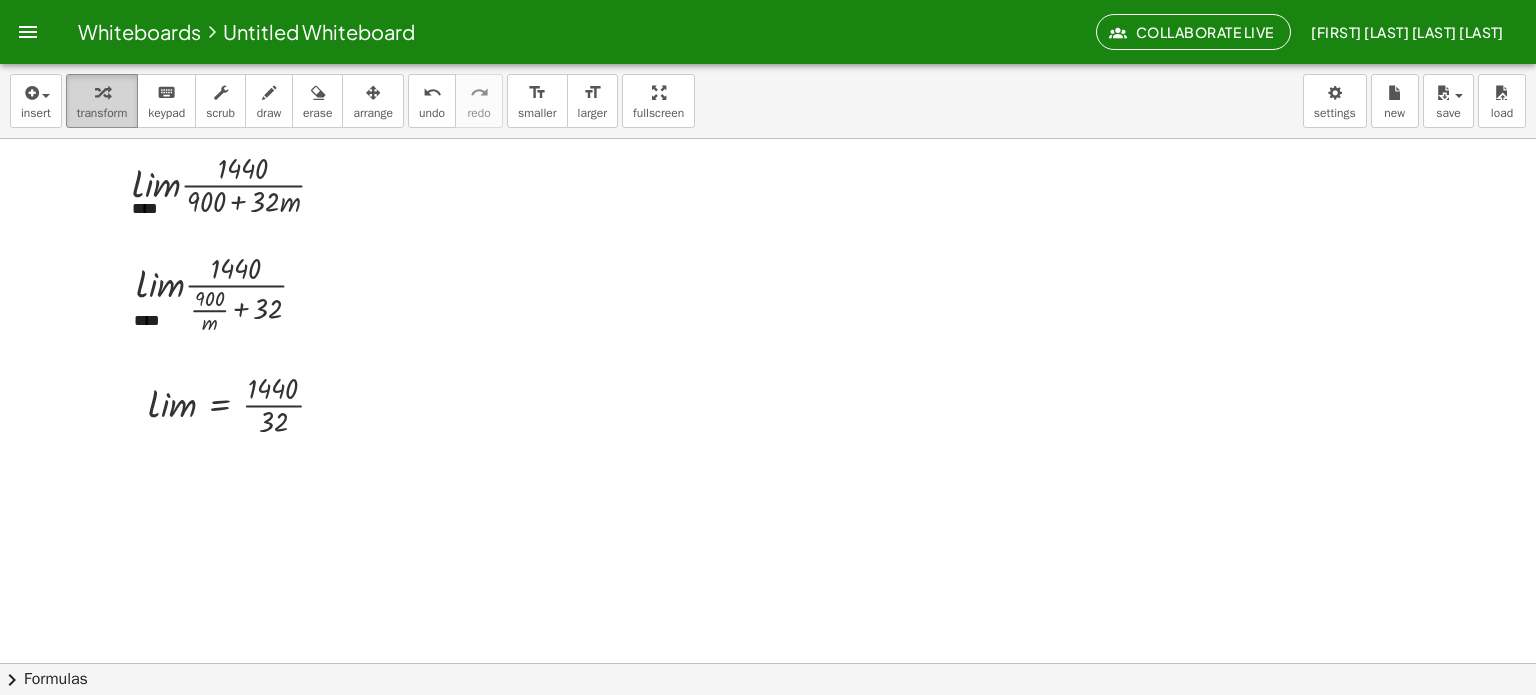 click at bounding box center [102, 93] 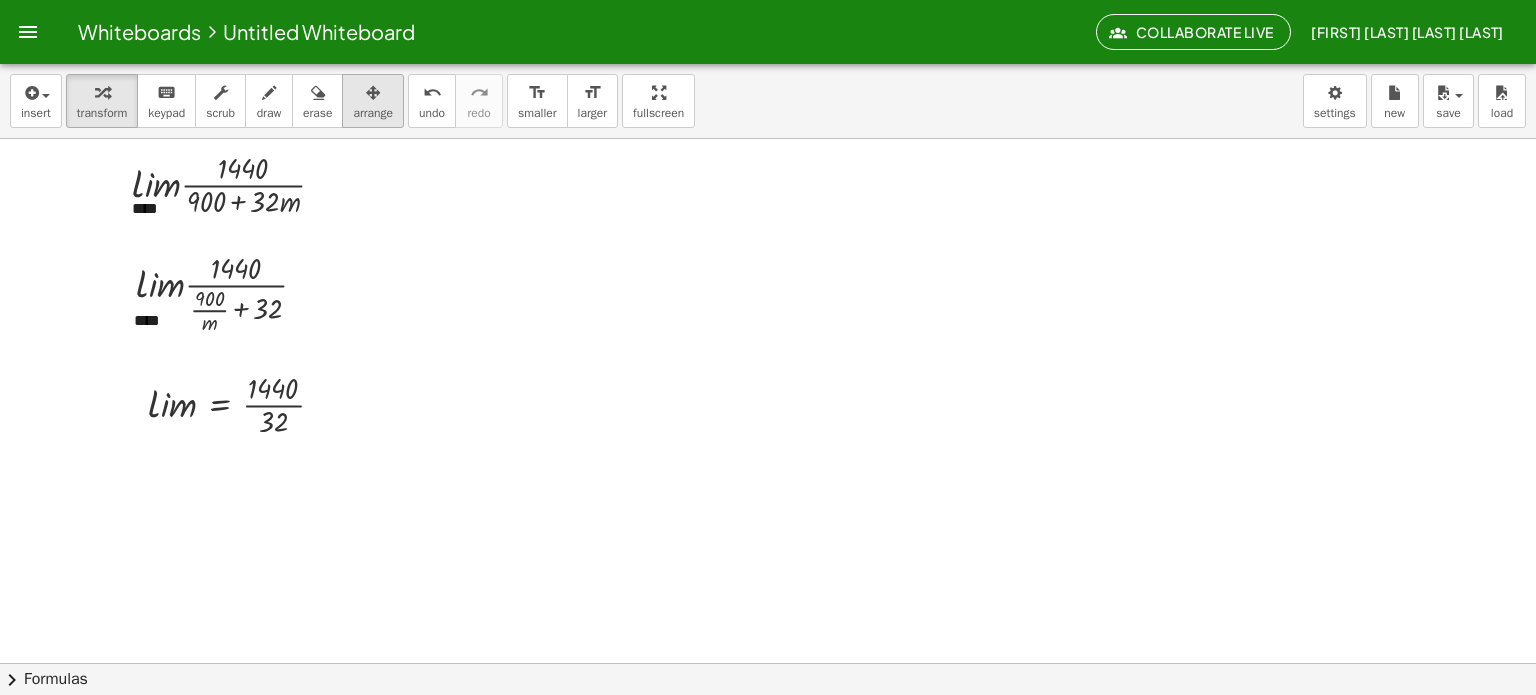 click at bounding box center [373, 93] 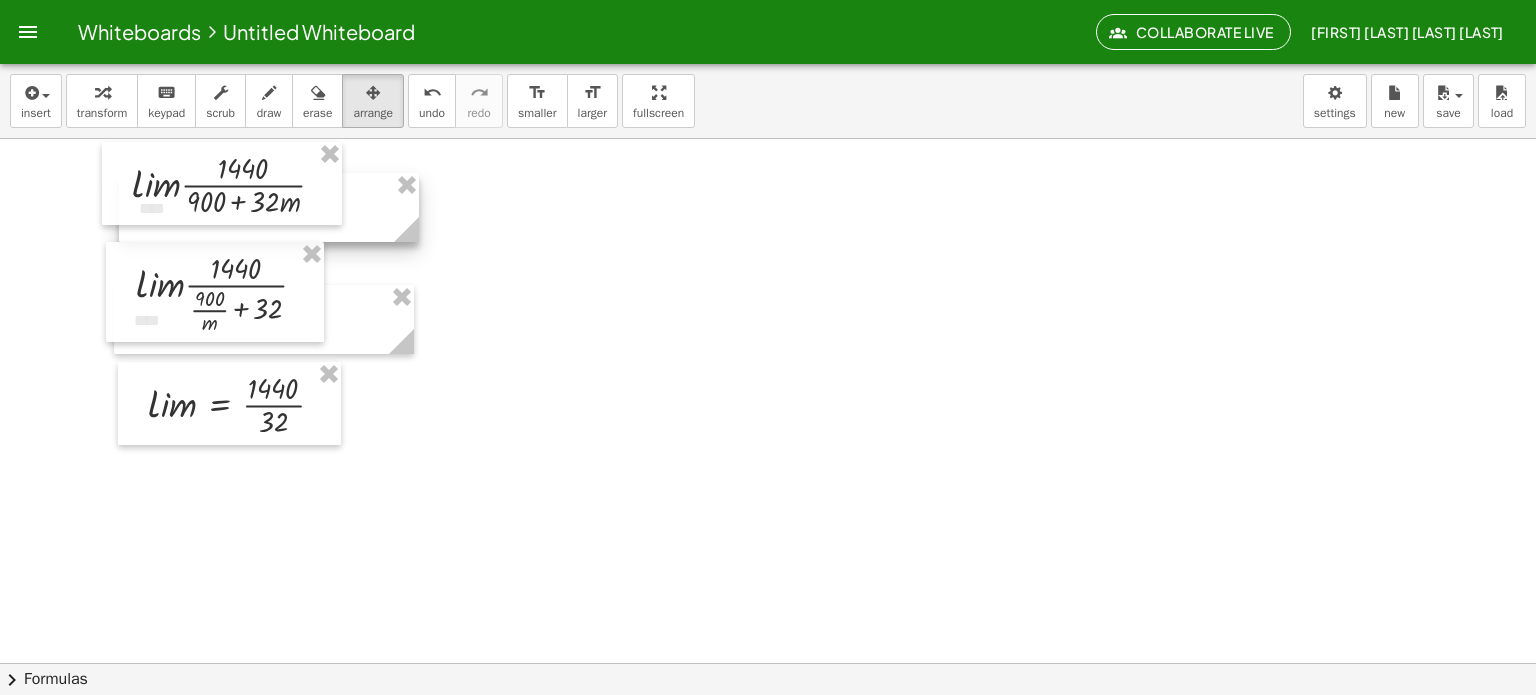 click at bounding box center [269, 207] 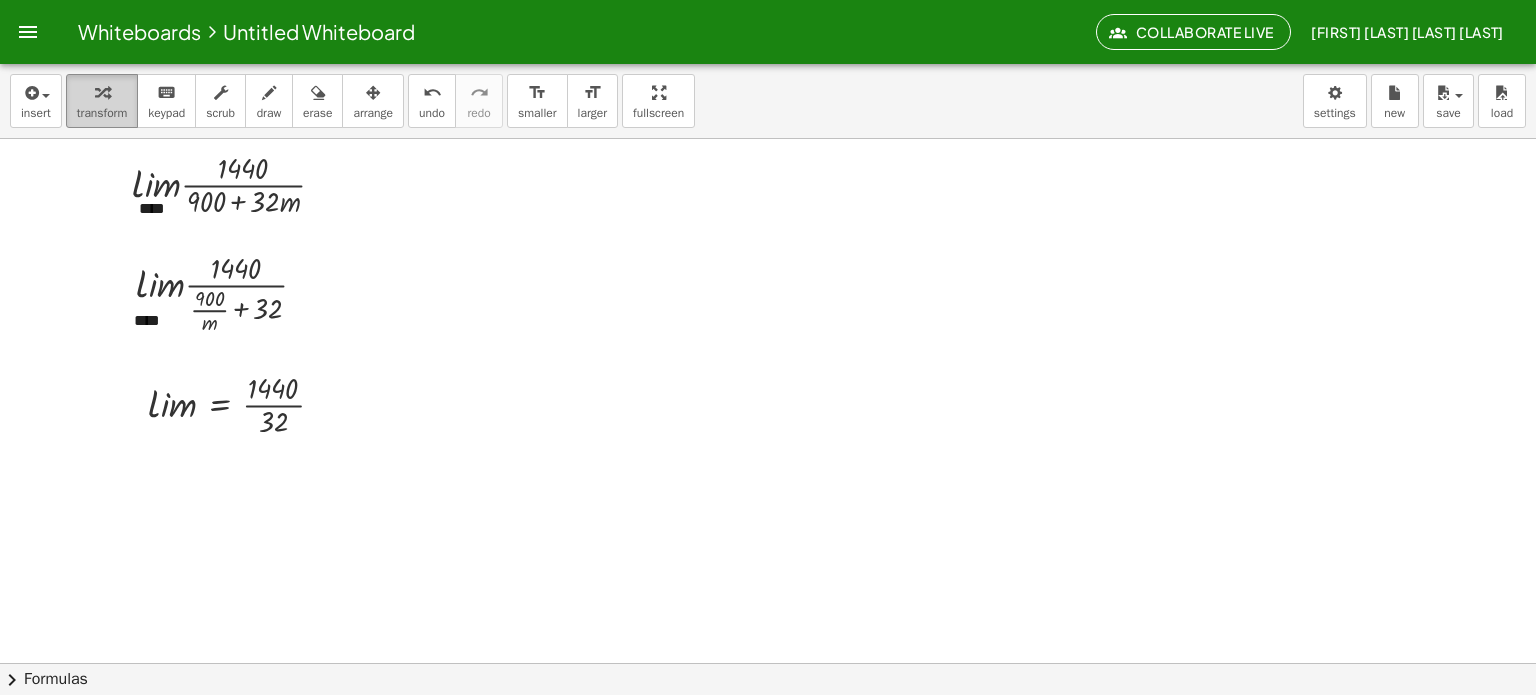 click at bounding box center [102, 92] 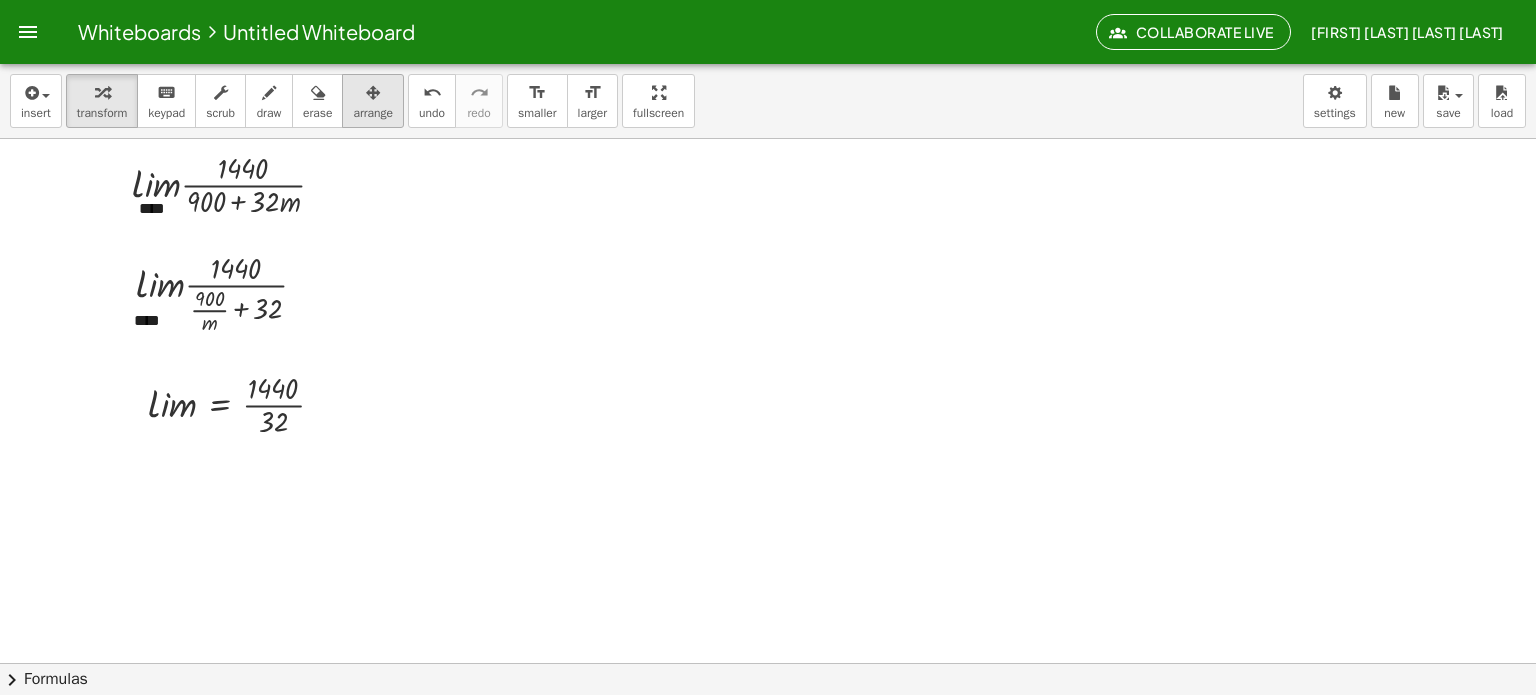 click at bounding box center (373, 92) 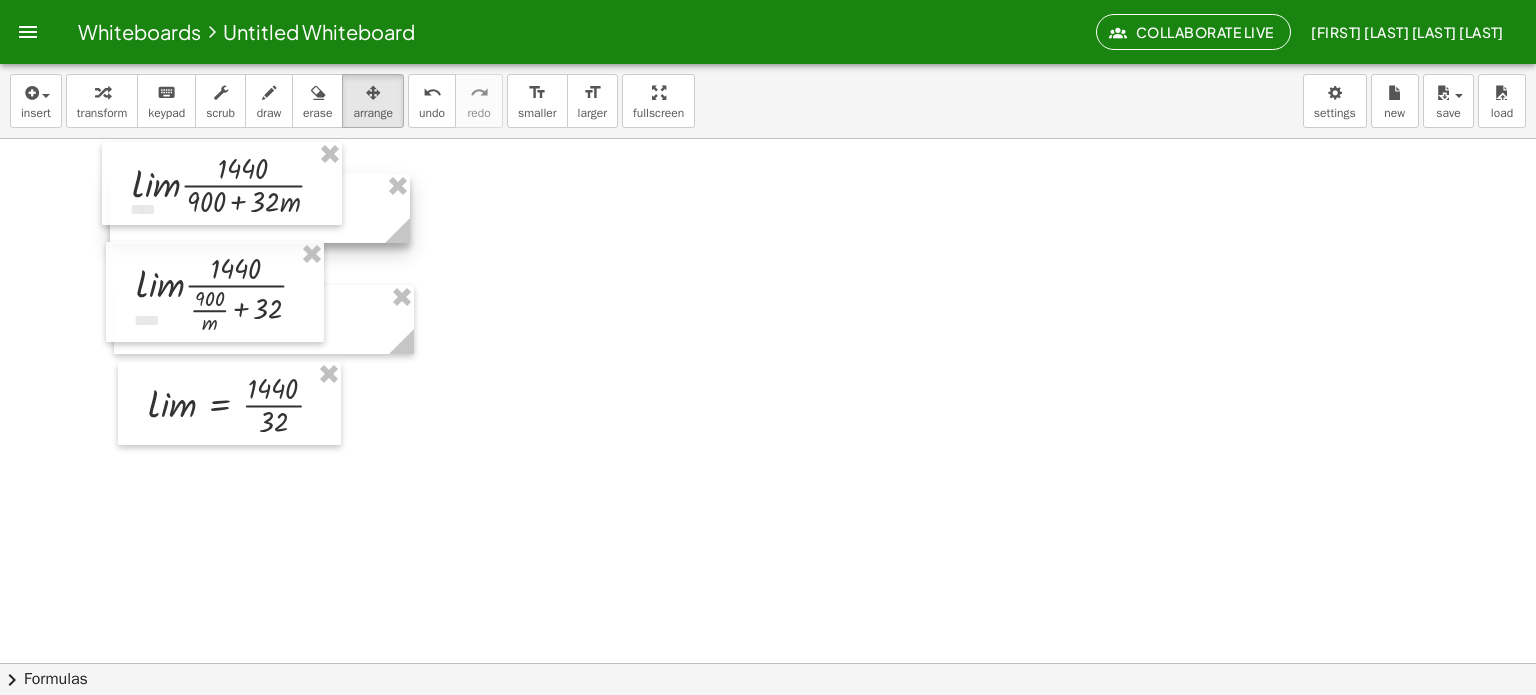 click at bounding box center [260, 208] 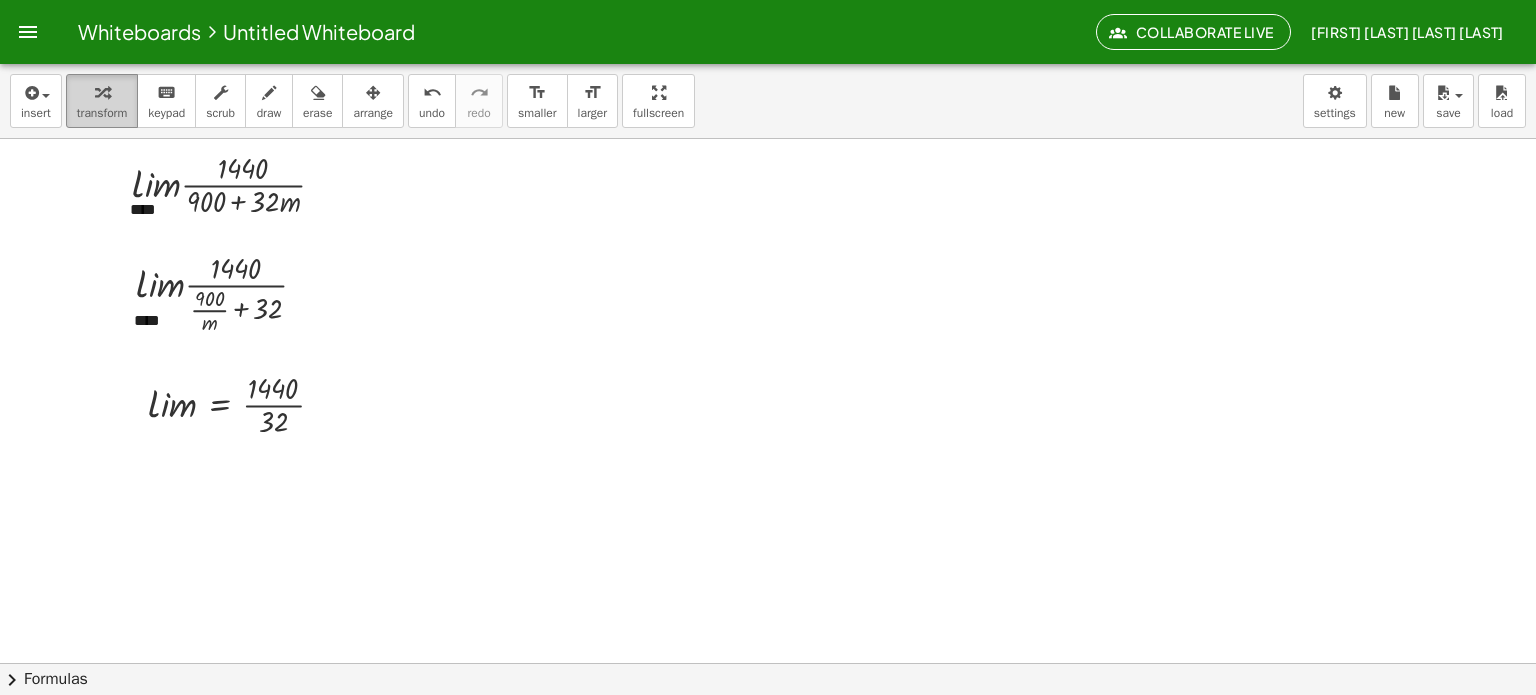 click at bounding box center (102, 93) 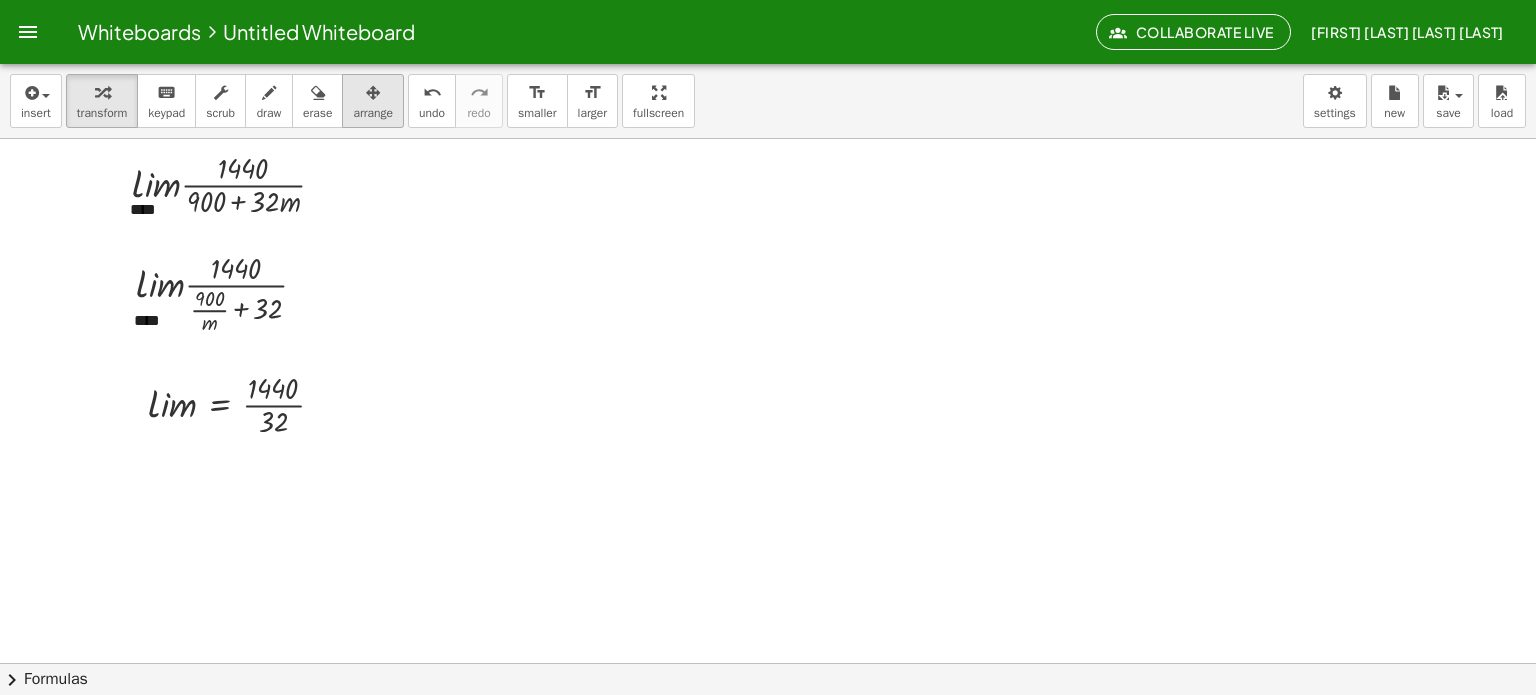 click on "arrange" at bounding box center (373, 101) 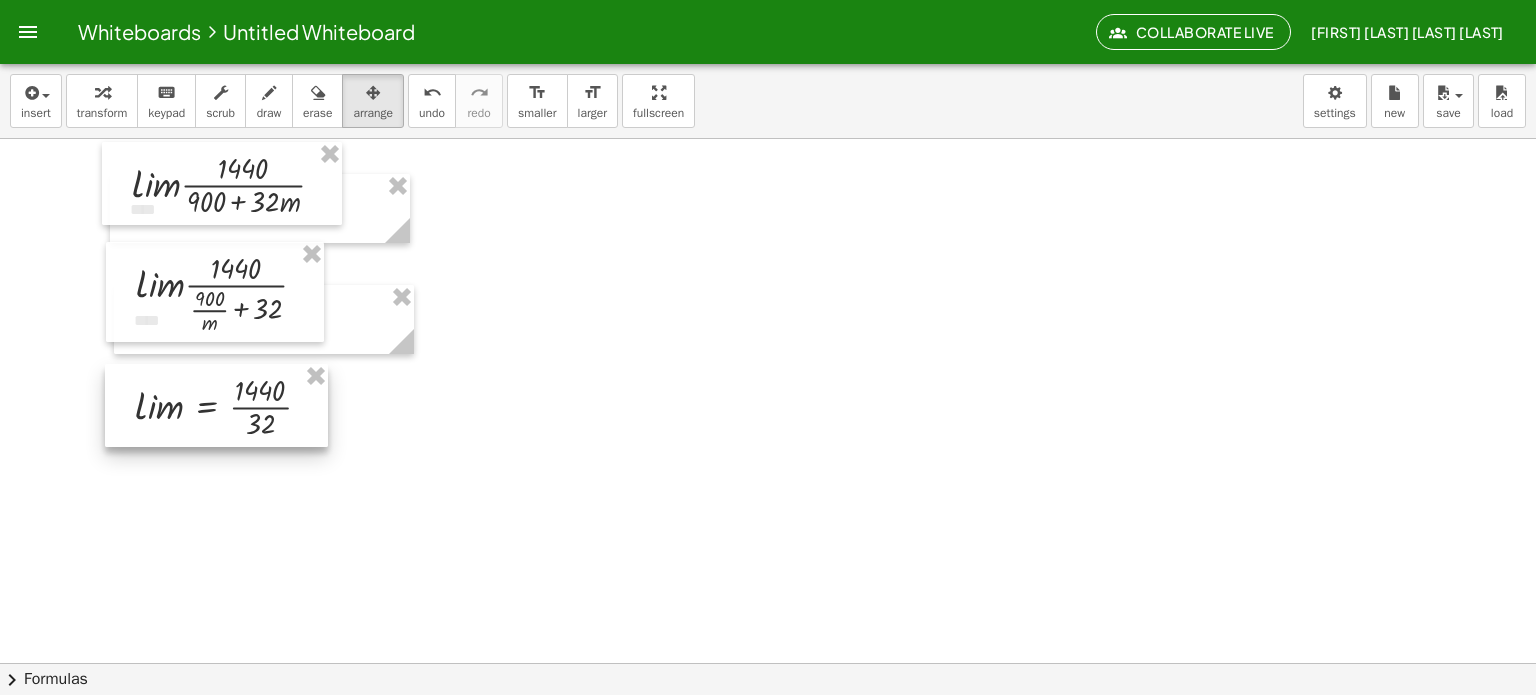 drag, startPoint x: 260, startPoint y: 420, endPoint x: 247, endPoint y: 422, distance: 13.152946 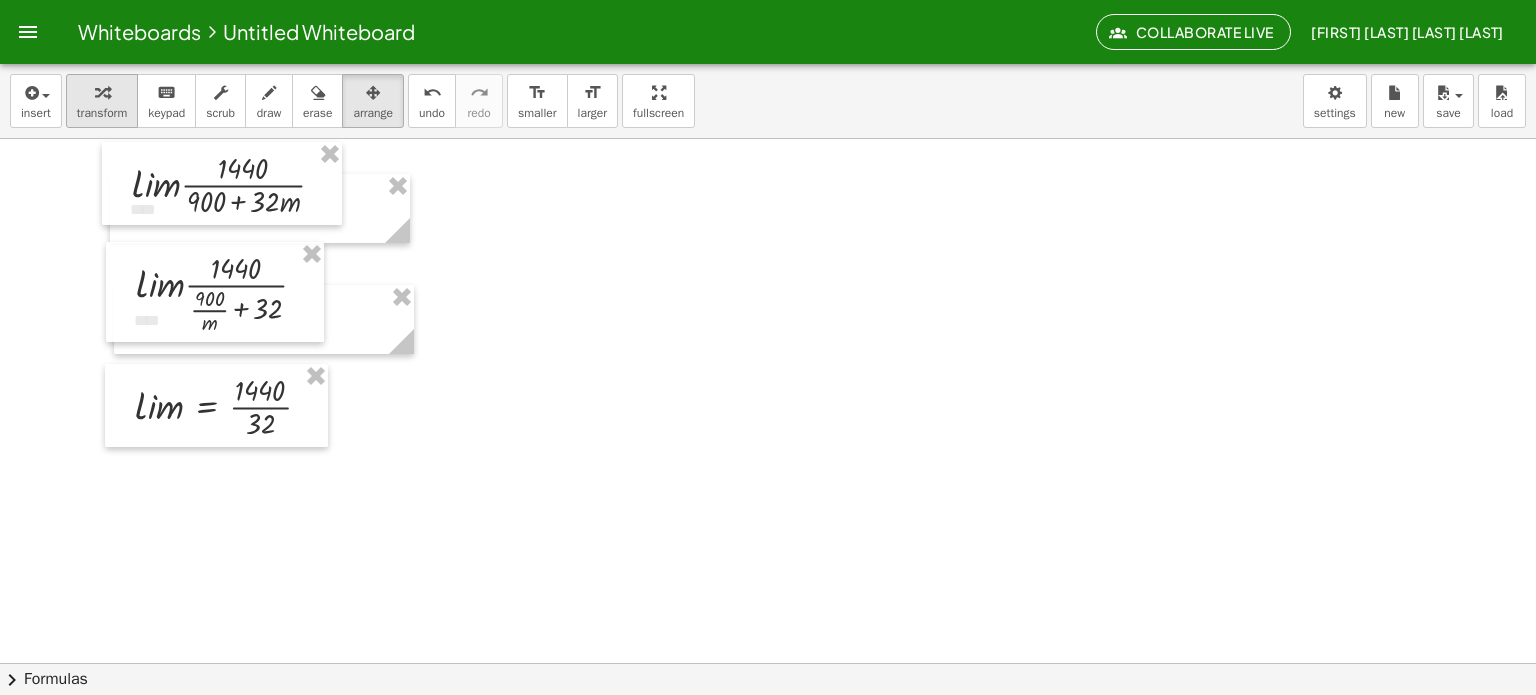 click at bounding box center [102, 92] 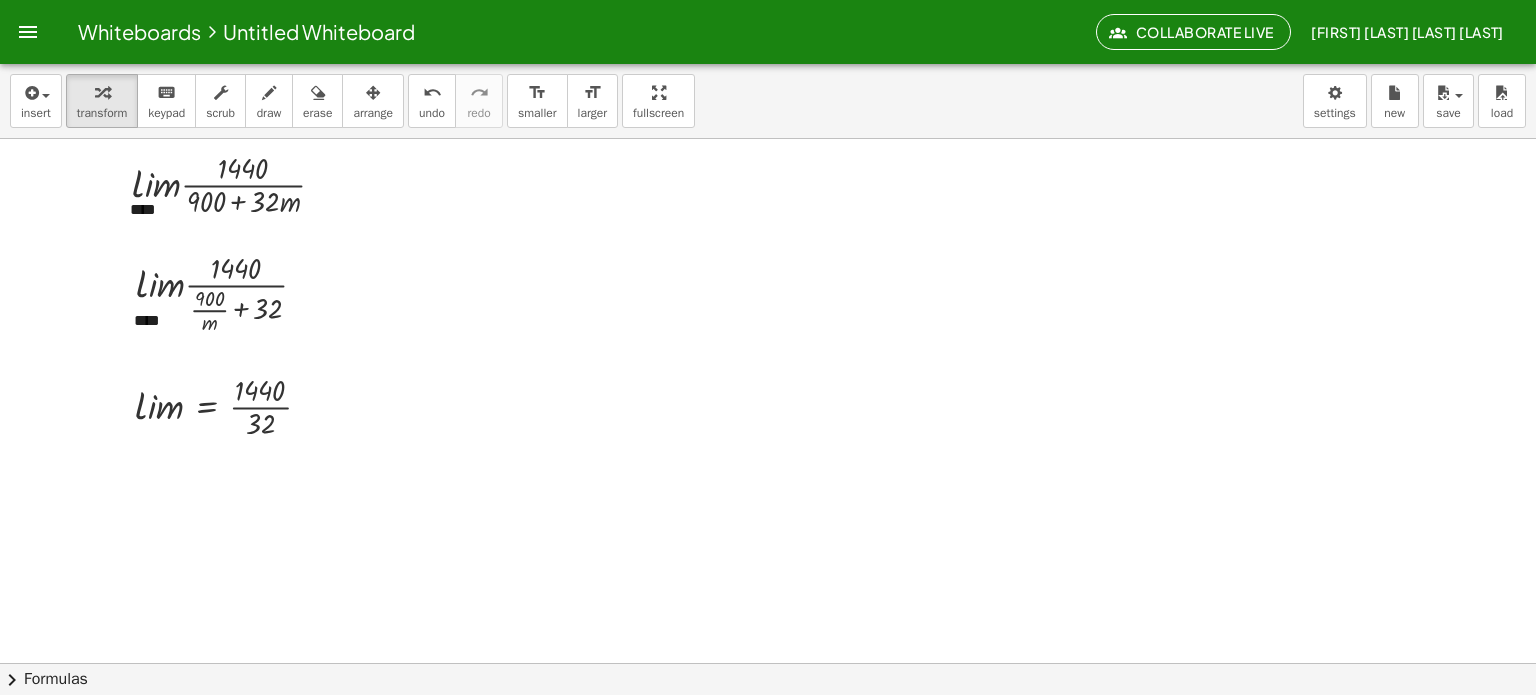click at bounding box center (768, 728) 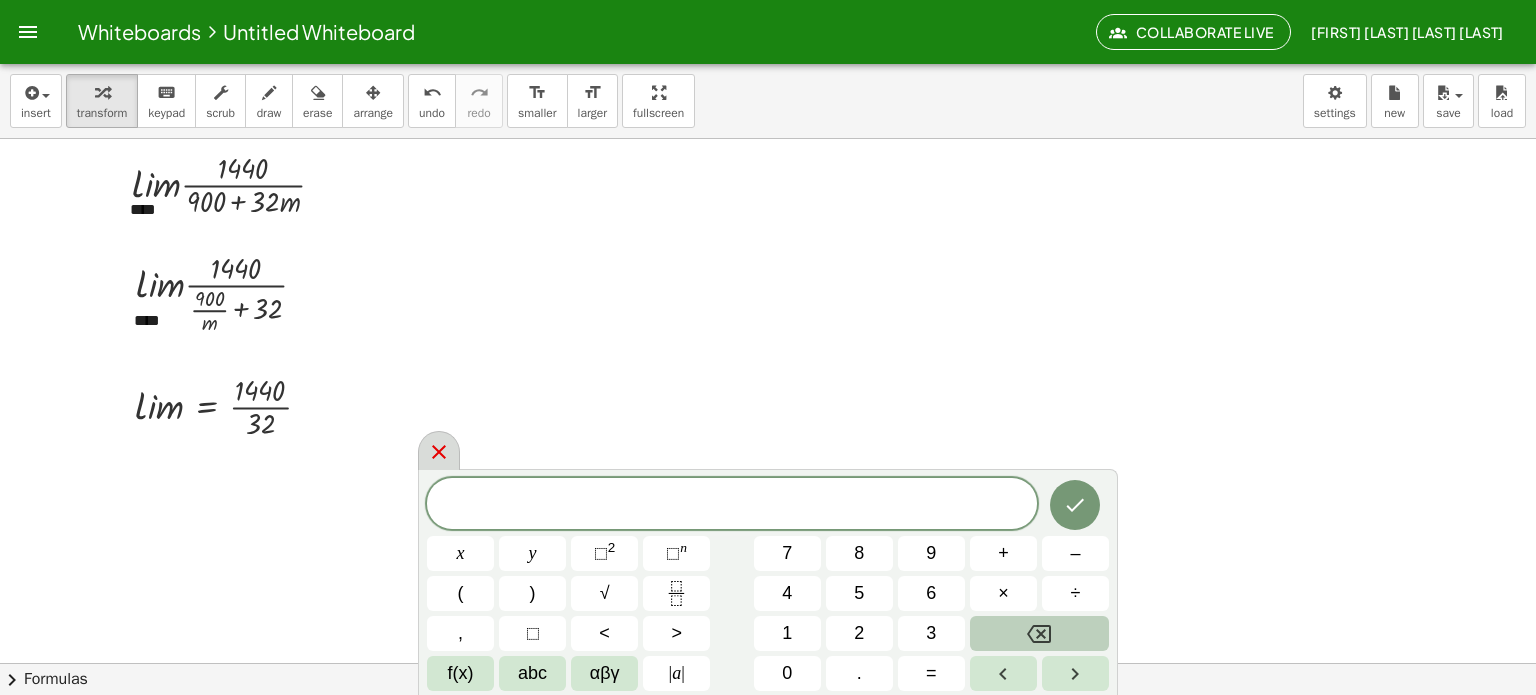 click 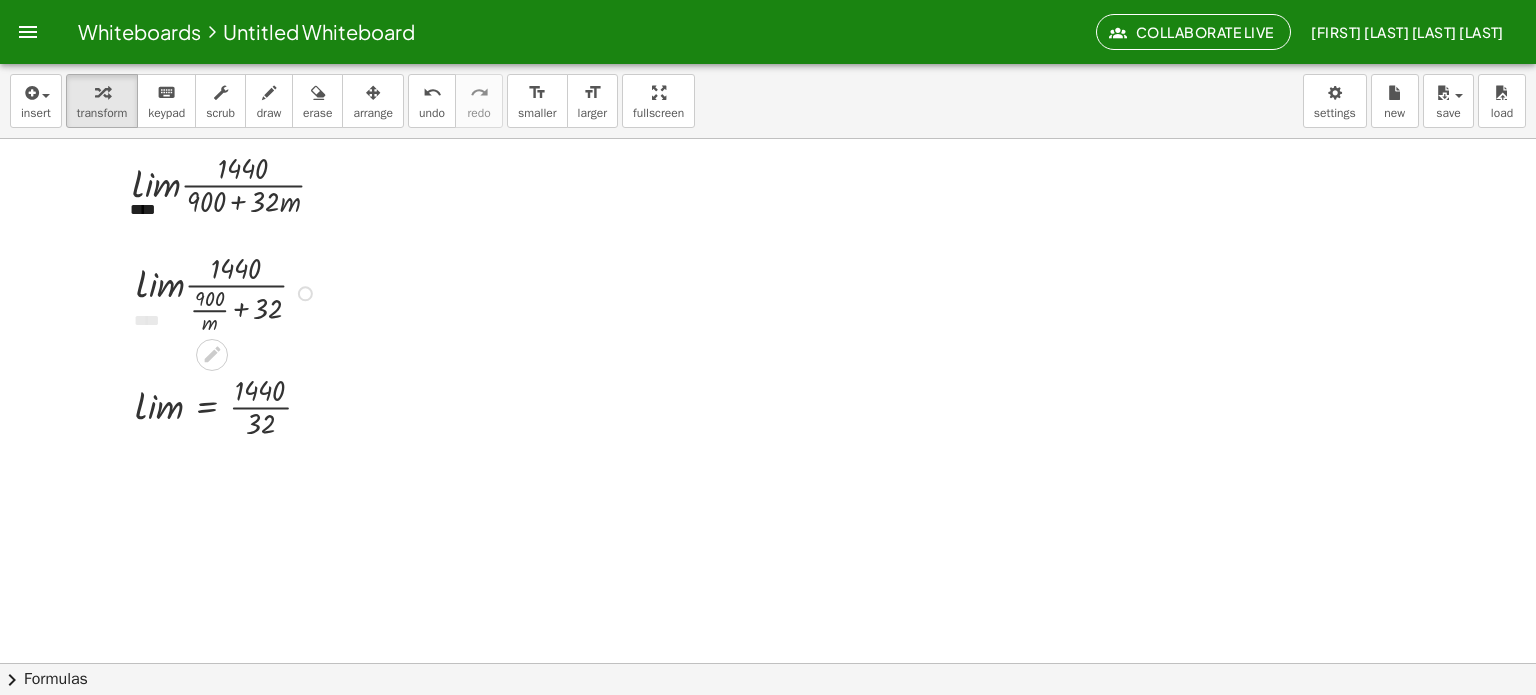 click at bounding box center (229, 292) 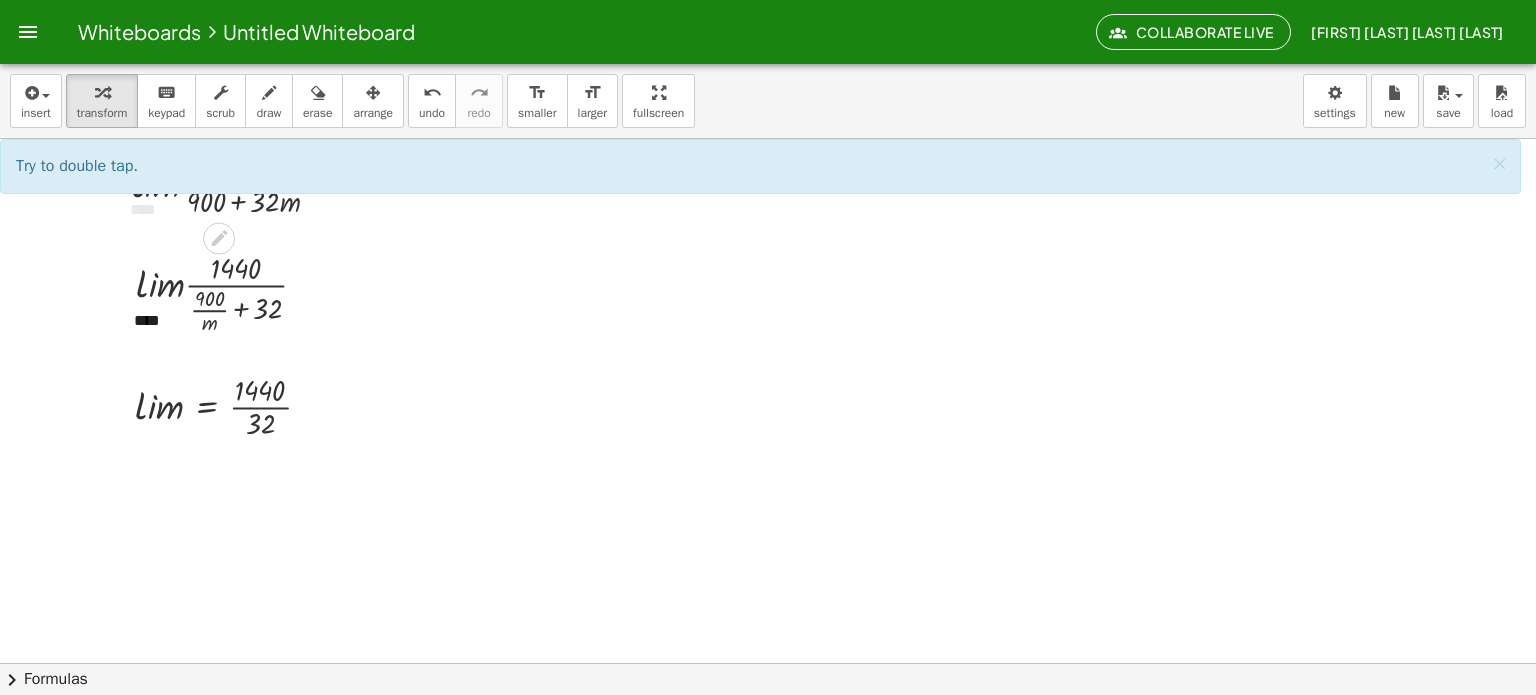 click at bounding box center (236, 183) 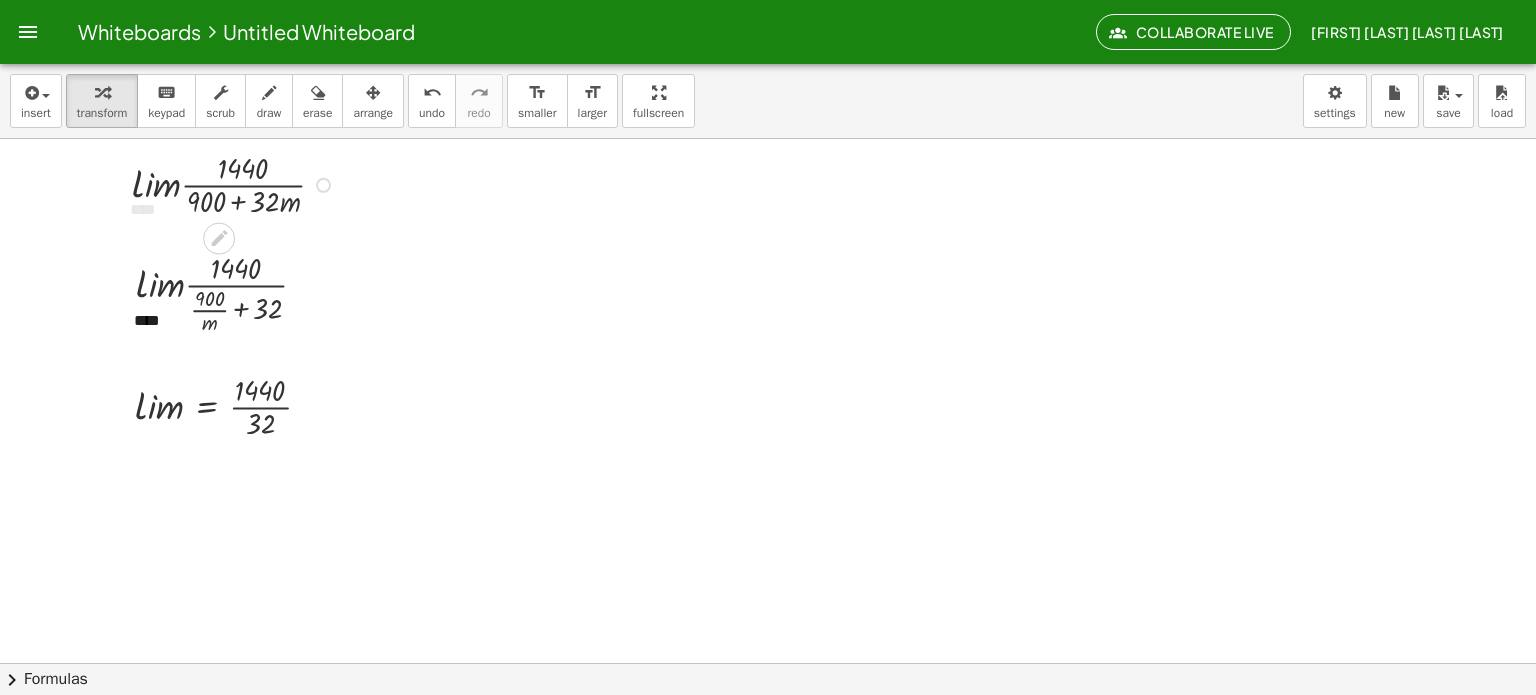 click at bounding box center [236, 183] 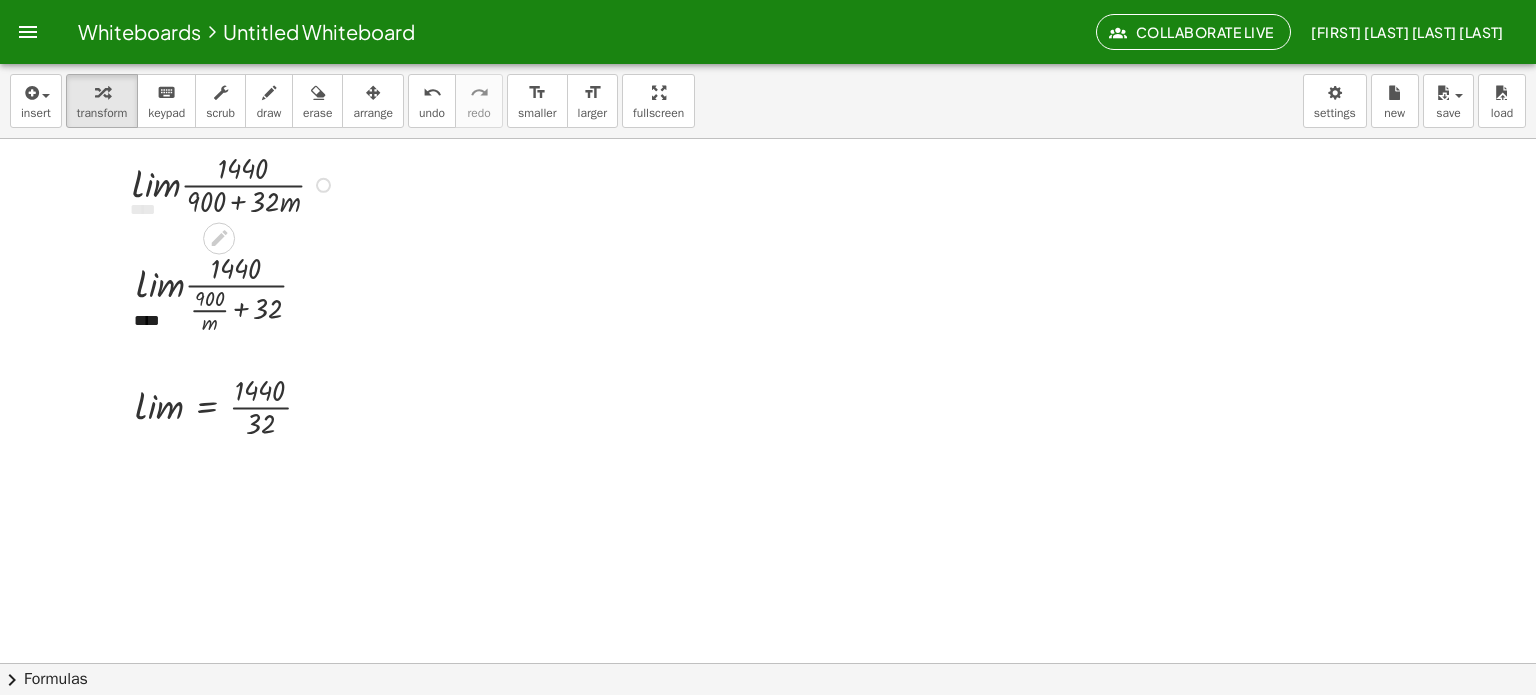 click at bounding box center [236, 183] 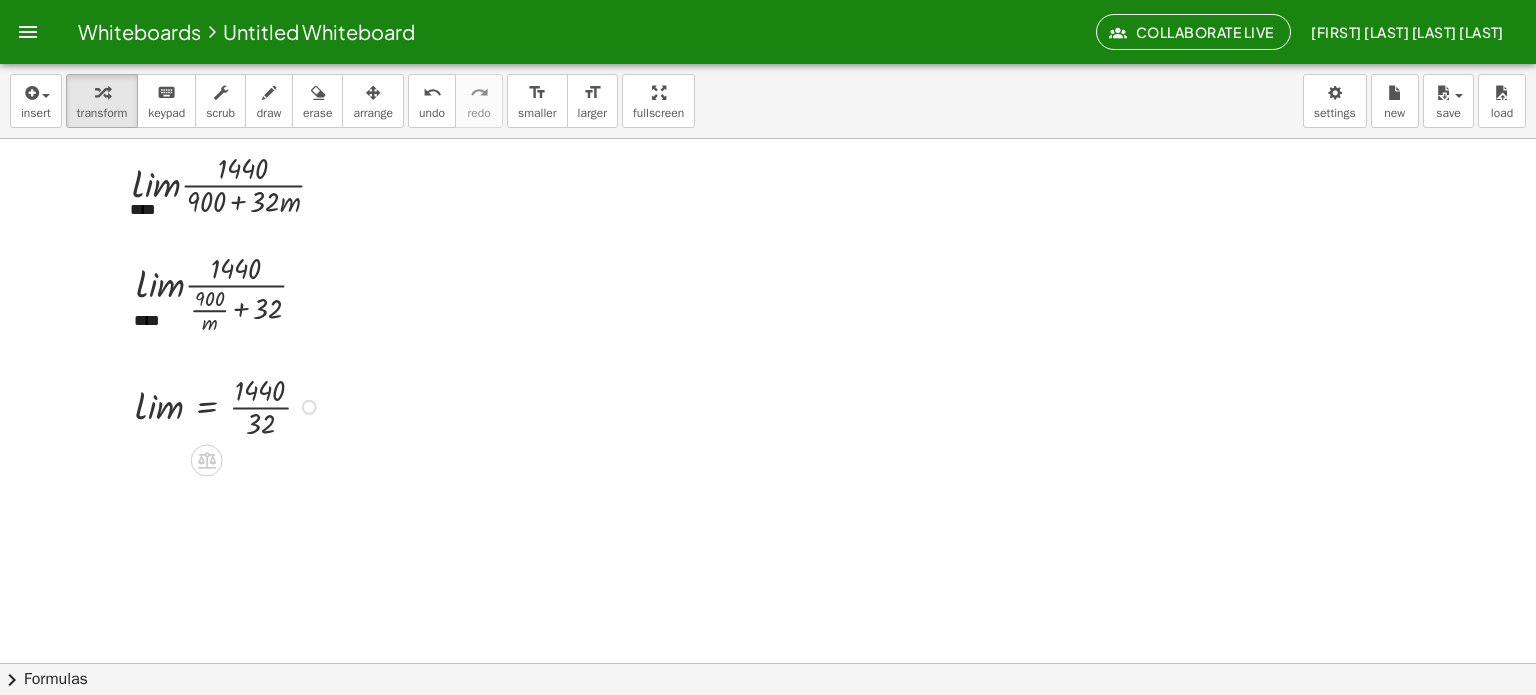 click at bounding box center [231, 405] 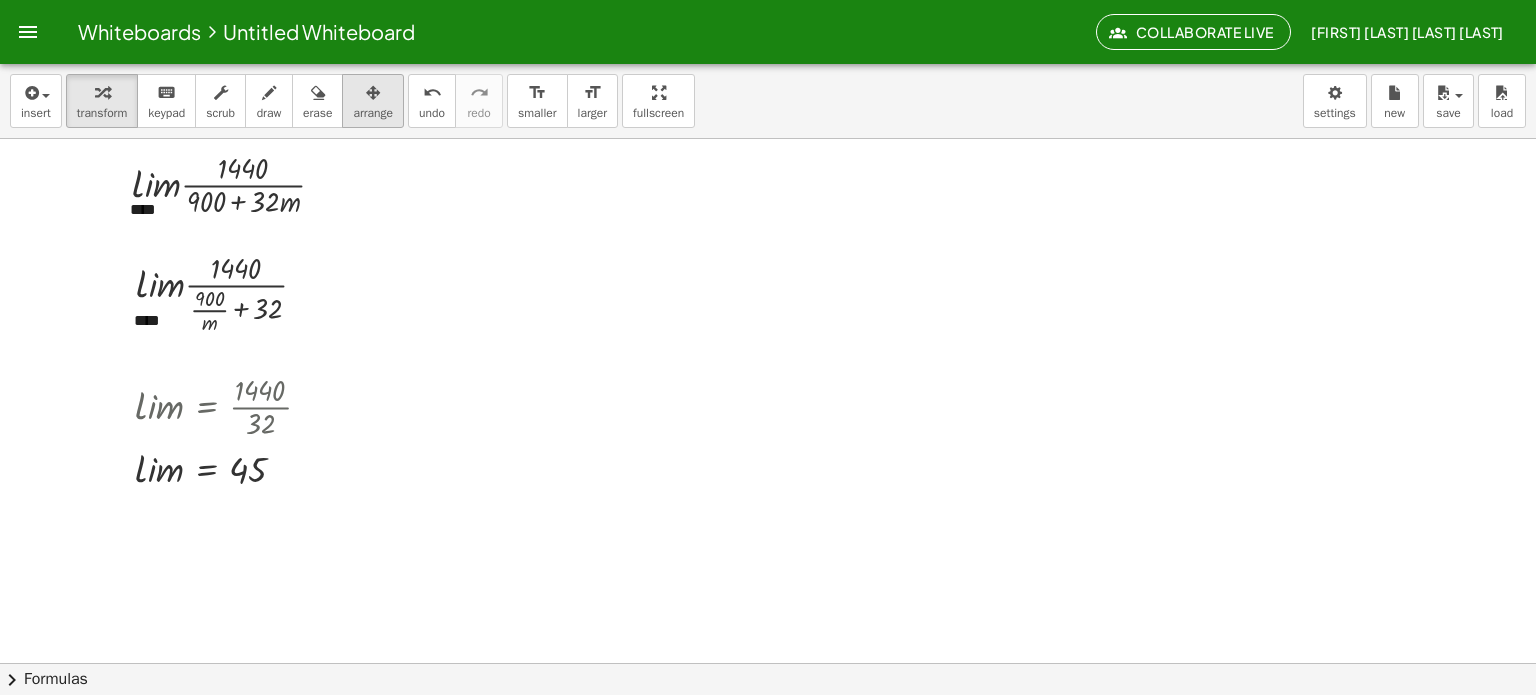 click on "arrange" at bounding box center (373, 113) 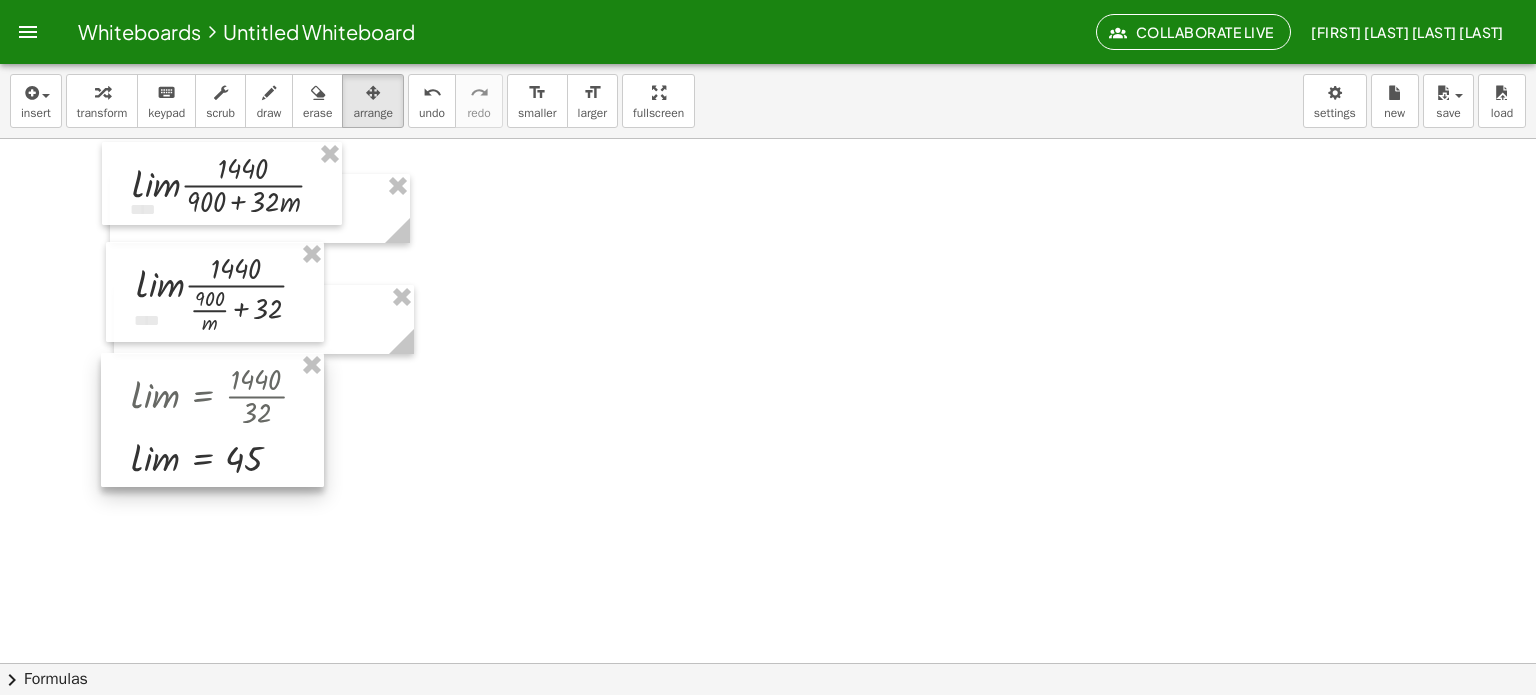 drag, startPoint x: 240, startPoint y: 384, endPoint x: 236, endPoint y: 373, distance: 11.7046995 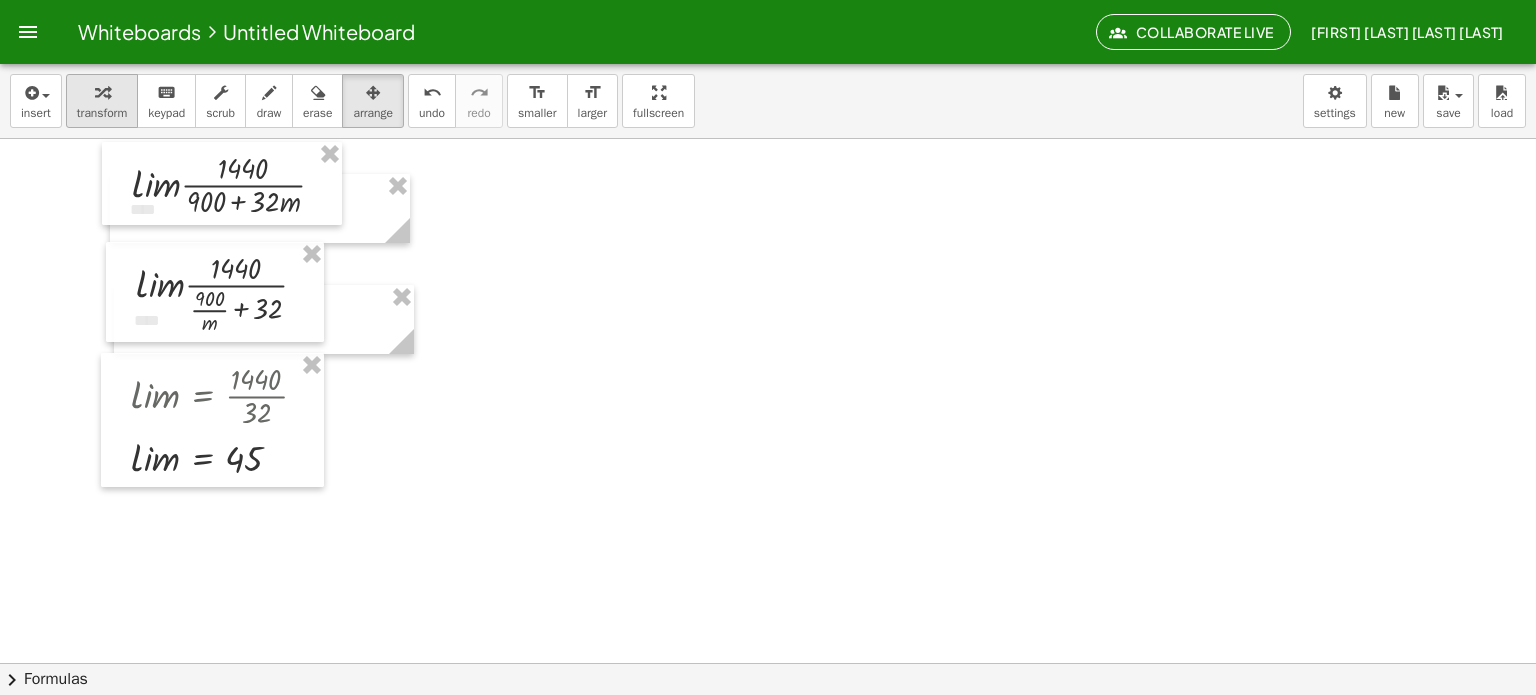 click on "transform" at bounding box center [102, 113] 